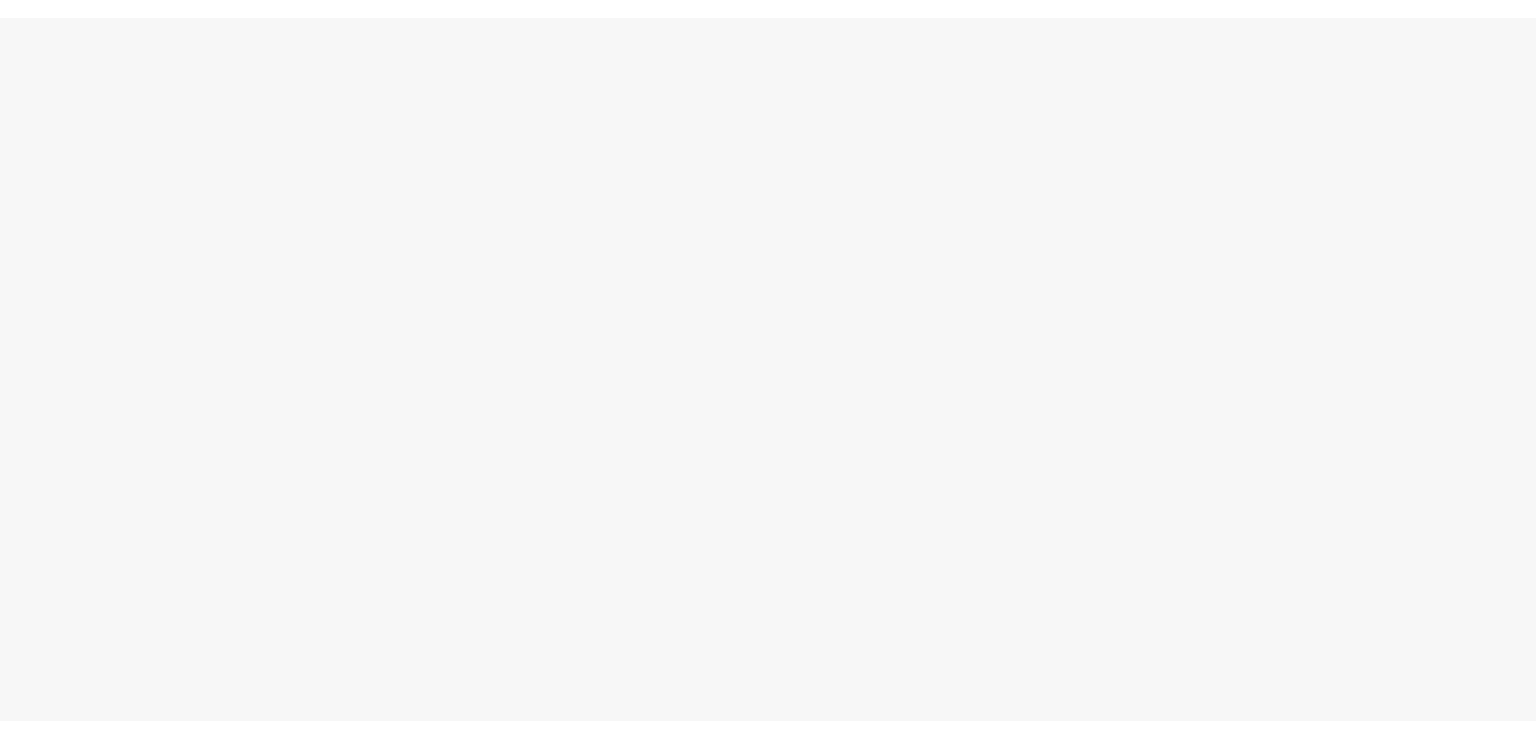 scroll, scrollTop: 0, scrollLeft: 0, axis: both 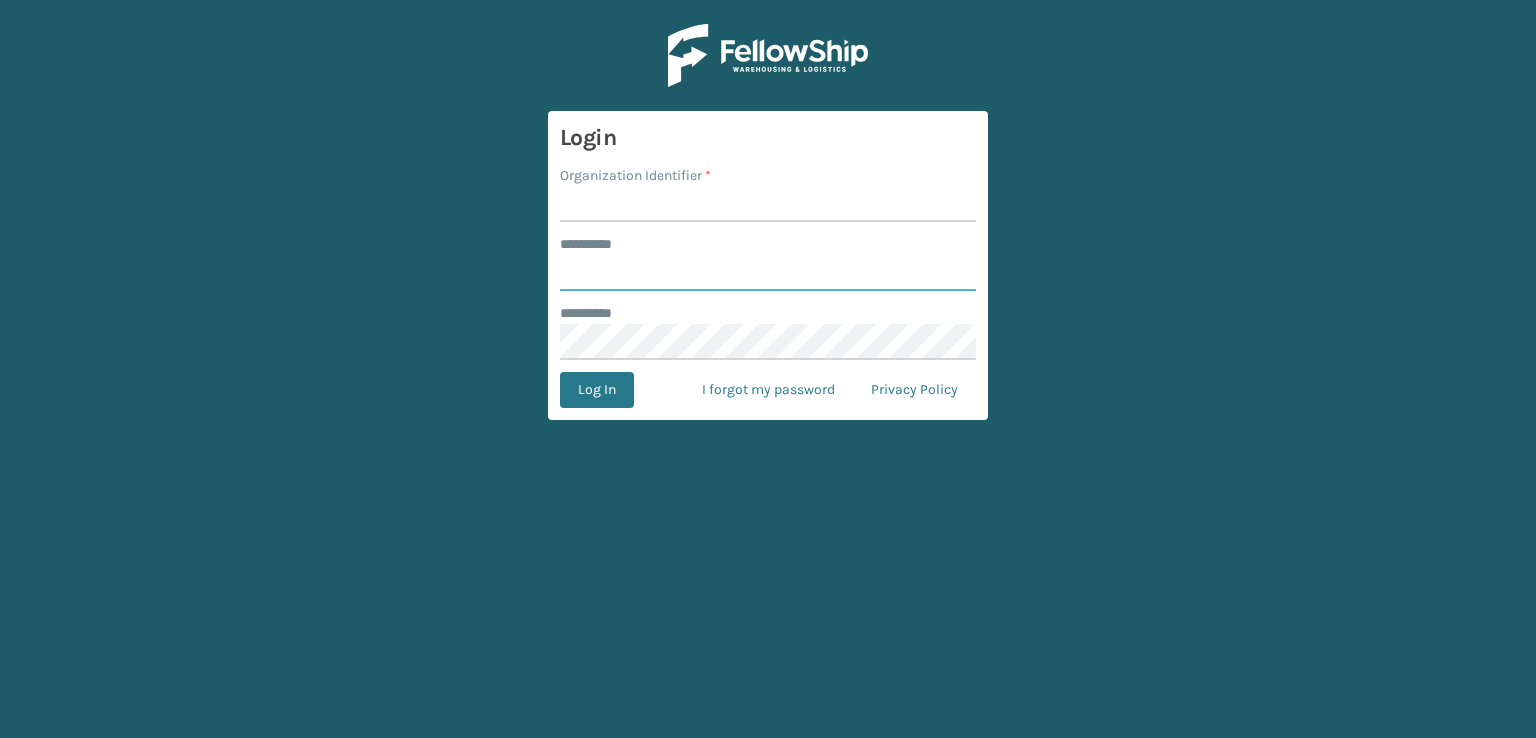 type on "***" 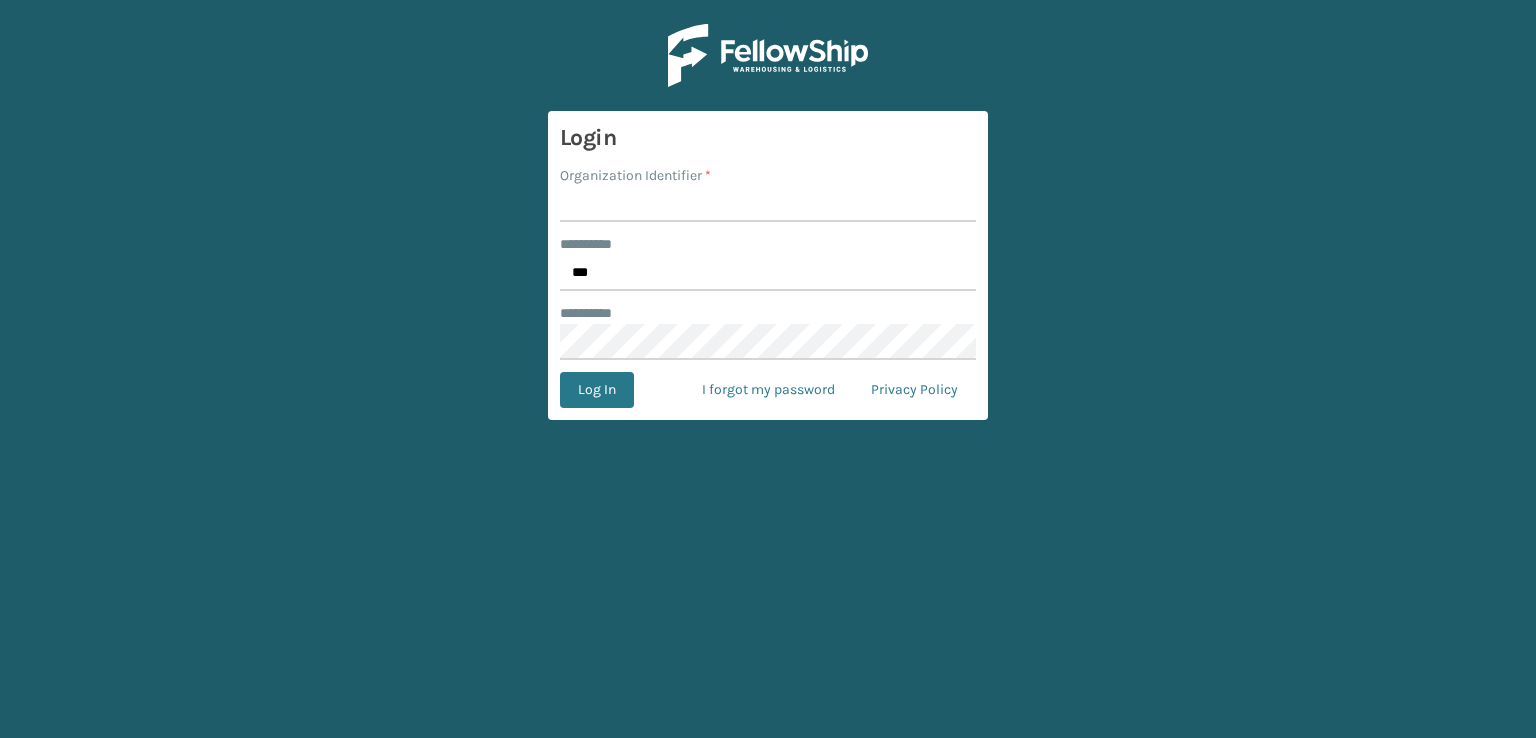click on "Organization Identifier   *" at bounding box center (768, 204) 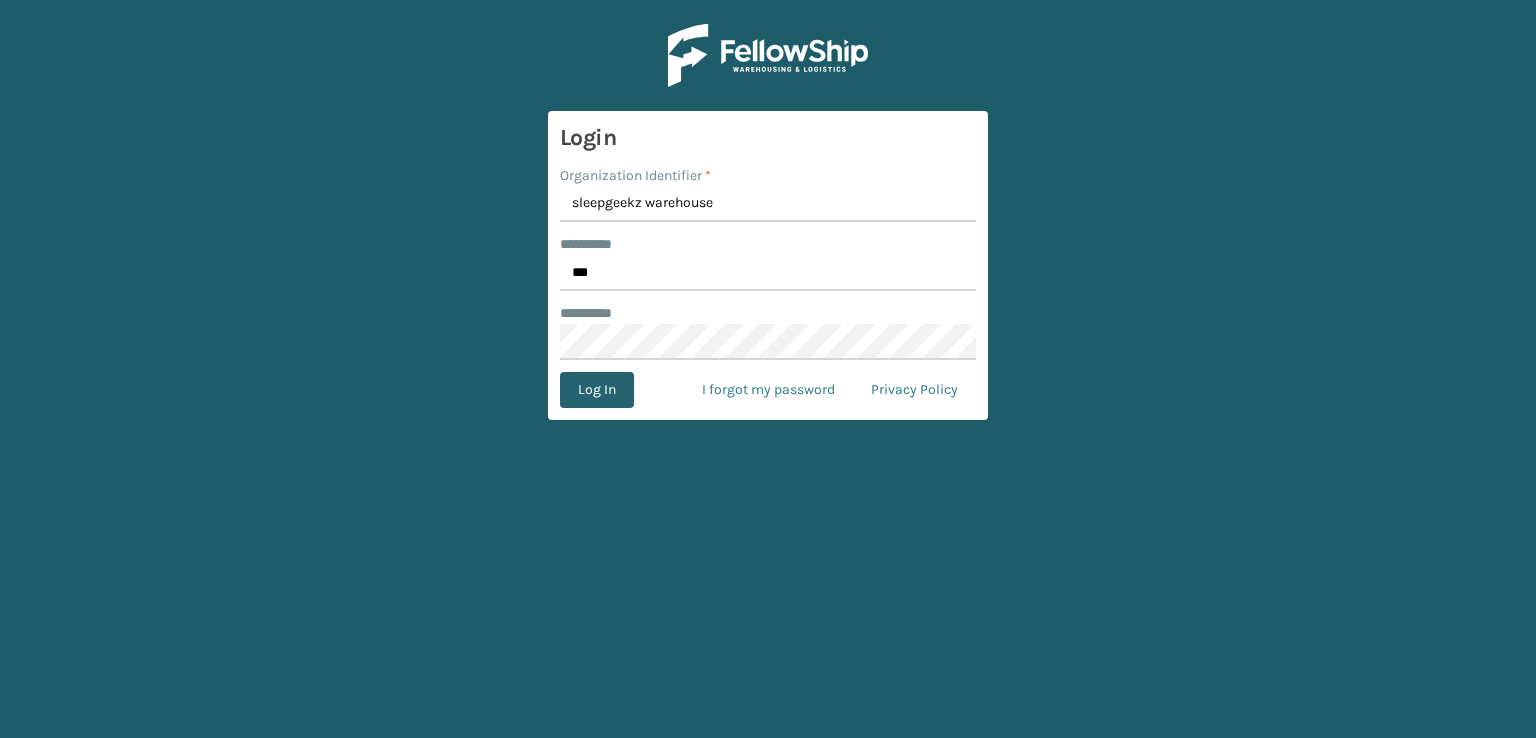 click on "Log In" at bounding box center [597, 390] 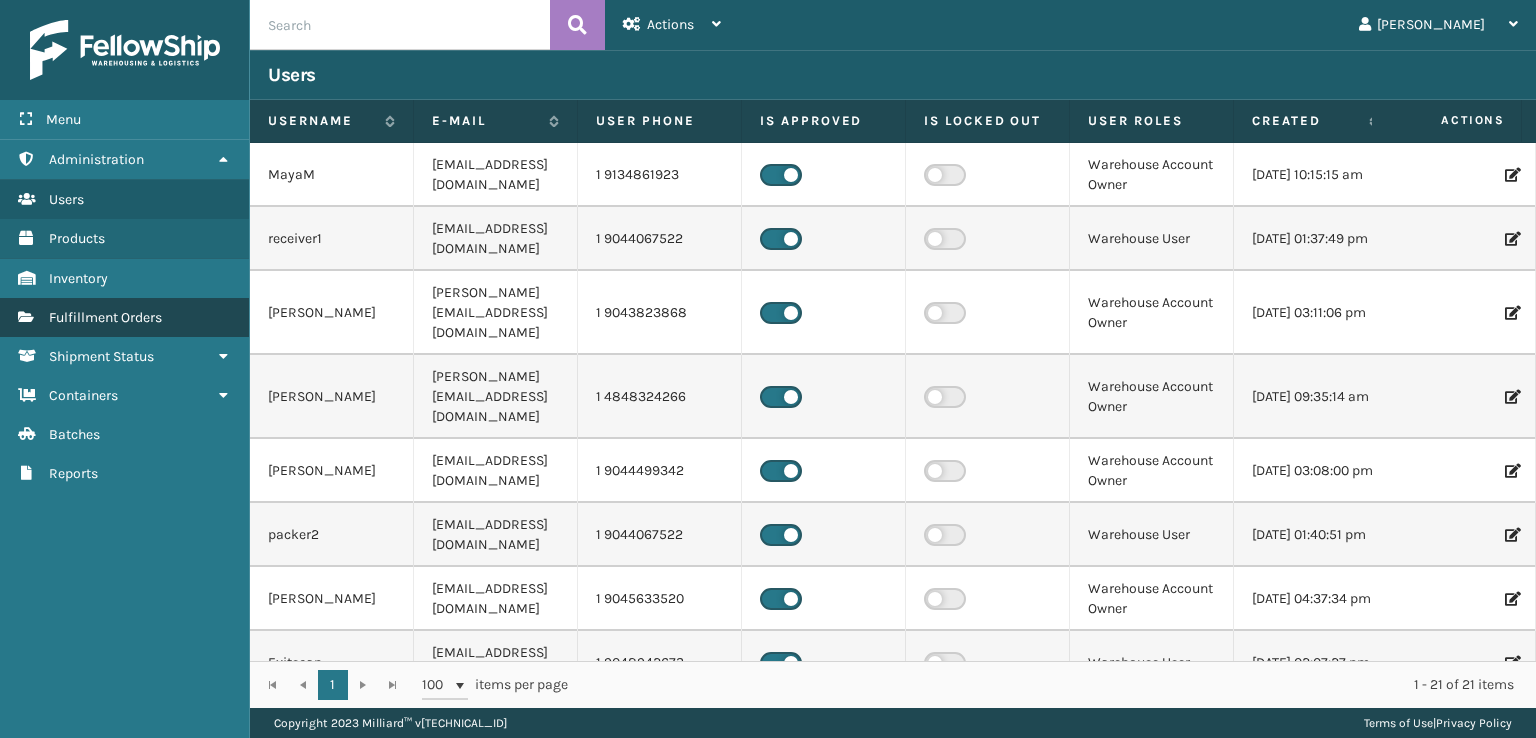 click on "Fulfillment Orders" at bounding box center (105, 317) 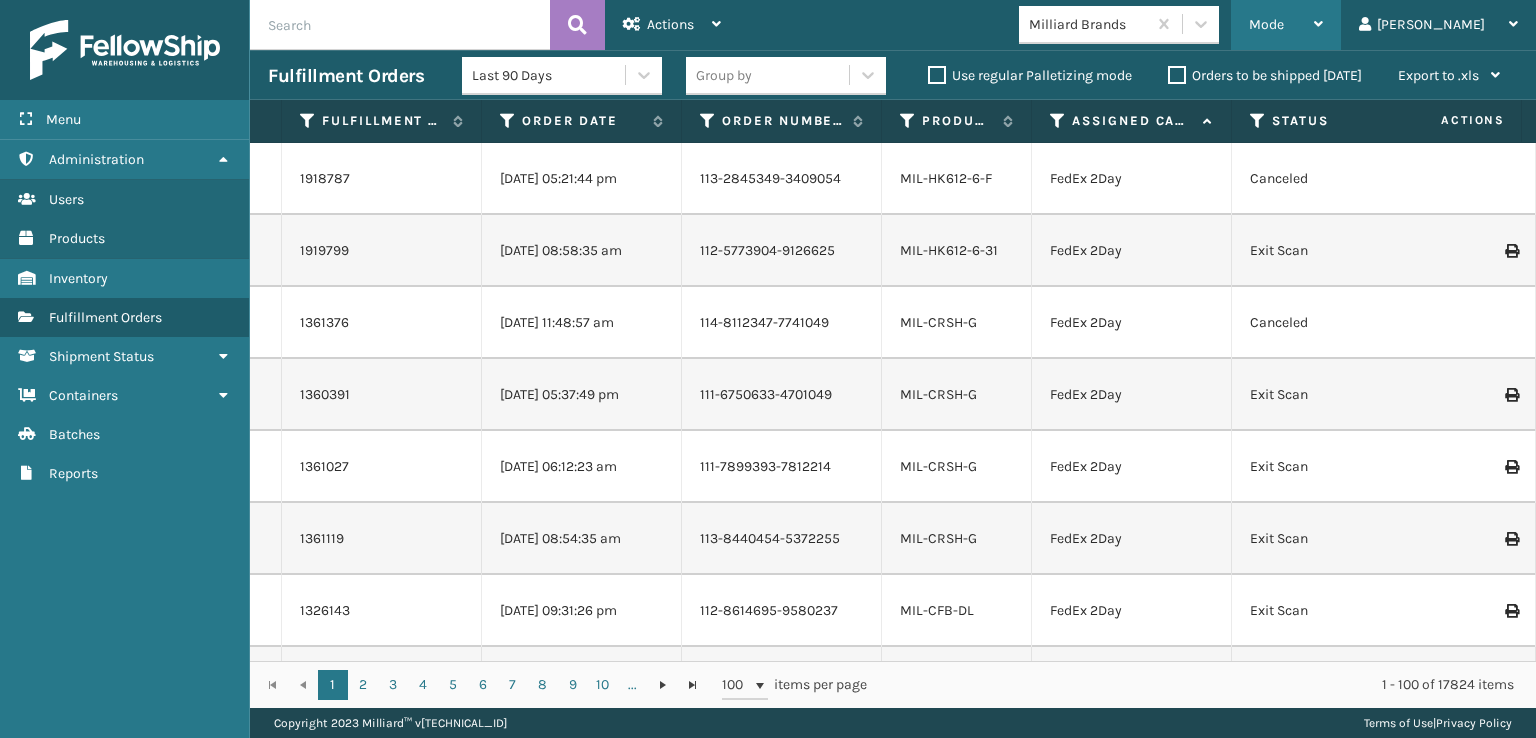 click on "Mode" at bounding box center [1286, 25] 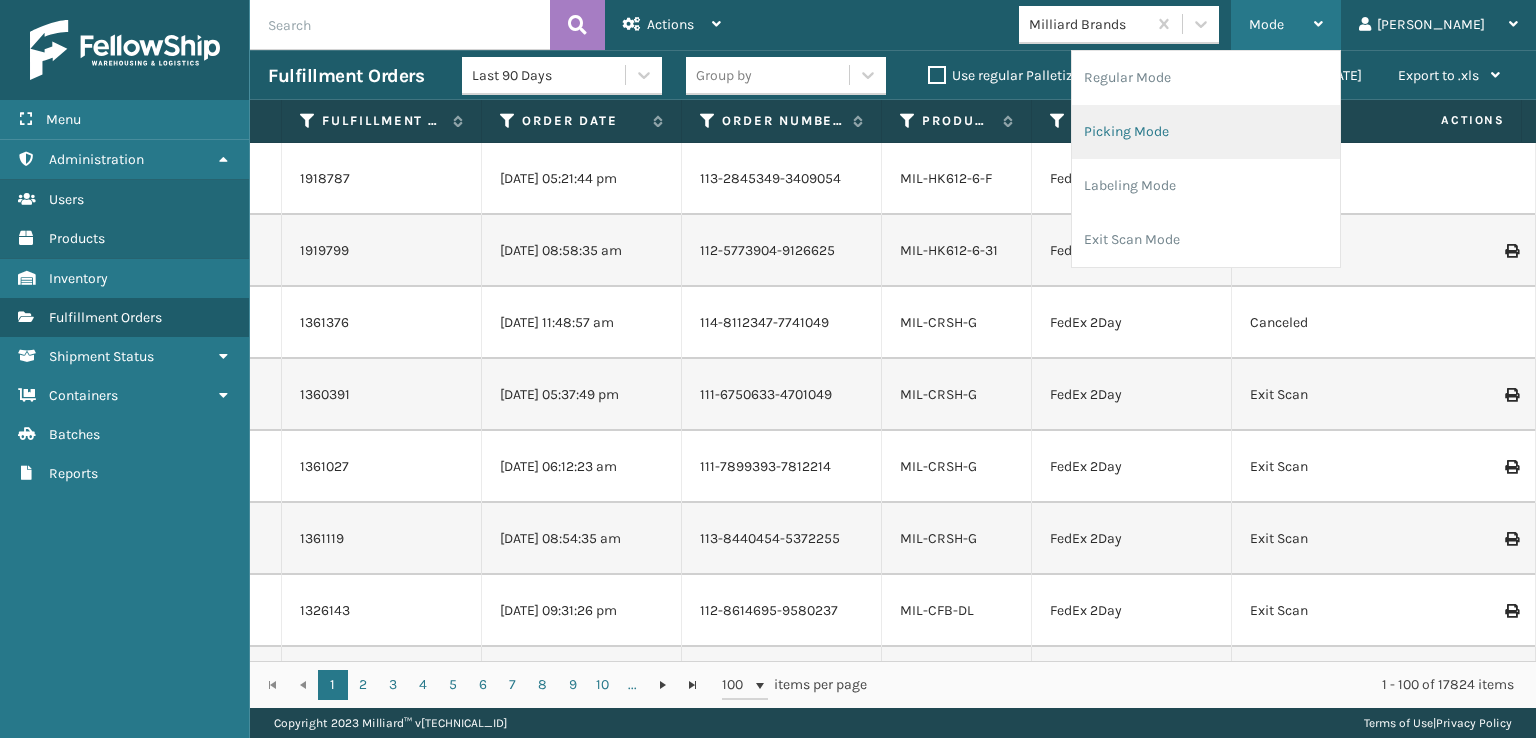 click on "Picking Mode" at bounding box center [1206, 132] 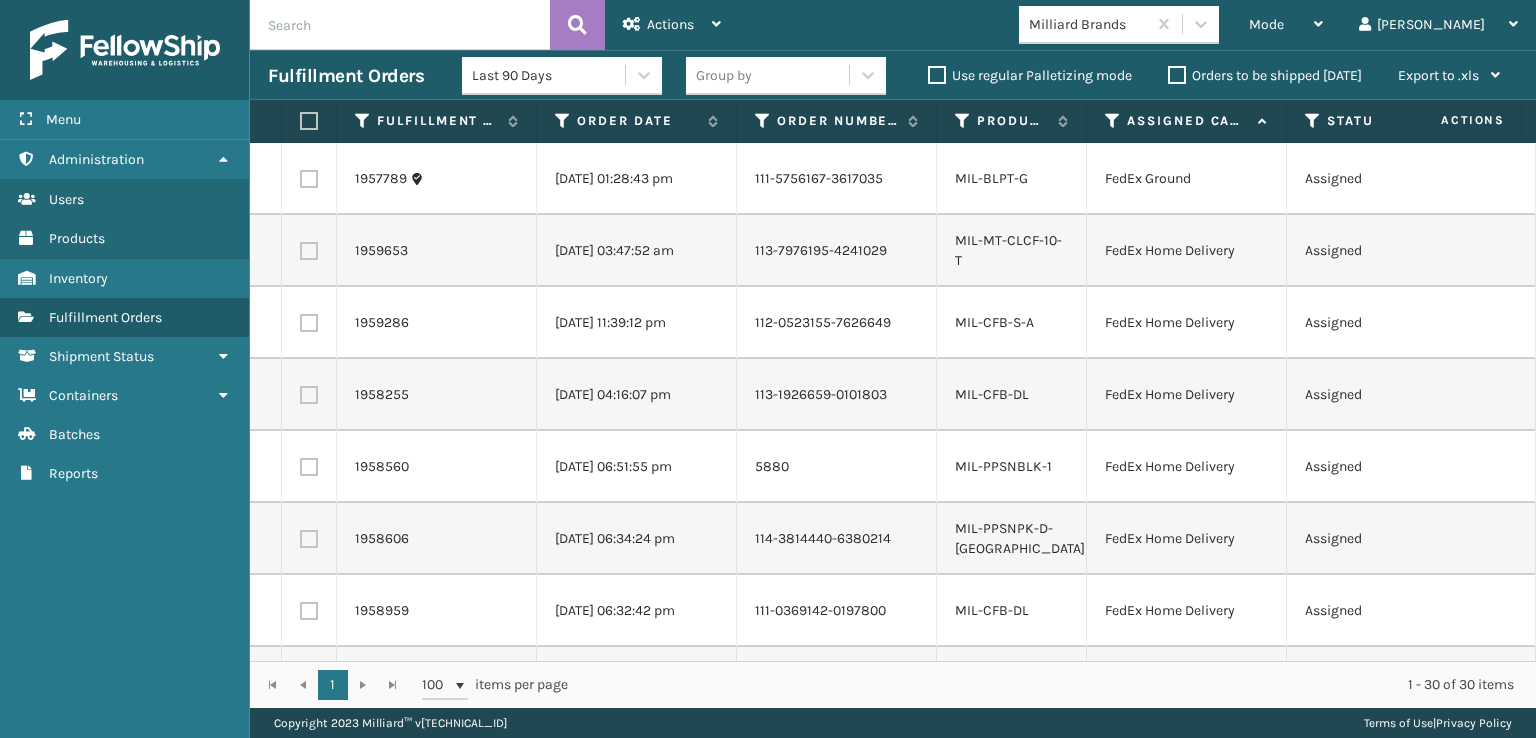 click at bounding box center (309, 179) 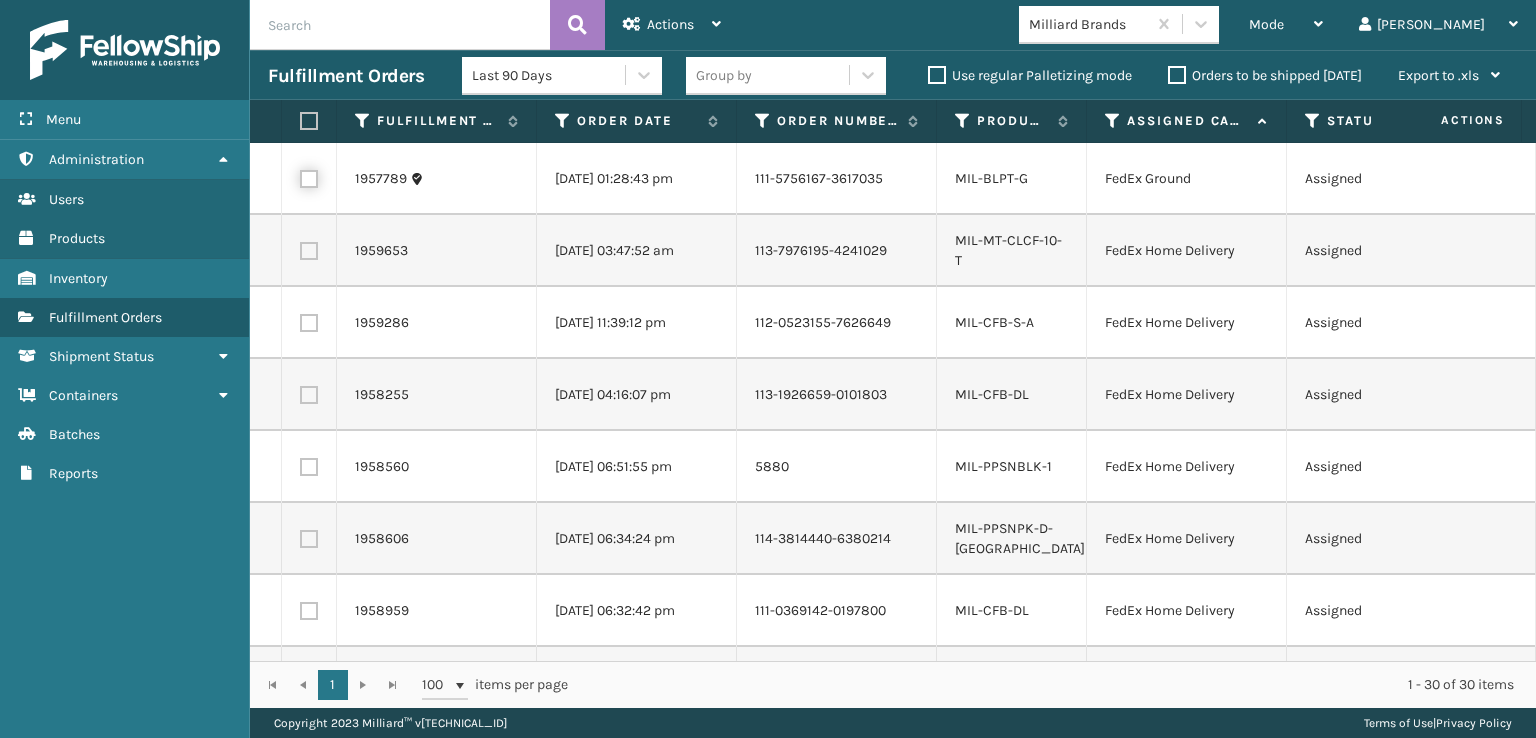 click at bounding box center (300, 176) 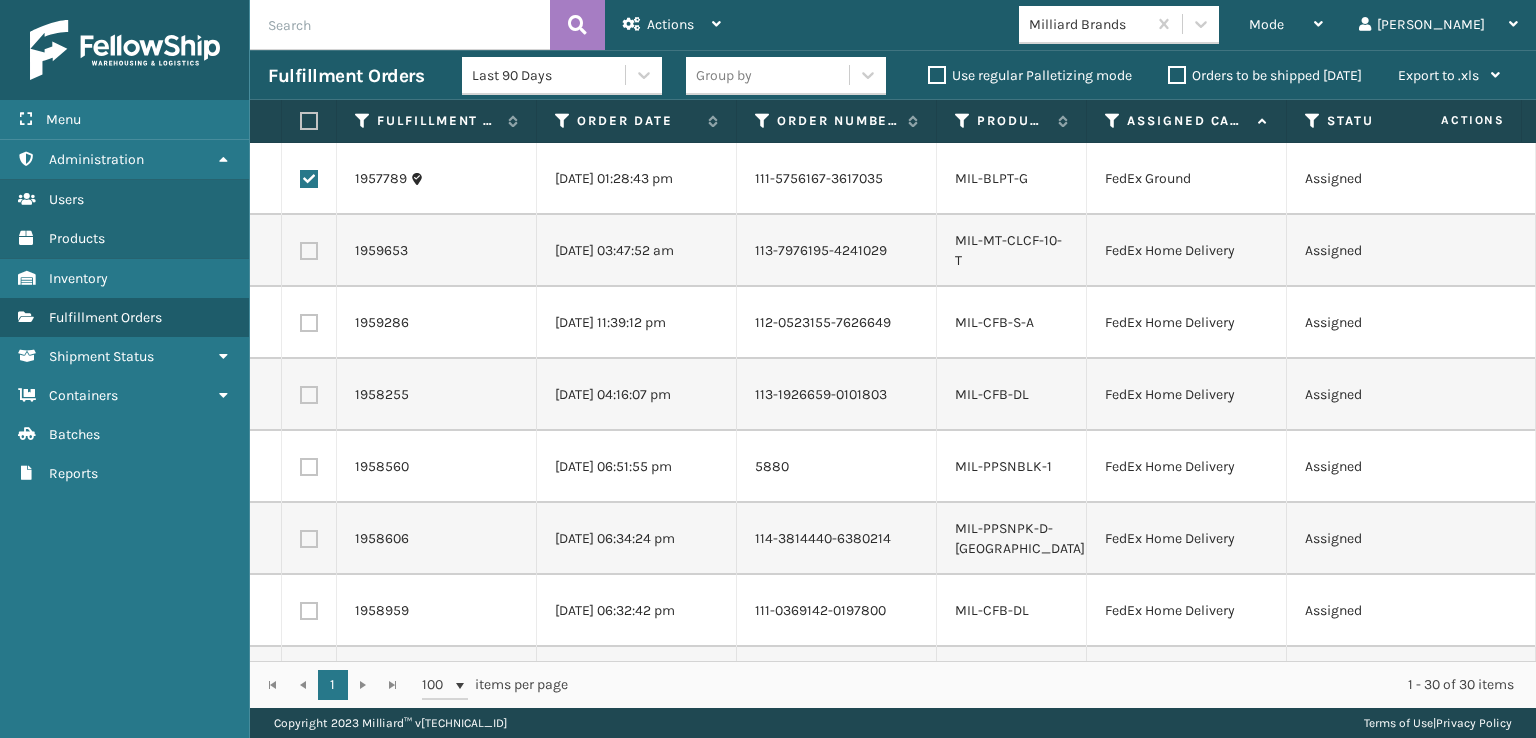 click at bounding box center (309, 251) 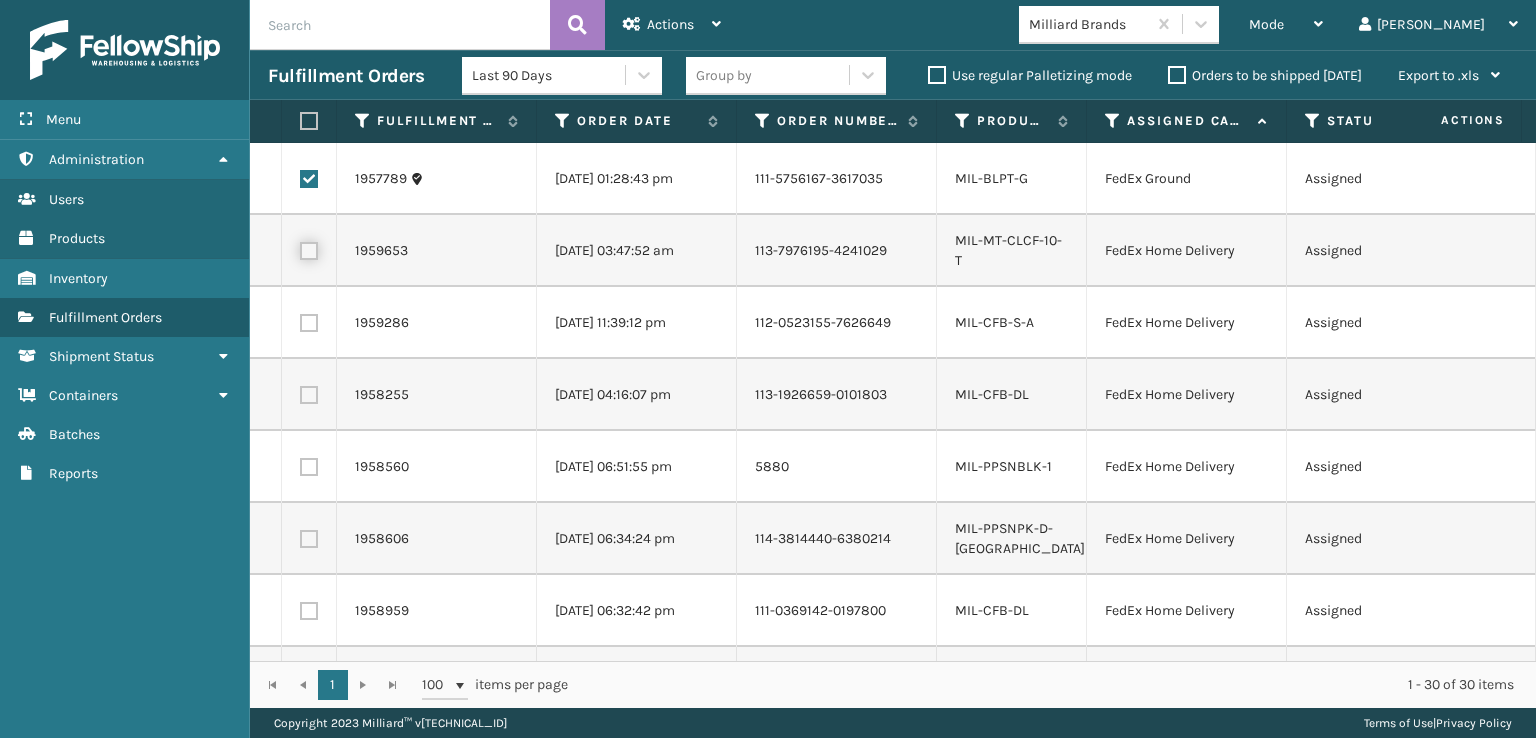 click at bounding box center (300, 248) 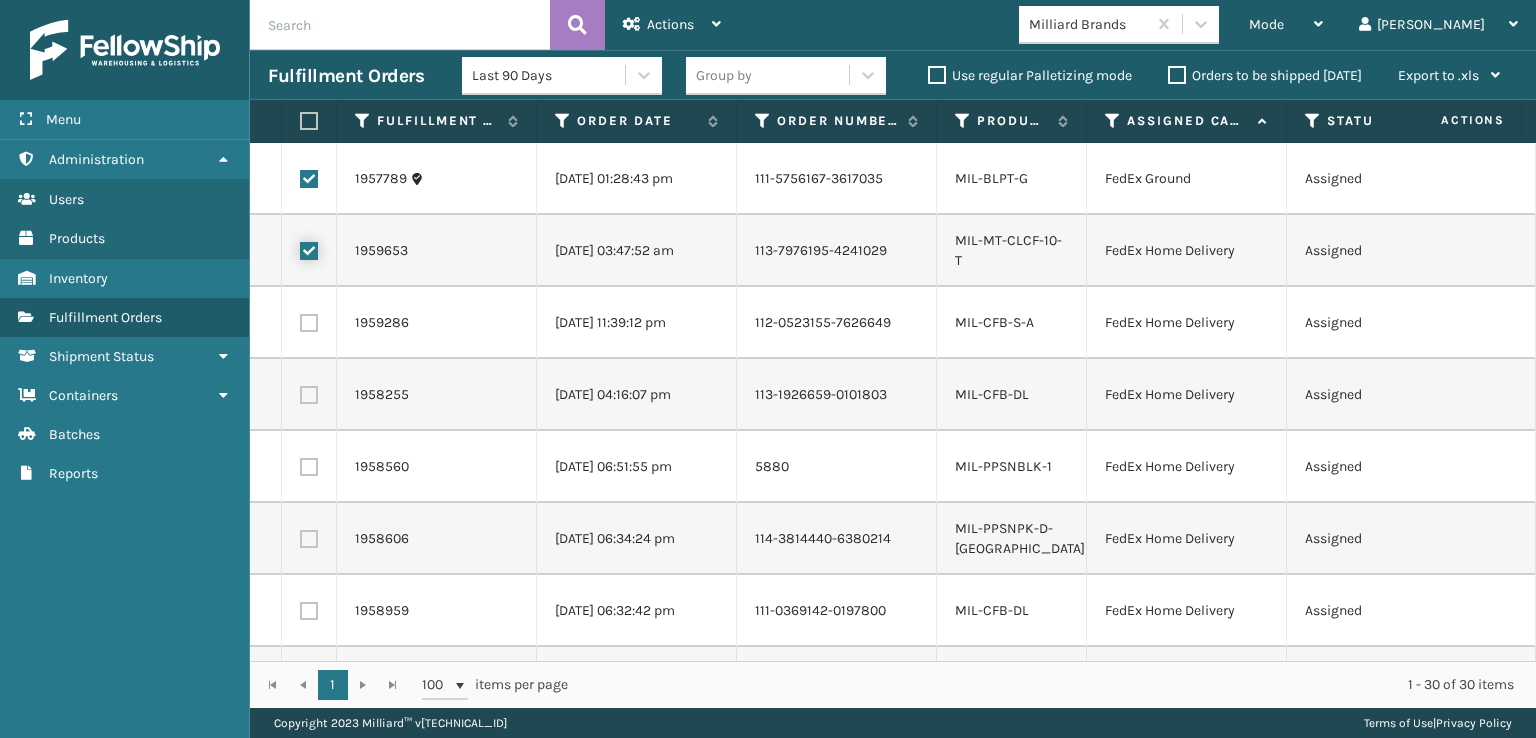 checkbox on "true" 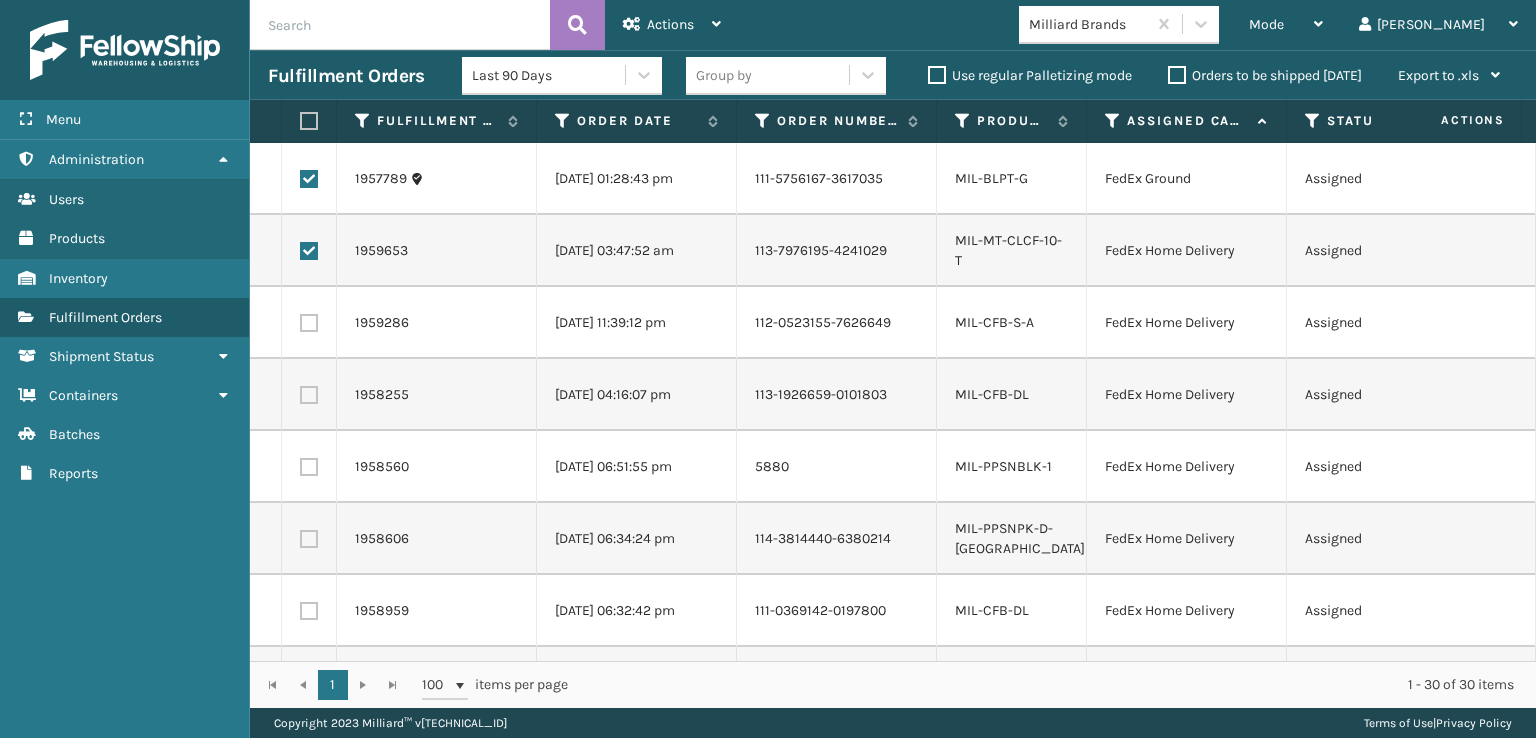 click at bounding box center [309, 323] 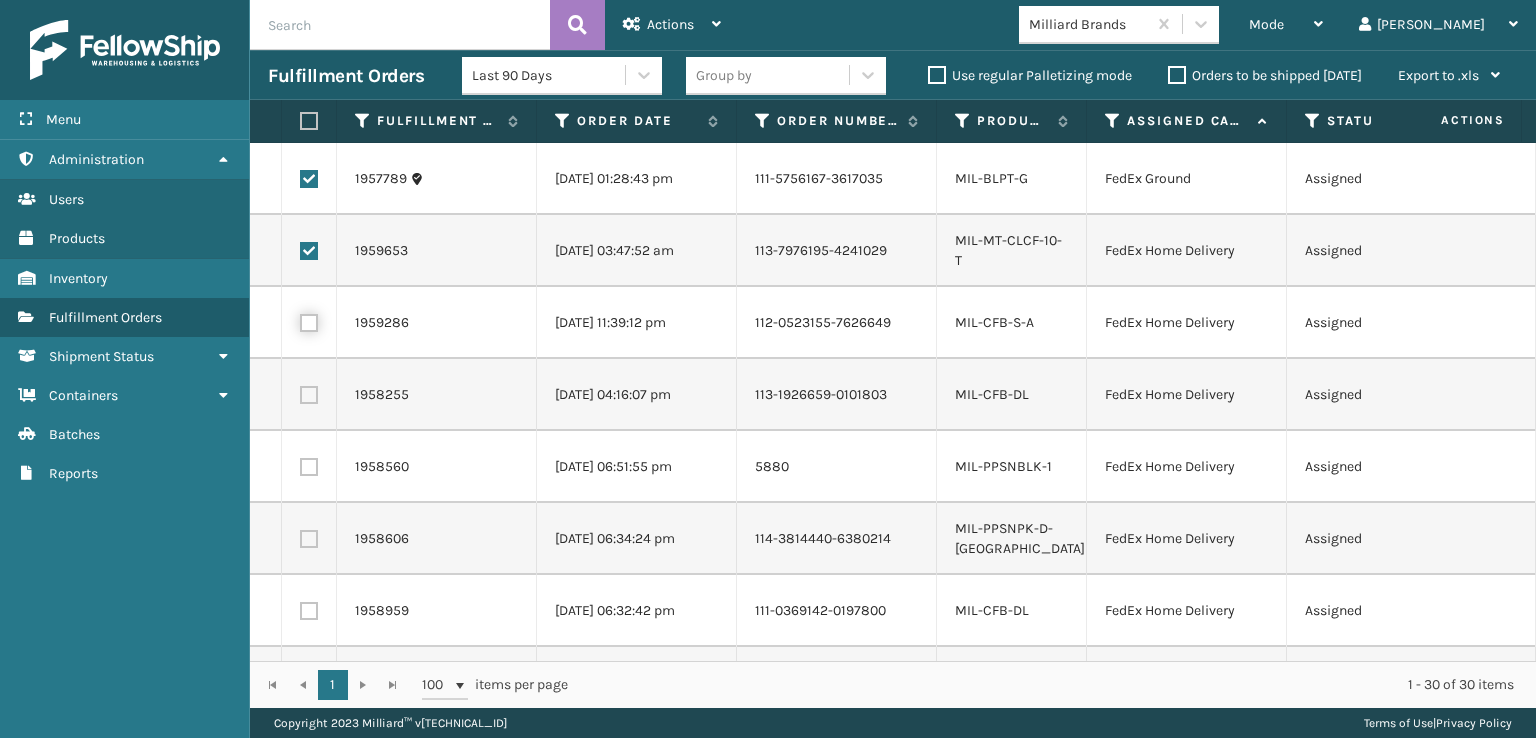 click at bounding box center (300, 320) 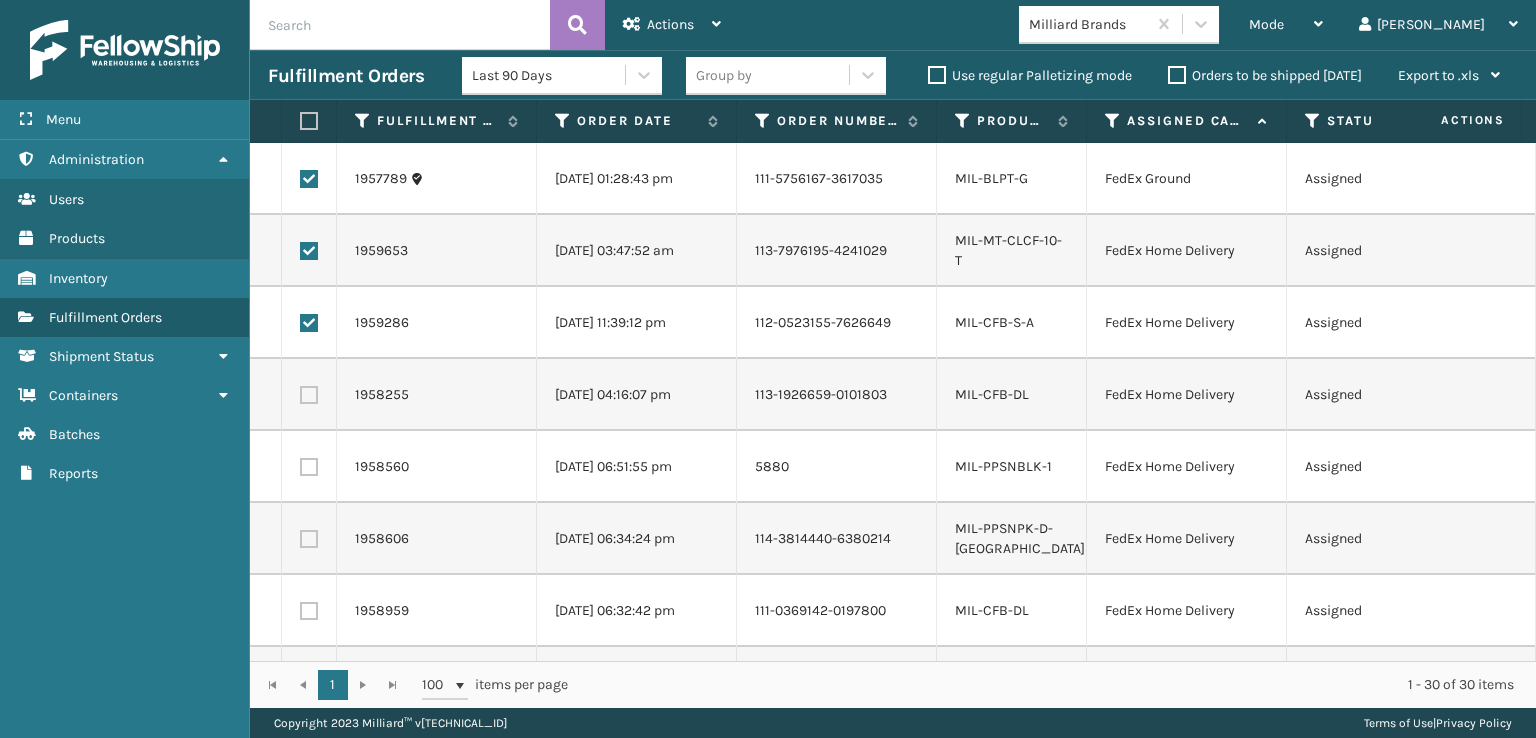 click at bounding box center [309, 395] 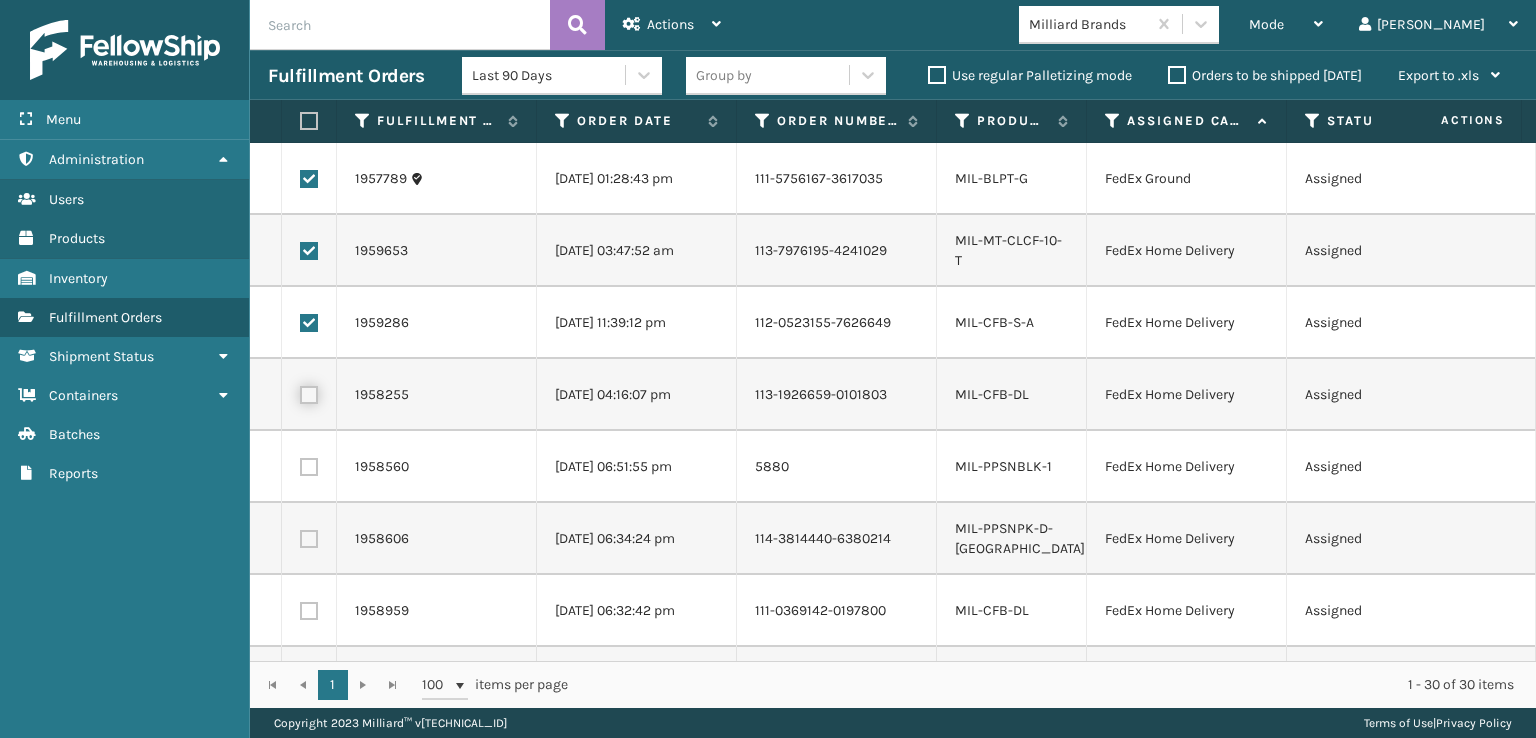click at bounding box center (300, 392) 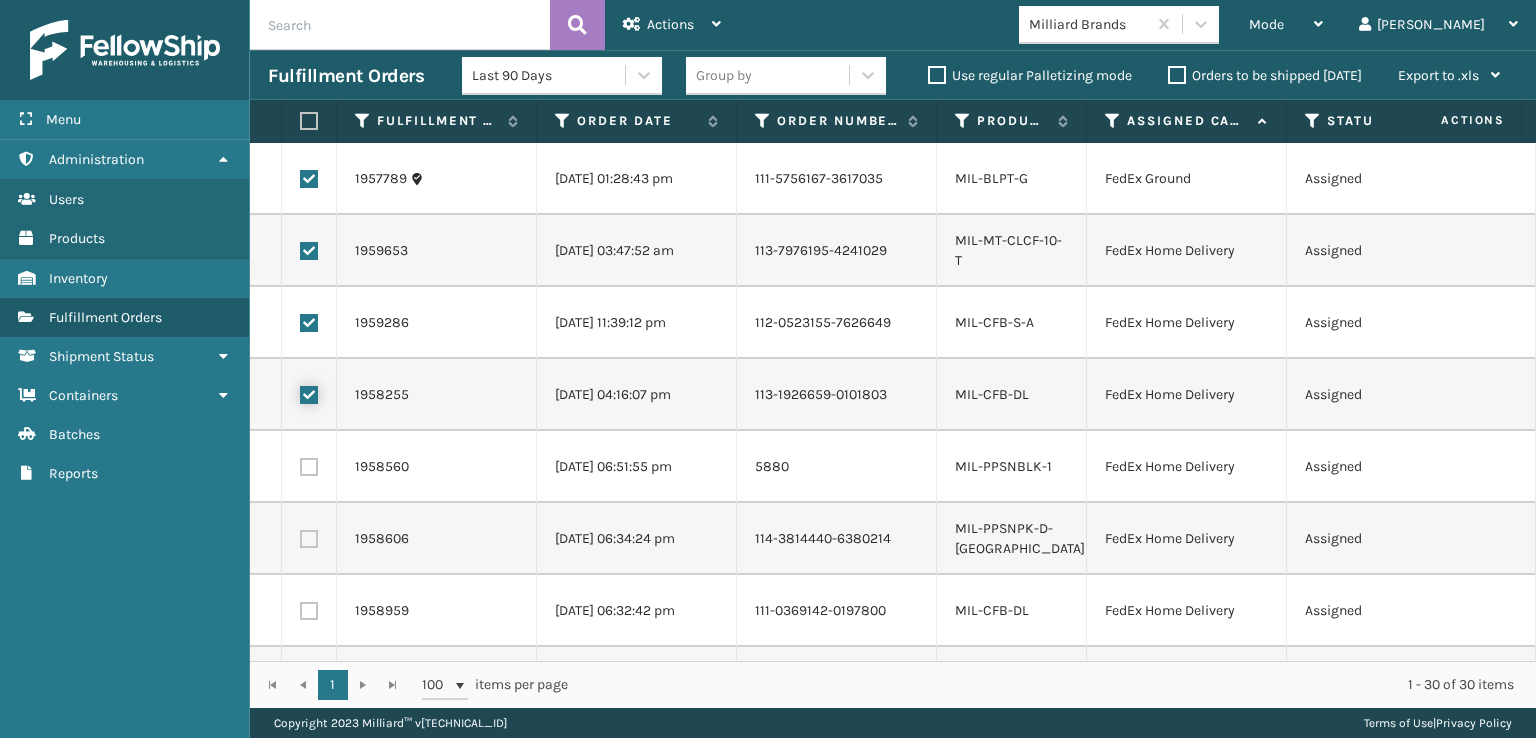 checkbox on "true" 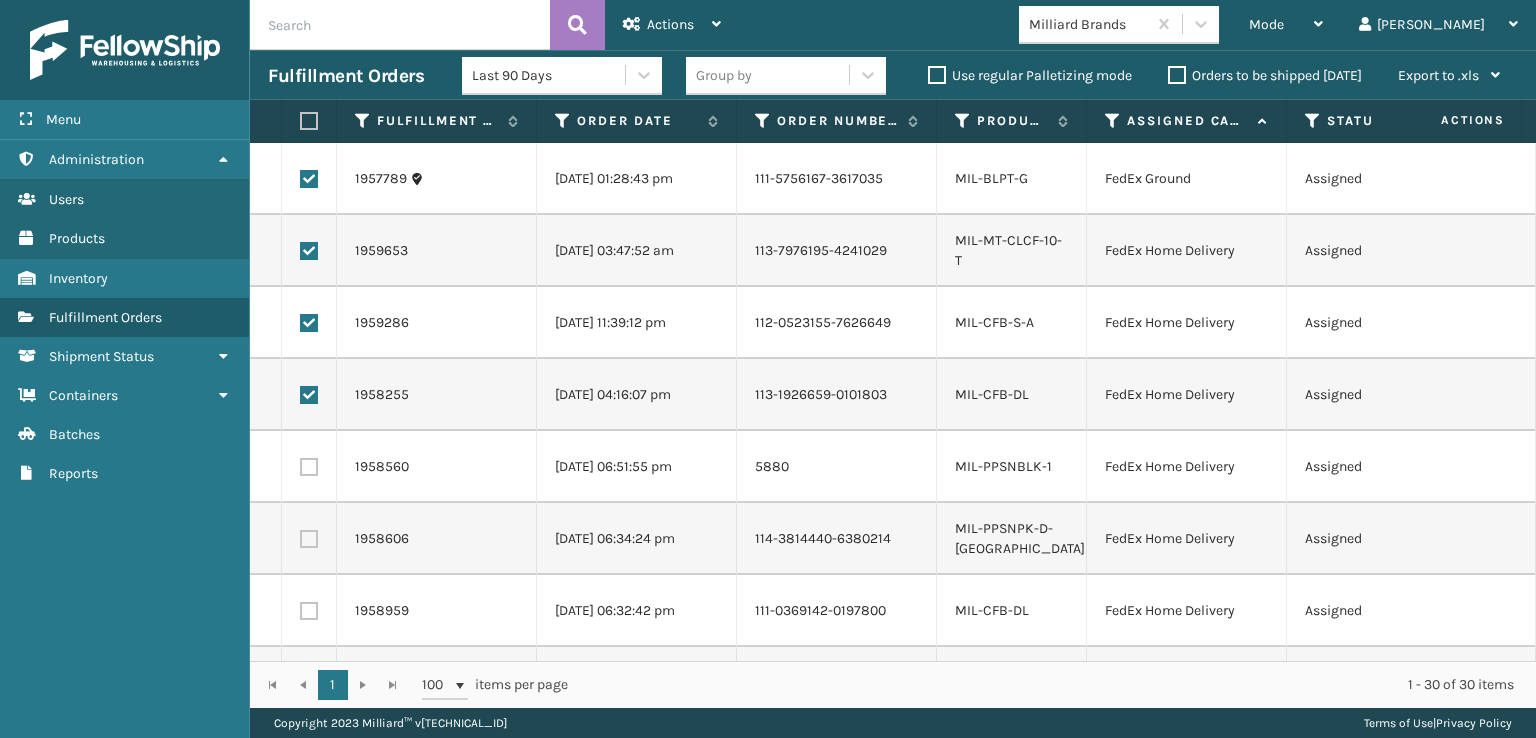 click at bounding box center [309, 467] 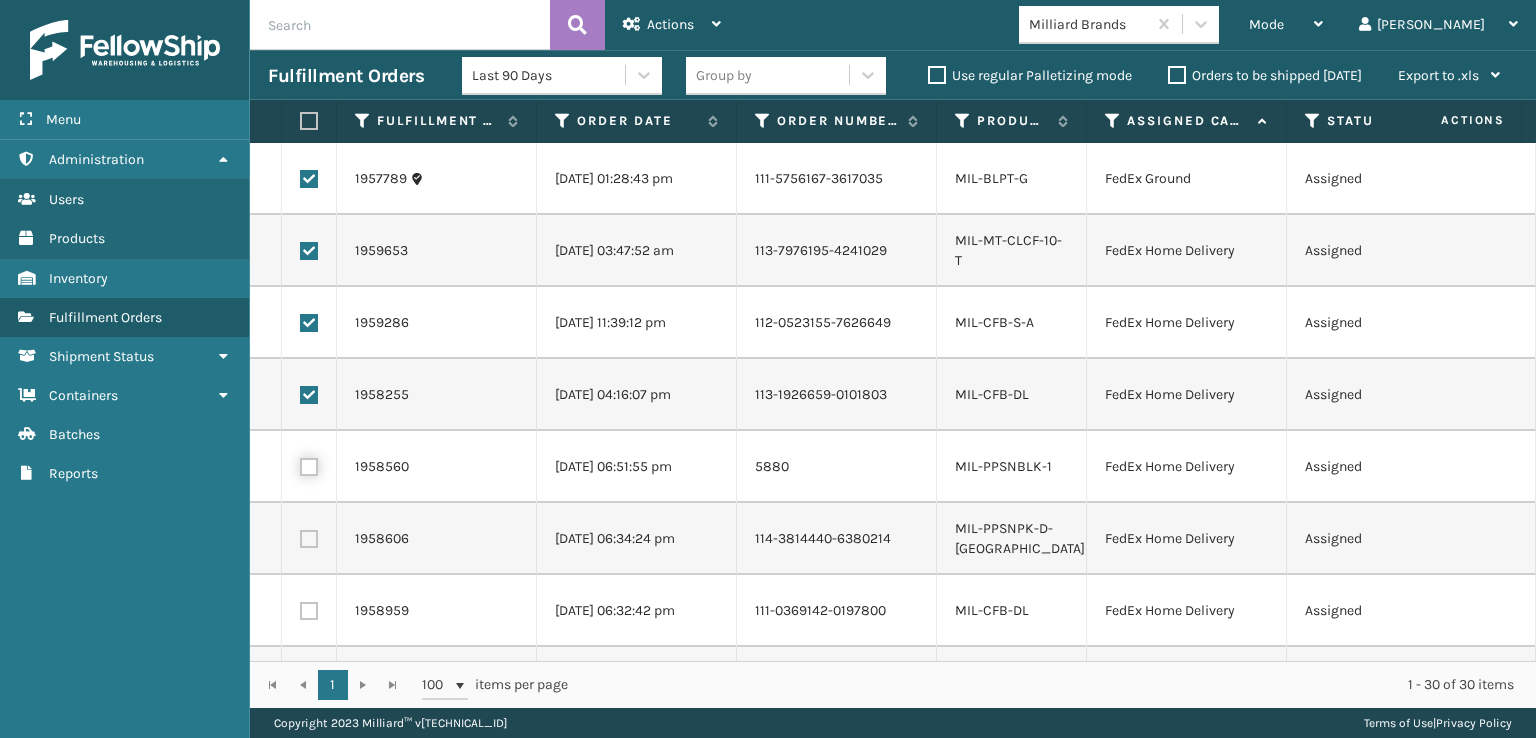 click at bounding box center [300, 464] 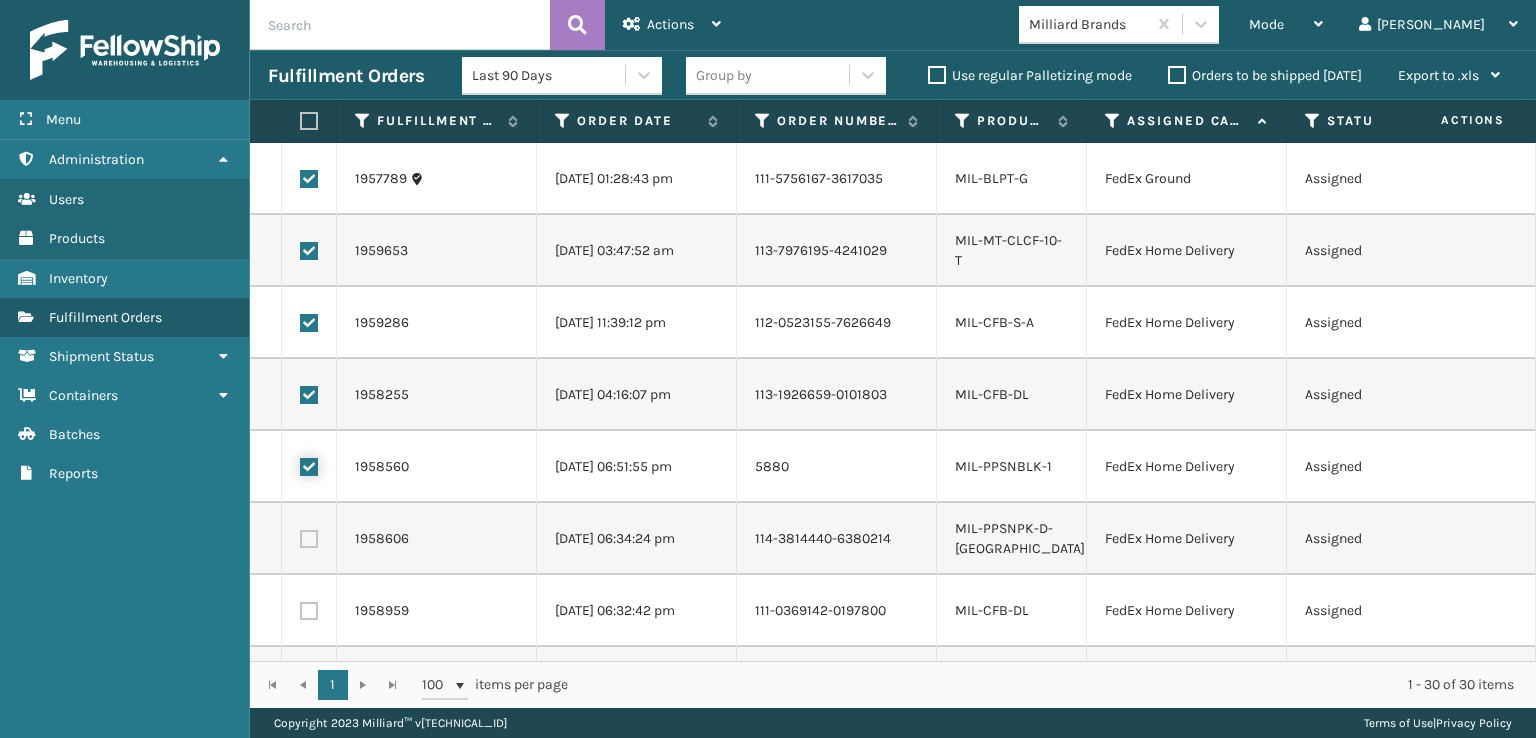 scroll, scrollTop: 100, scrollLeft: 0, axis: vertical 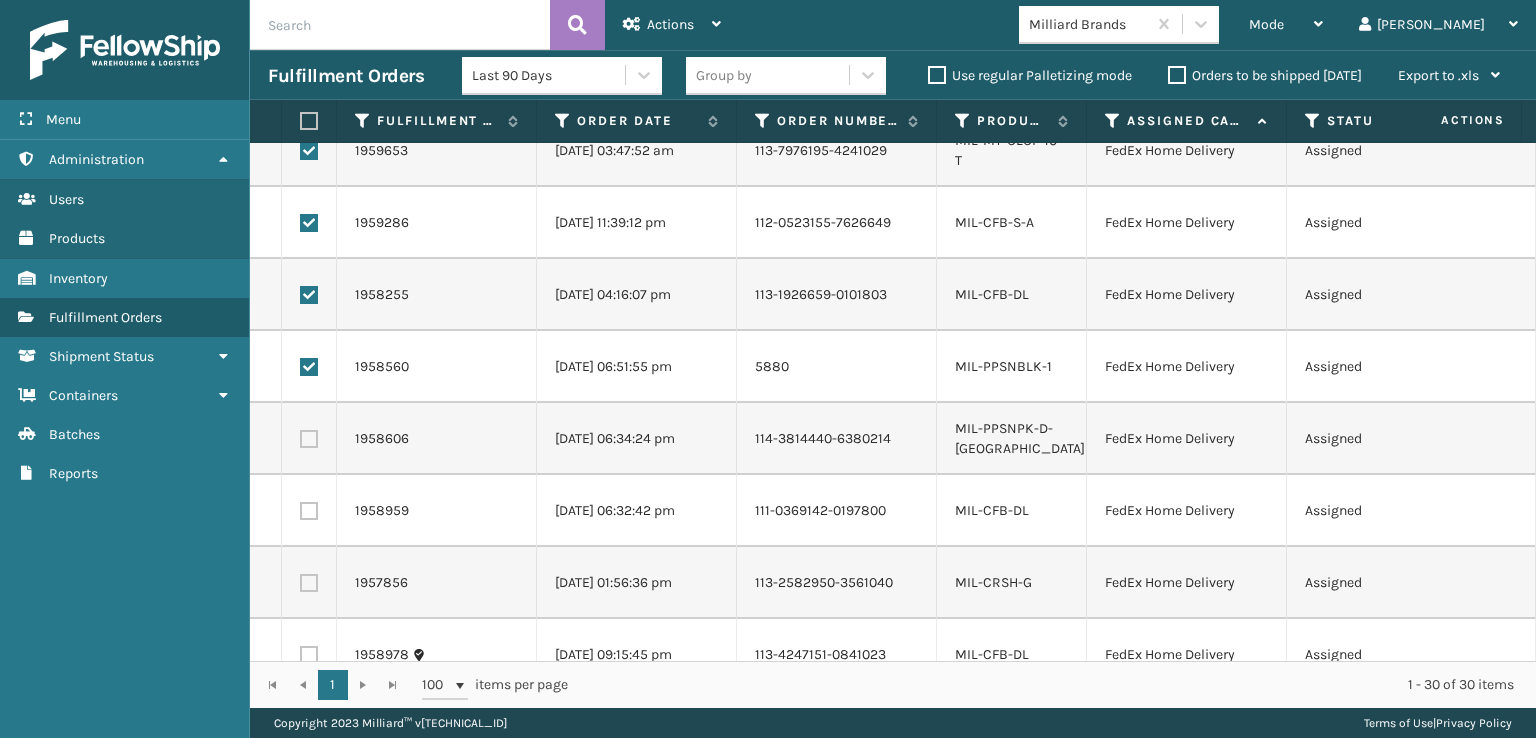 click at bounding box center [309, 439] 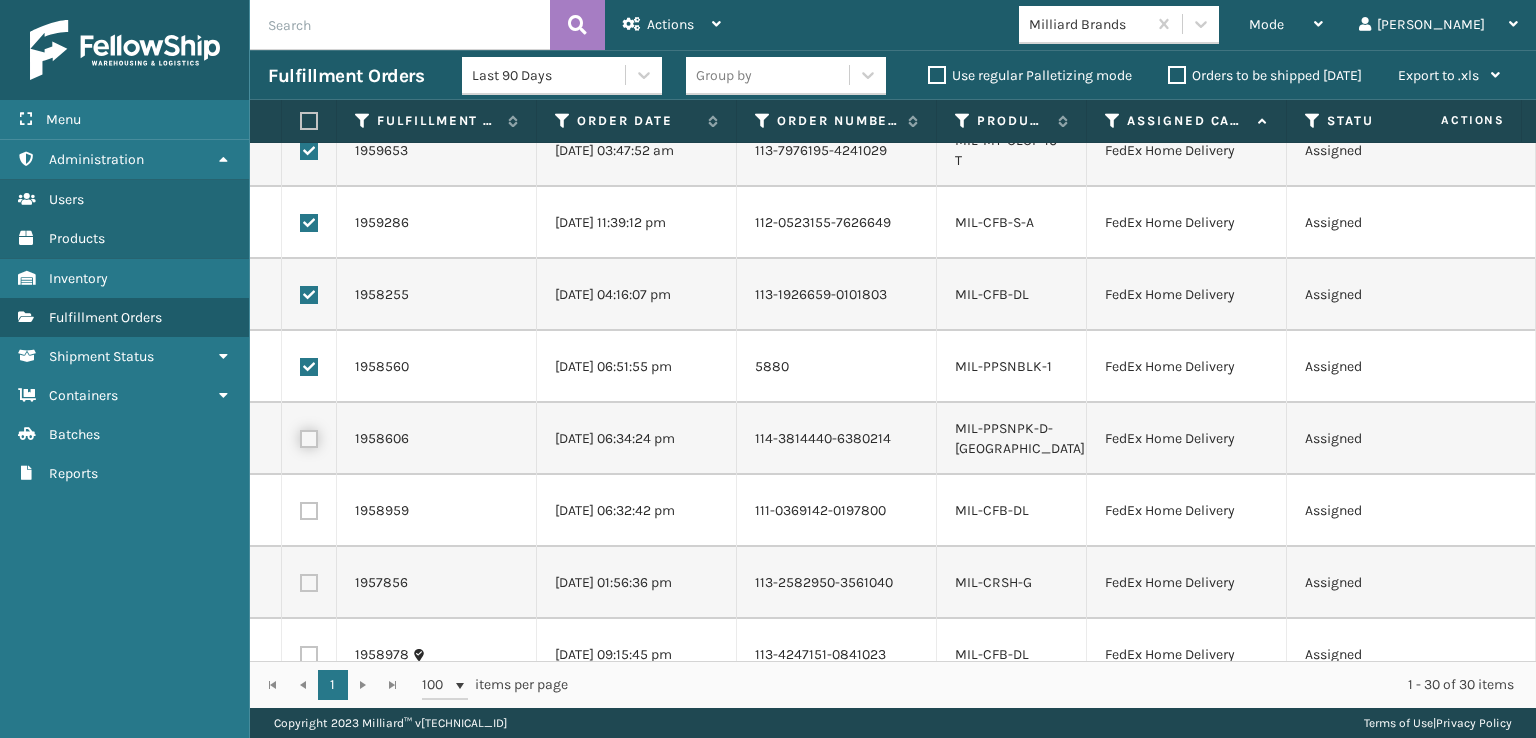 click at bounding box center [300, 436] 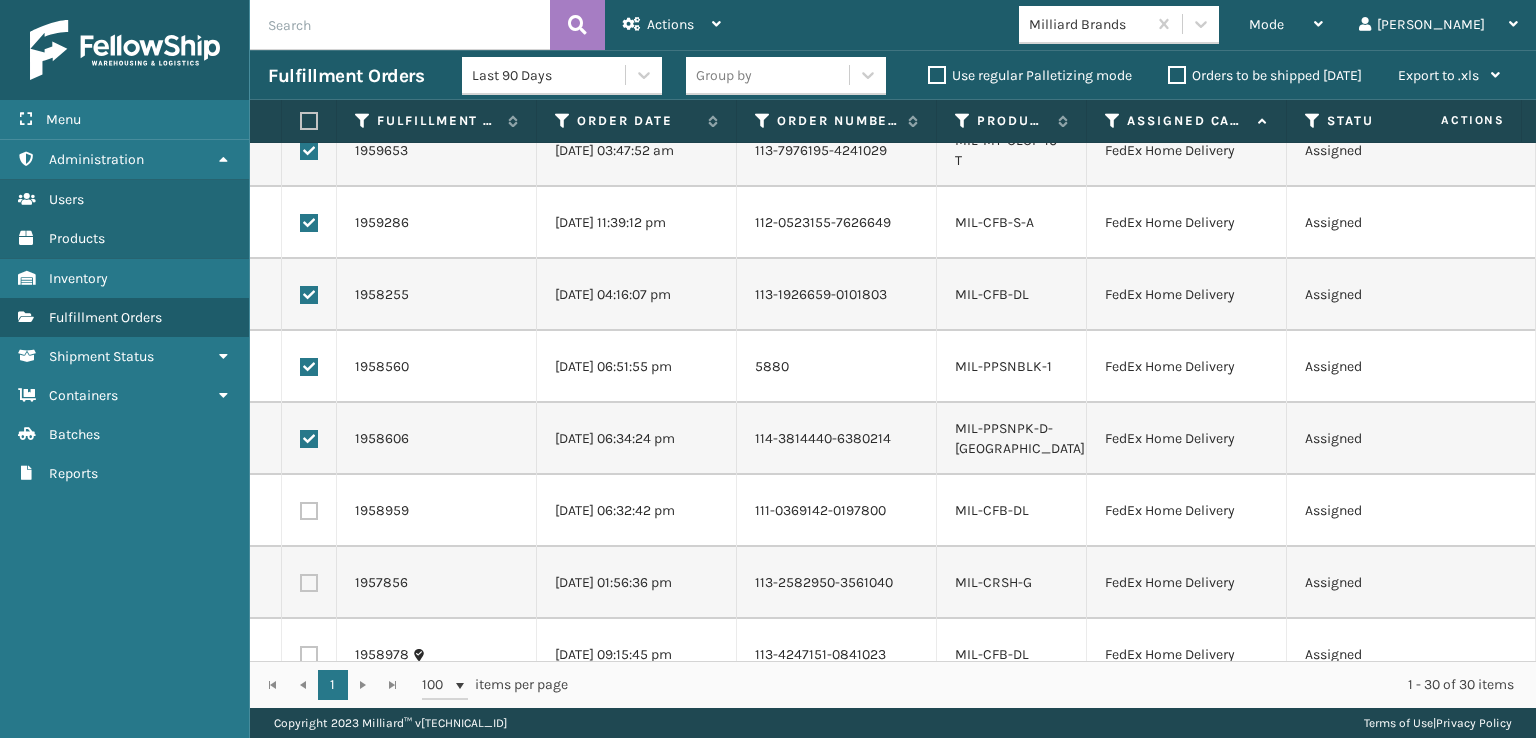 click at bounding box center [309, 511] 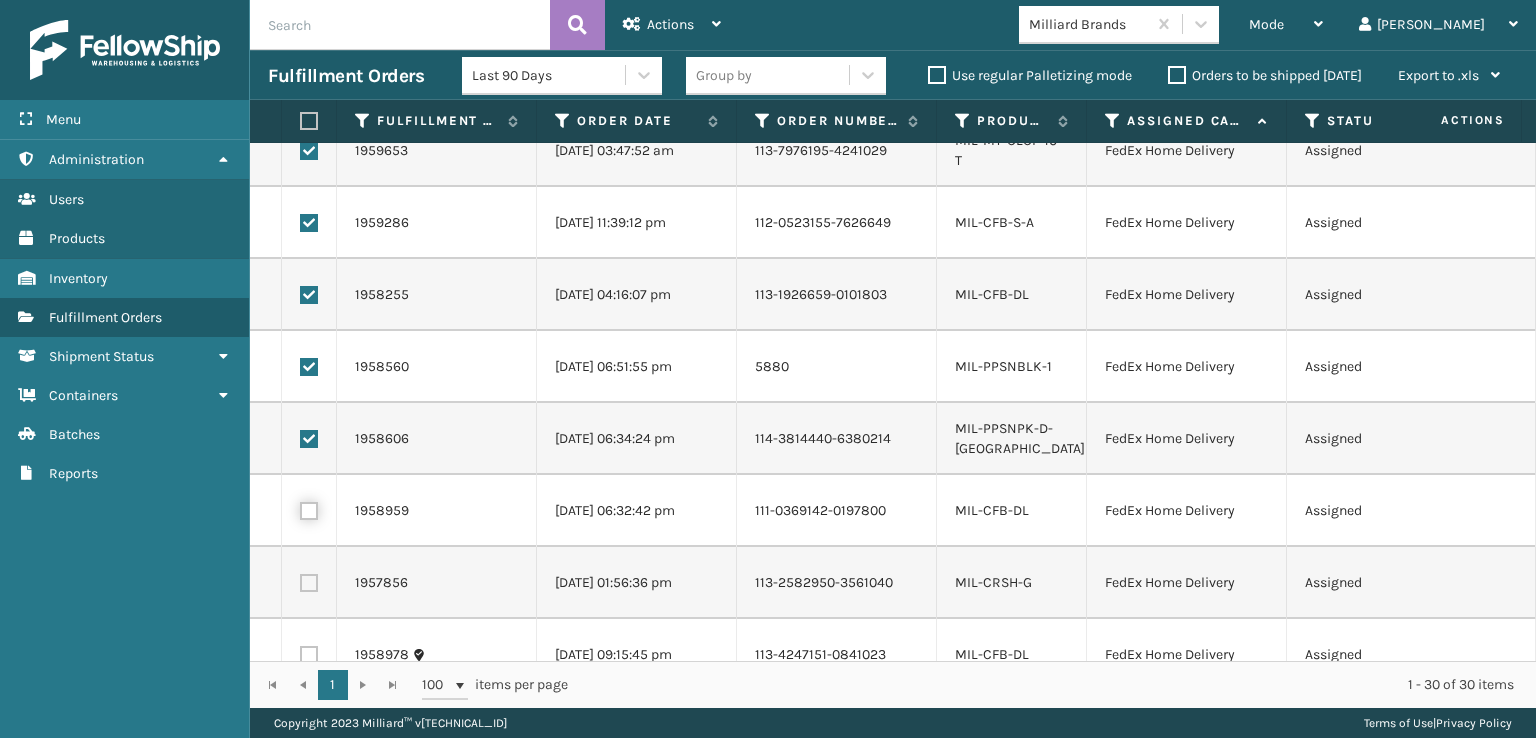 click at bounding box center (300, 508) 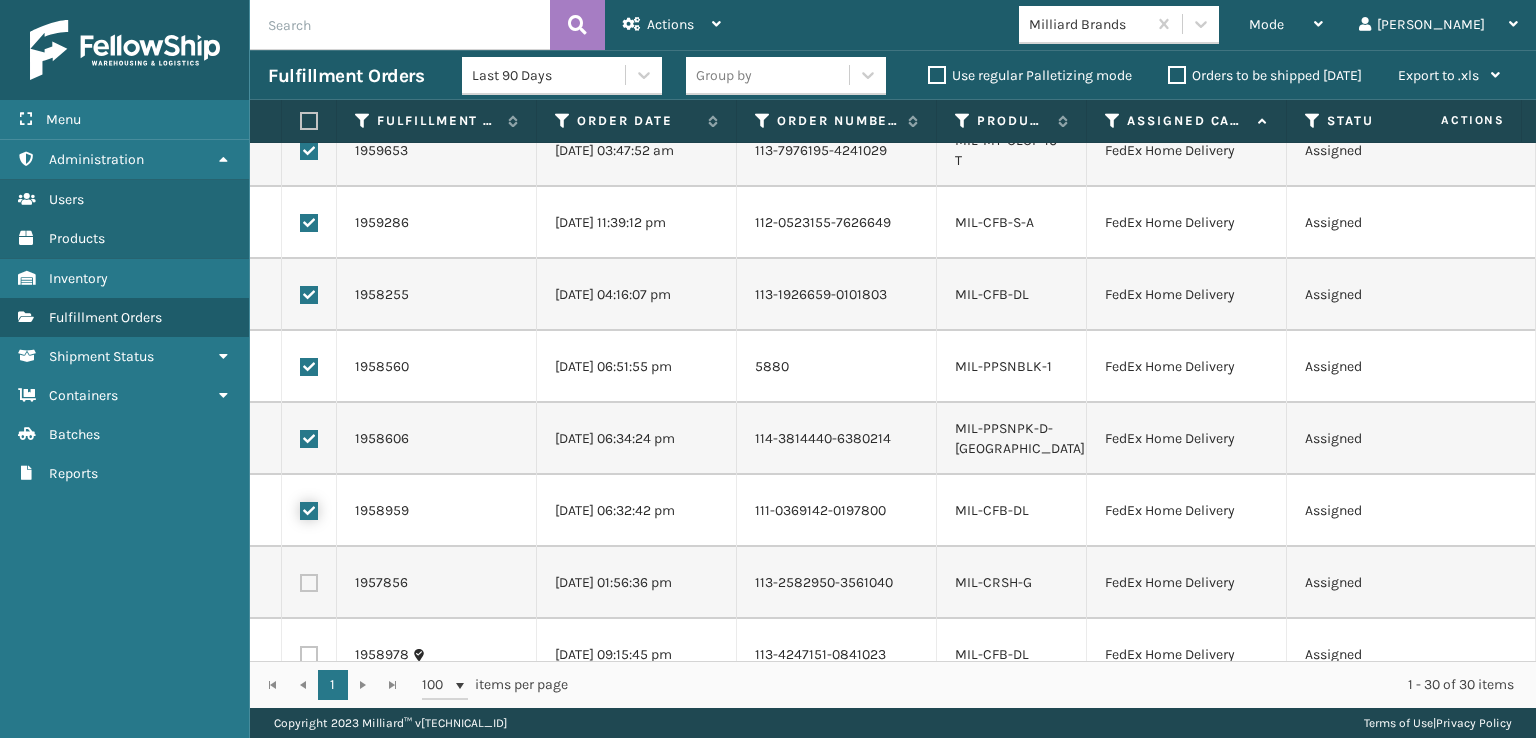 checkbox on "true" 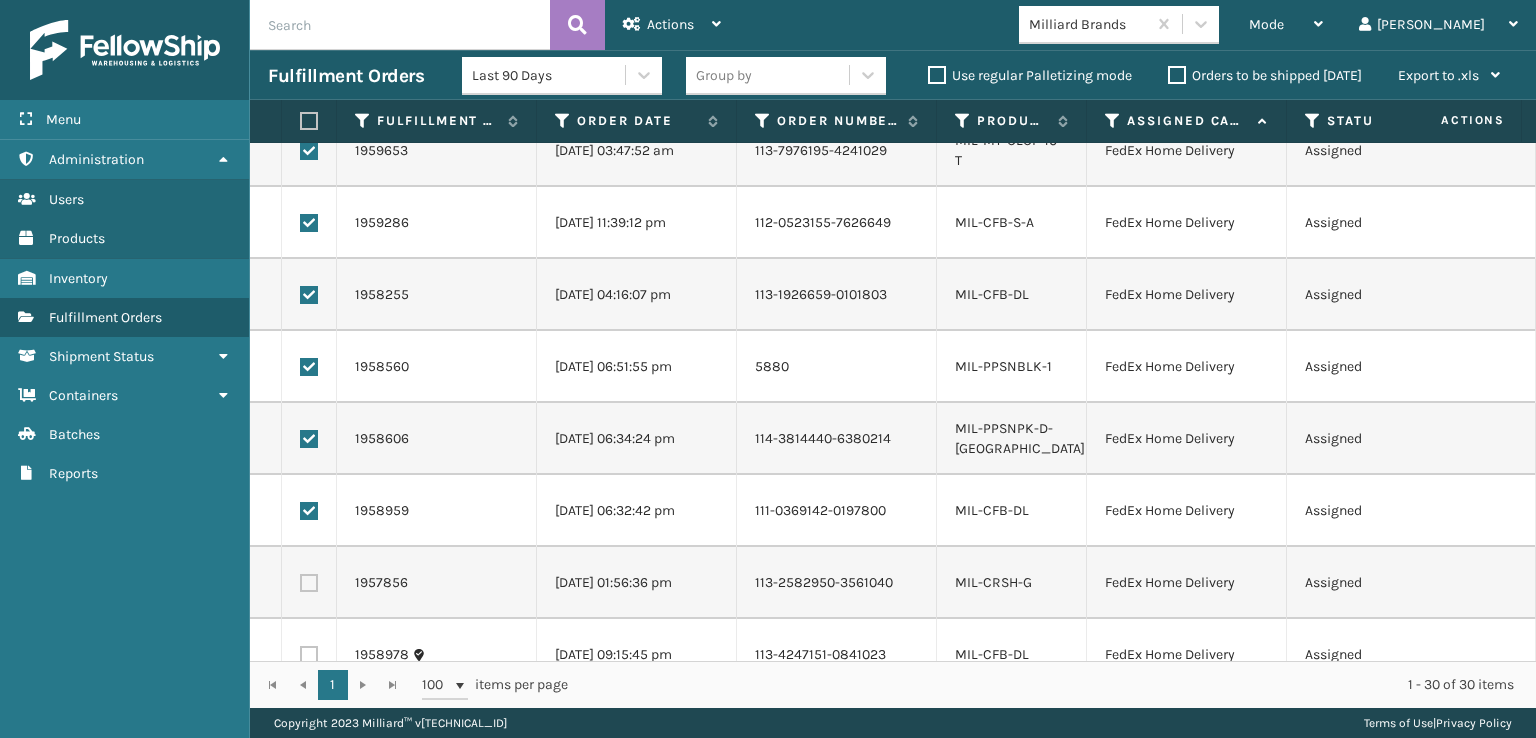 click at bounding box center (309, 583) 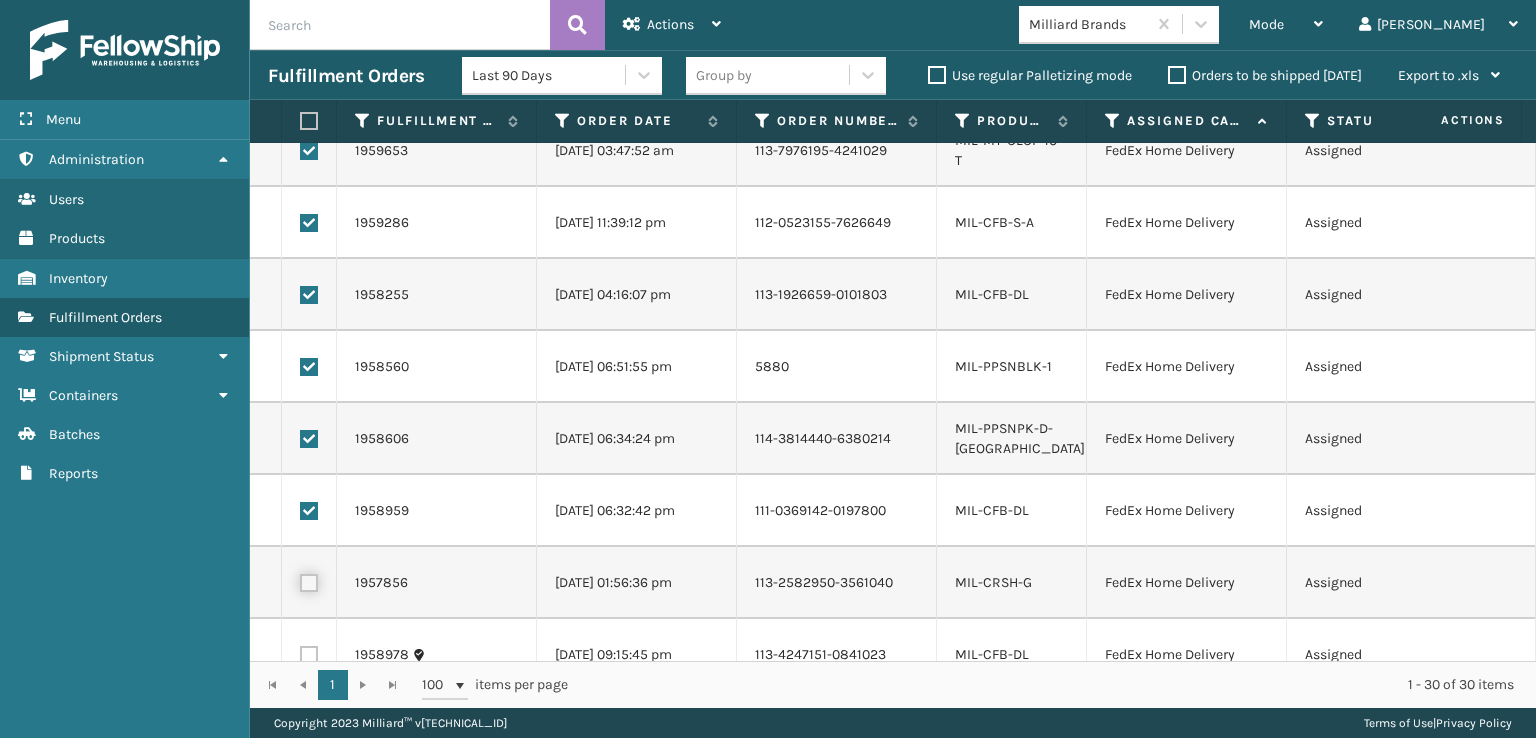 click at bounding box center [300, 580] 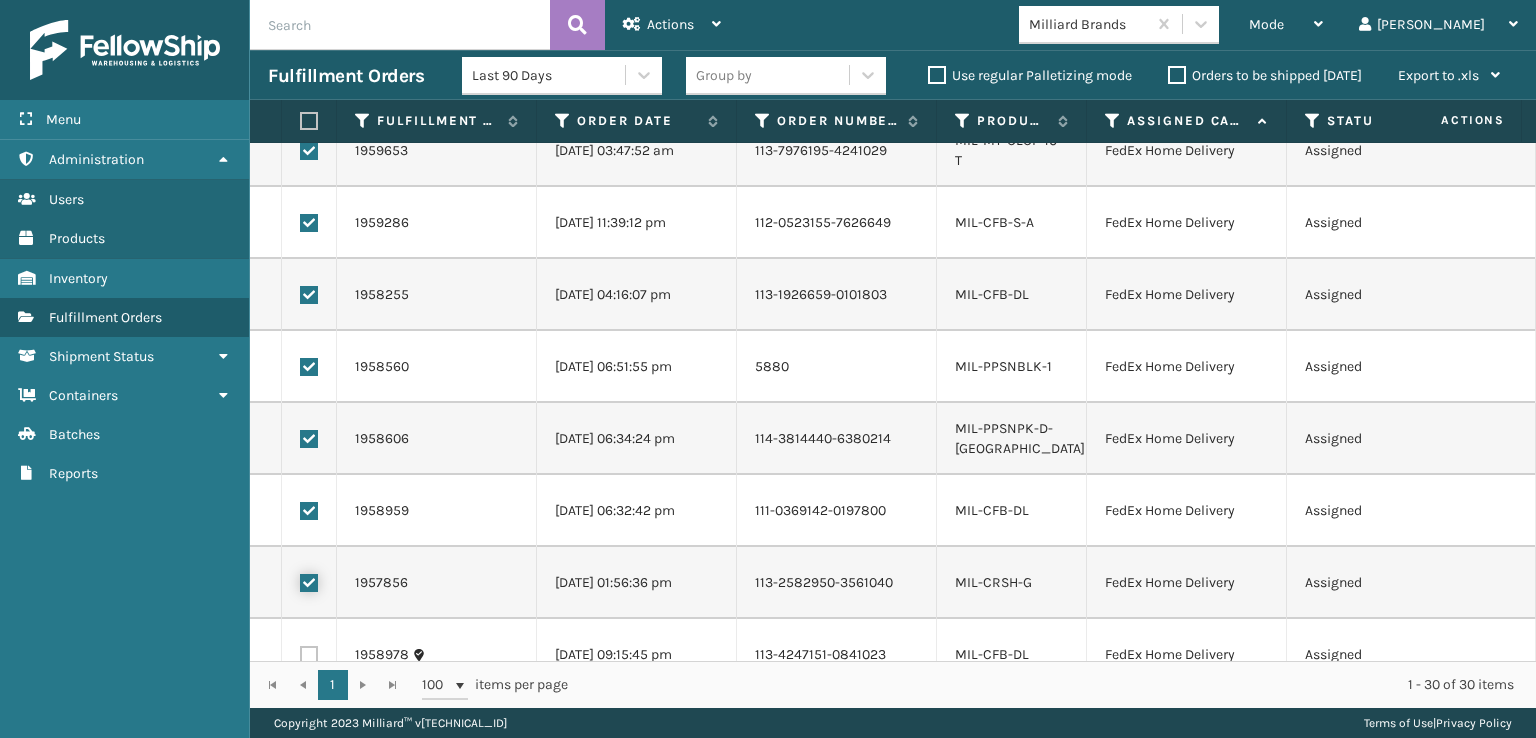 checkbox on "true" 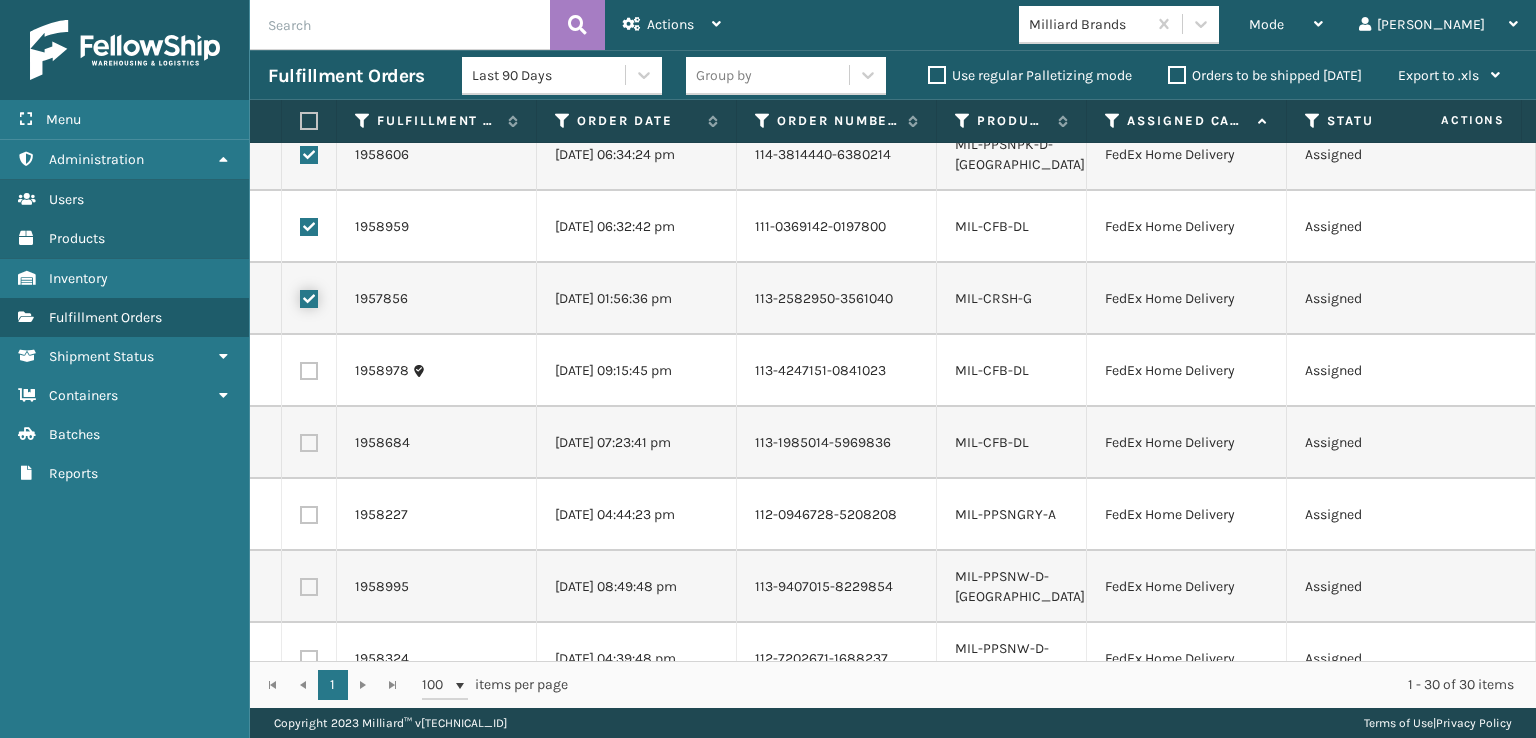 scroll, scrollTop: 500, scrollLeft: 0, axis: vertical 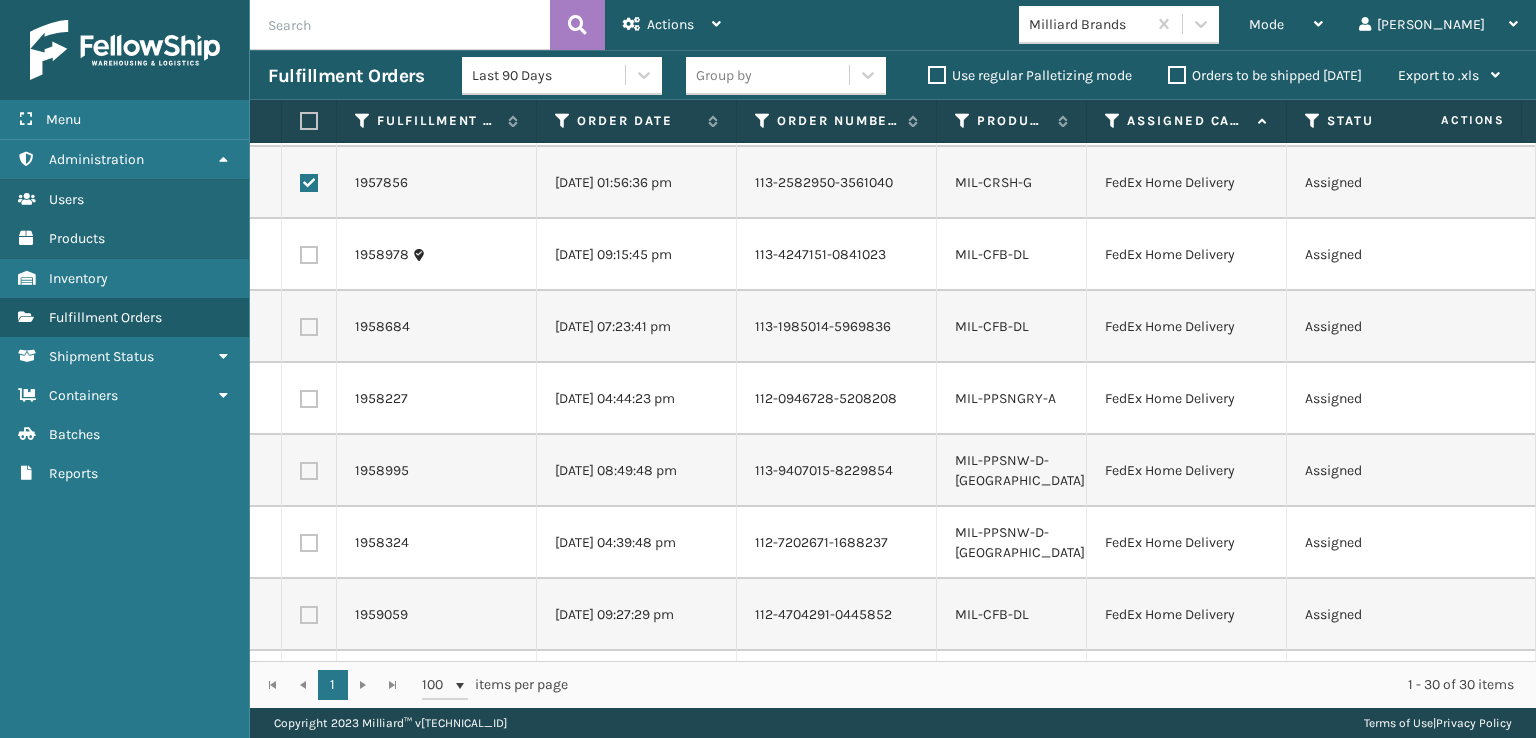 click at bounding box center (309, 255) 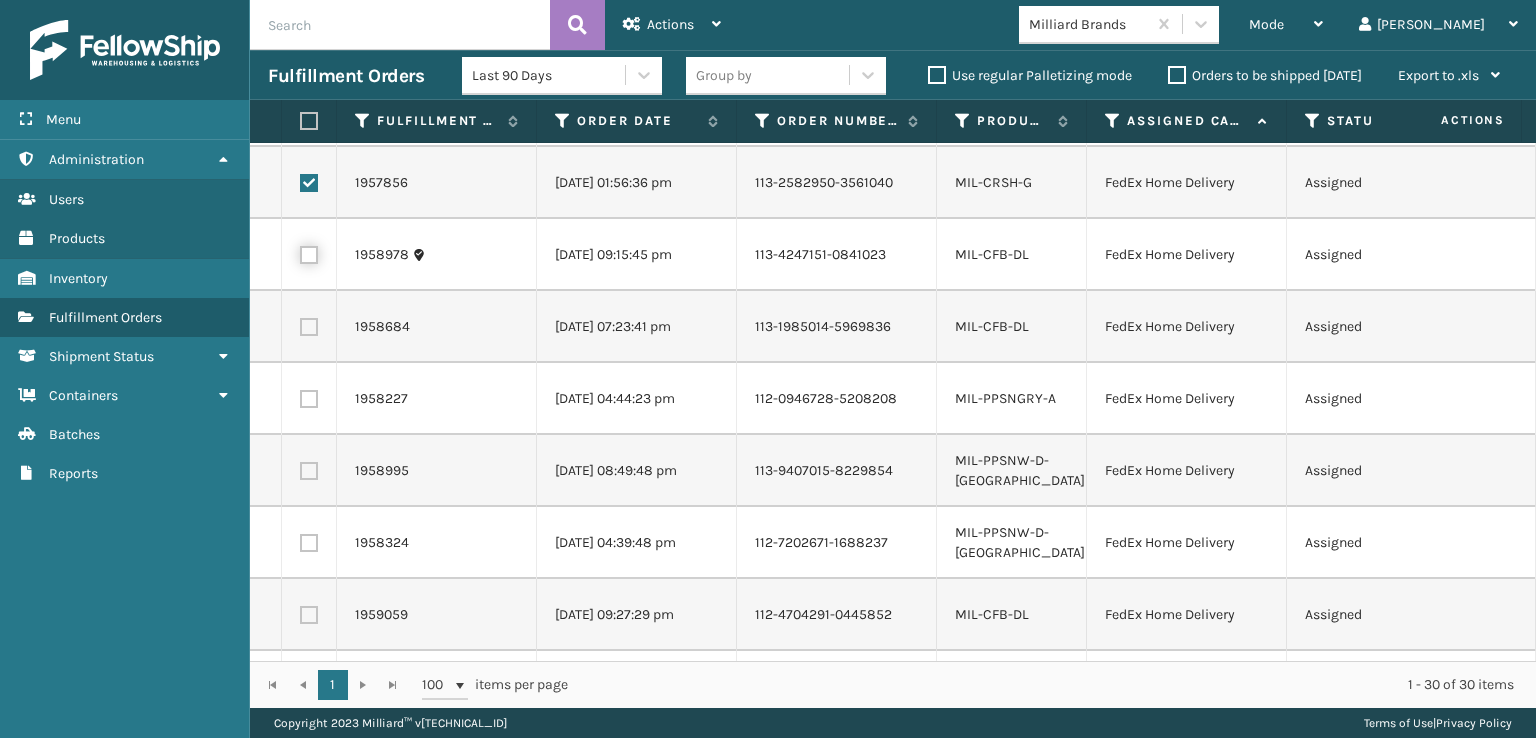 click at bounding box center [300, 252] 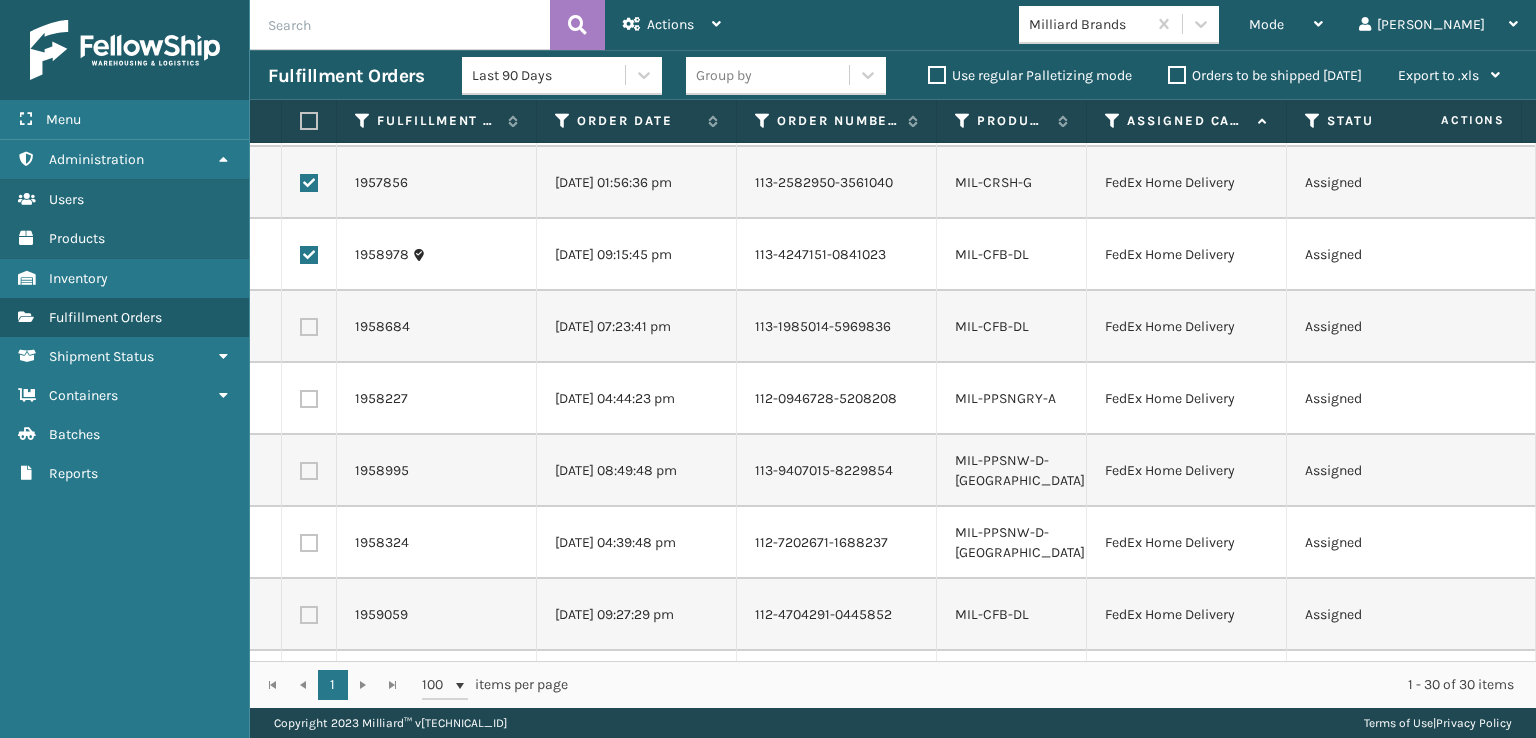 click at bounding box center (309, 327) 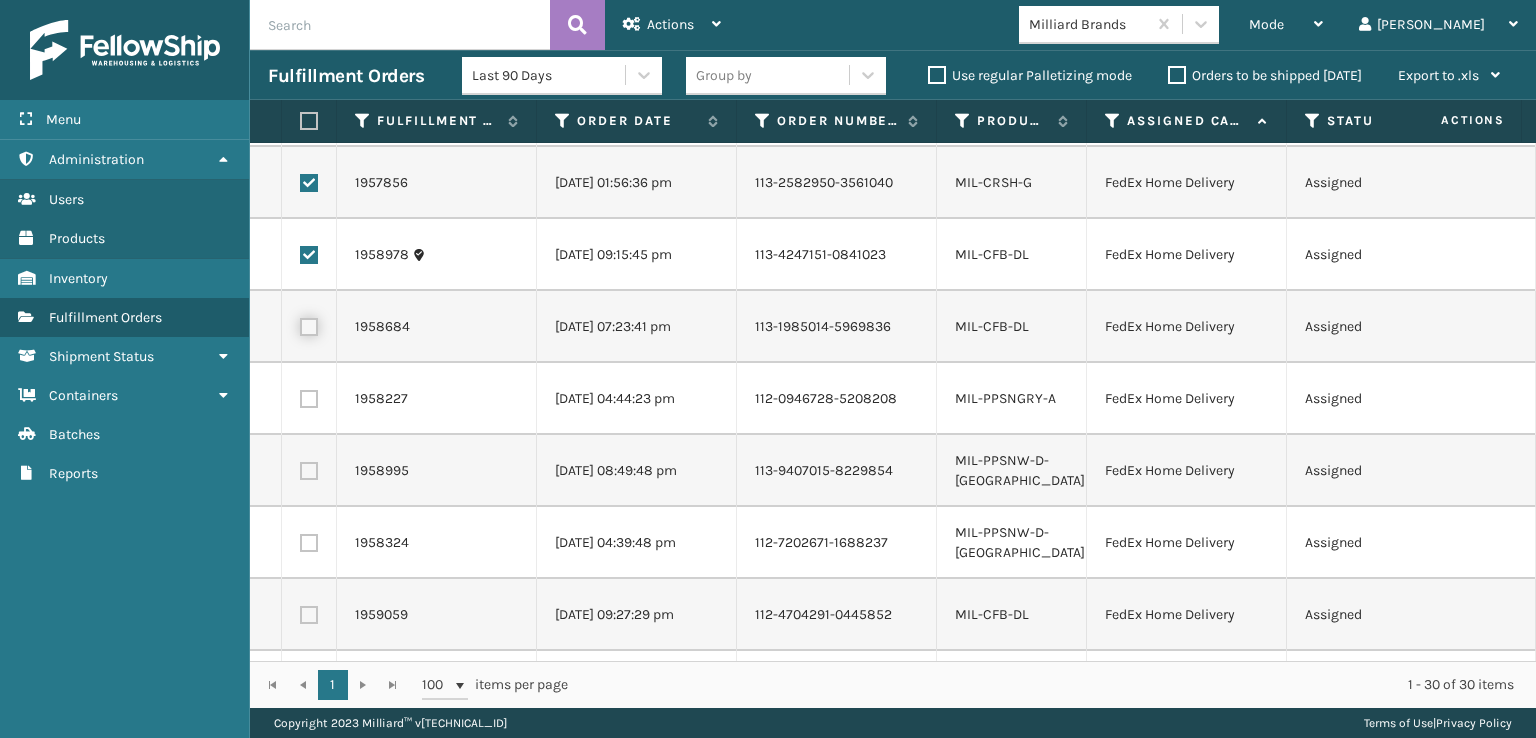 click at bounding box center (300, 324) 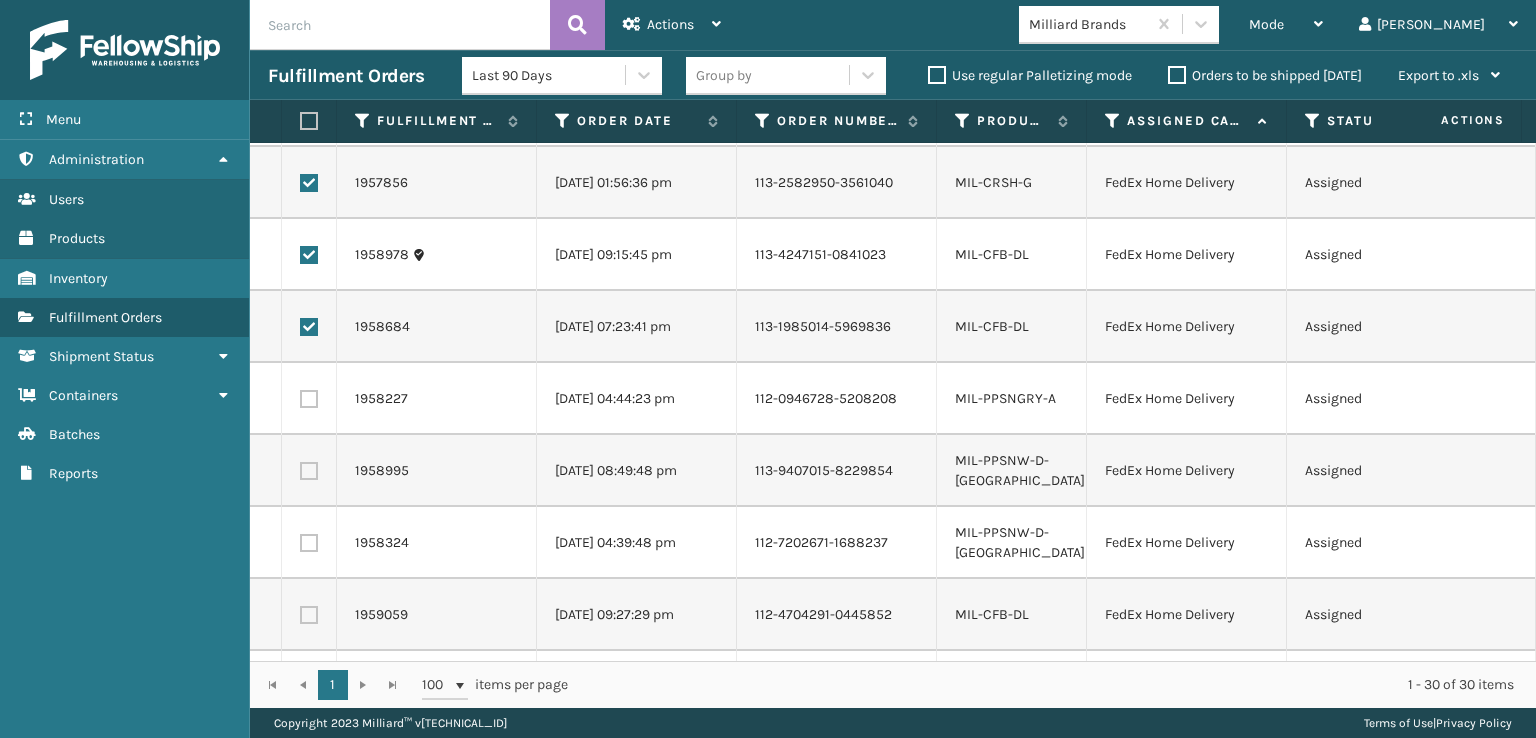 click at bounding box center (309, 399) 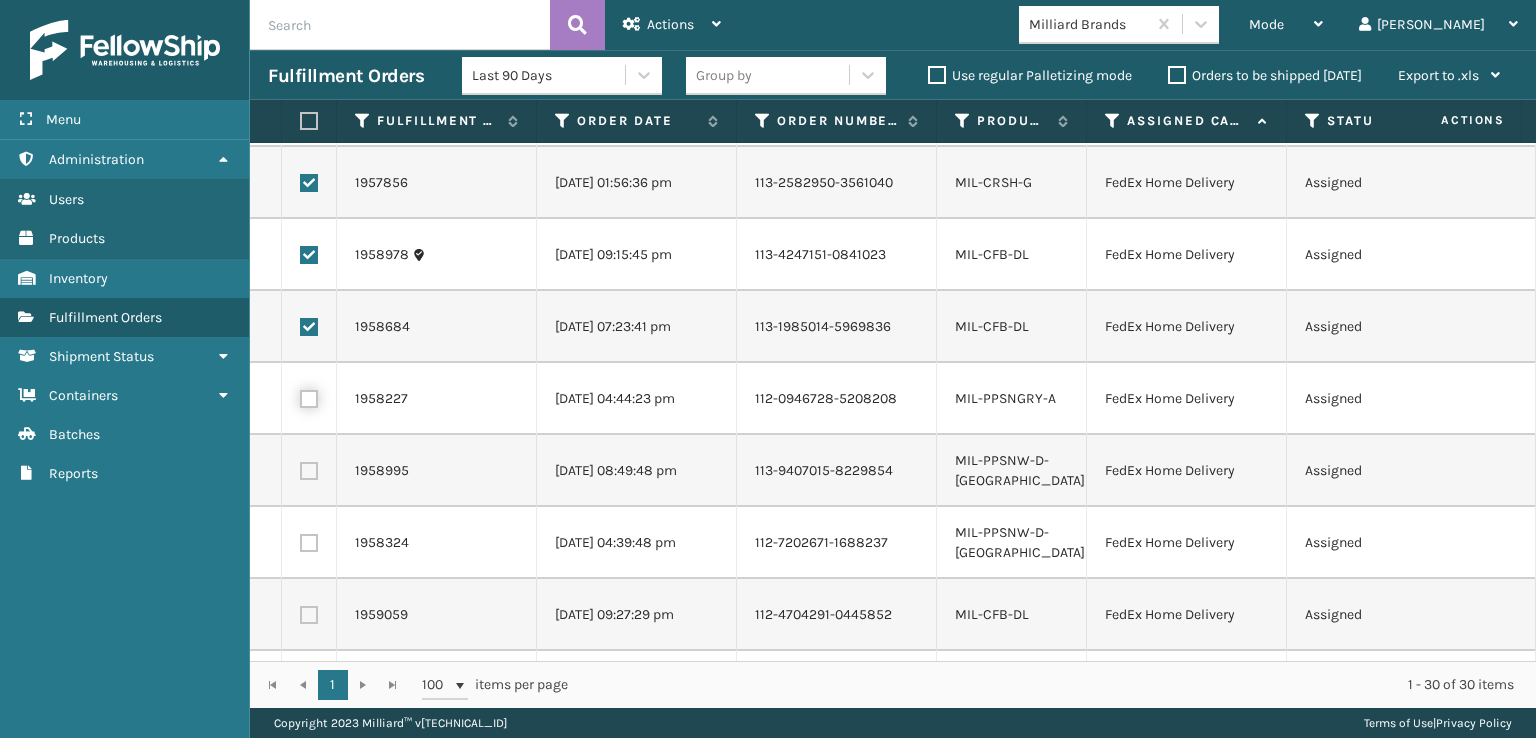 click at bounding box center (300, 396) 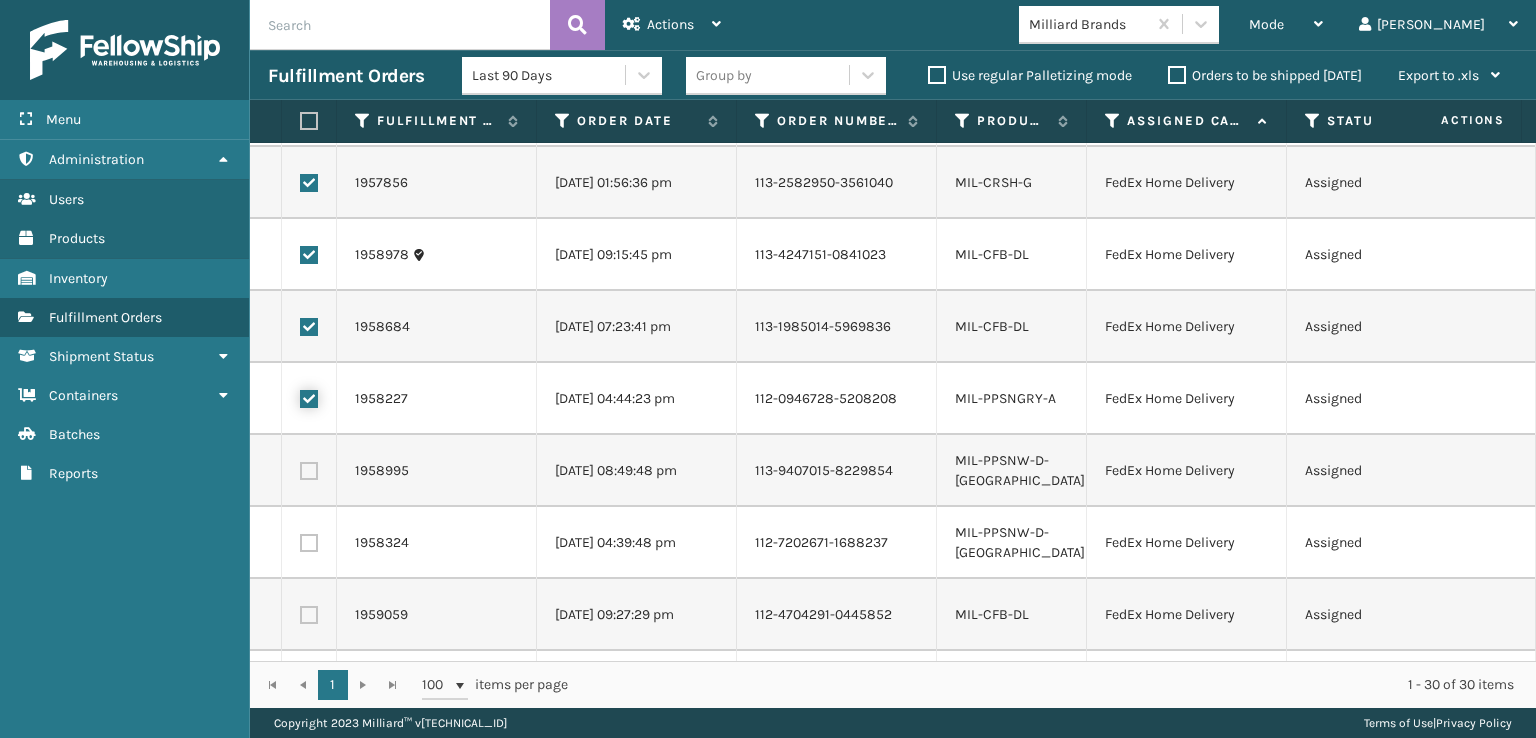 checkbox on "true" 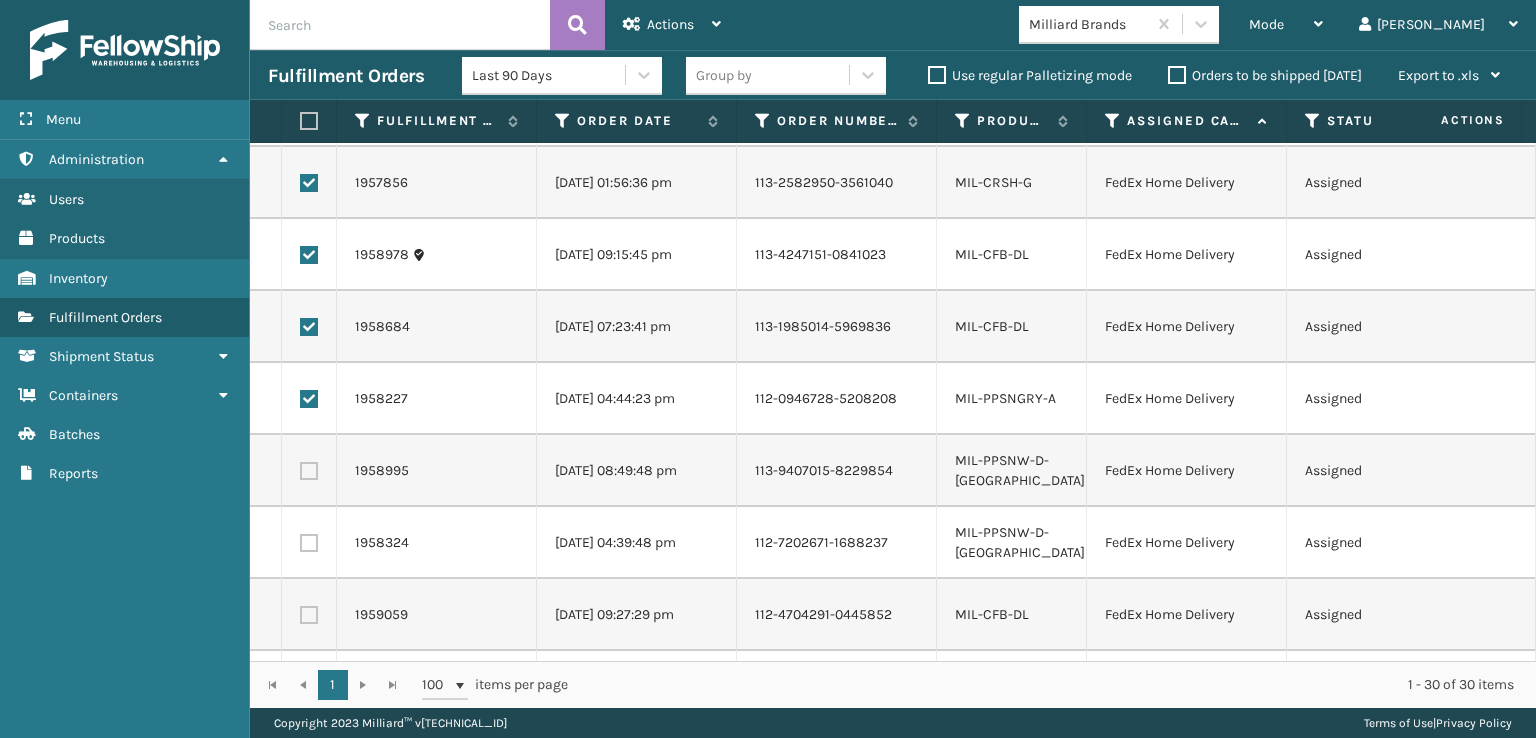 click at bounding box center (309, 471) 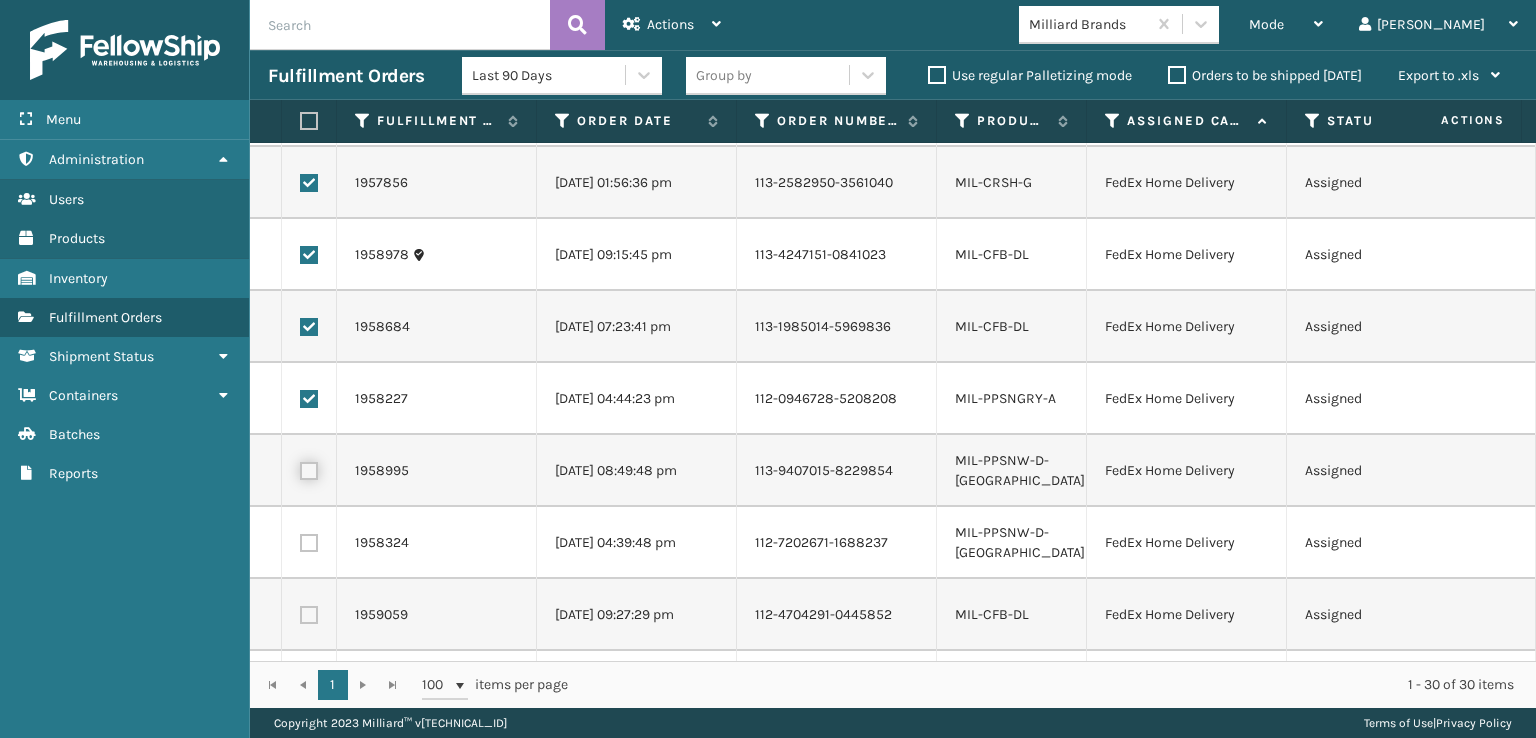 click at bounding box center (300, 468) 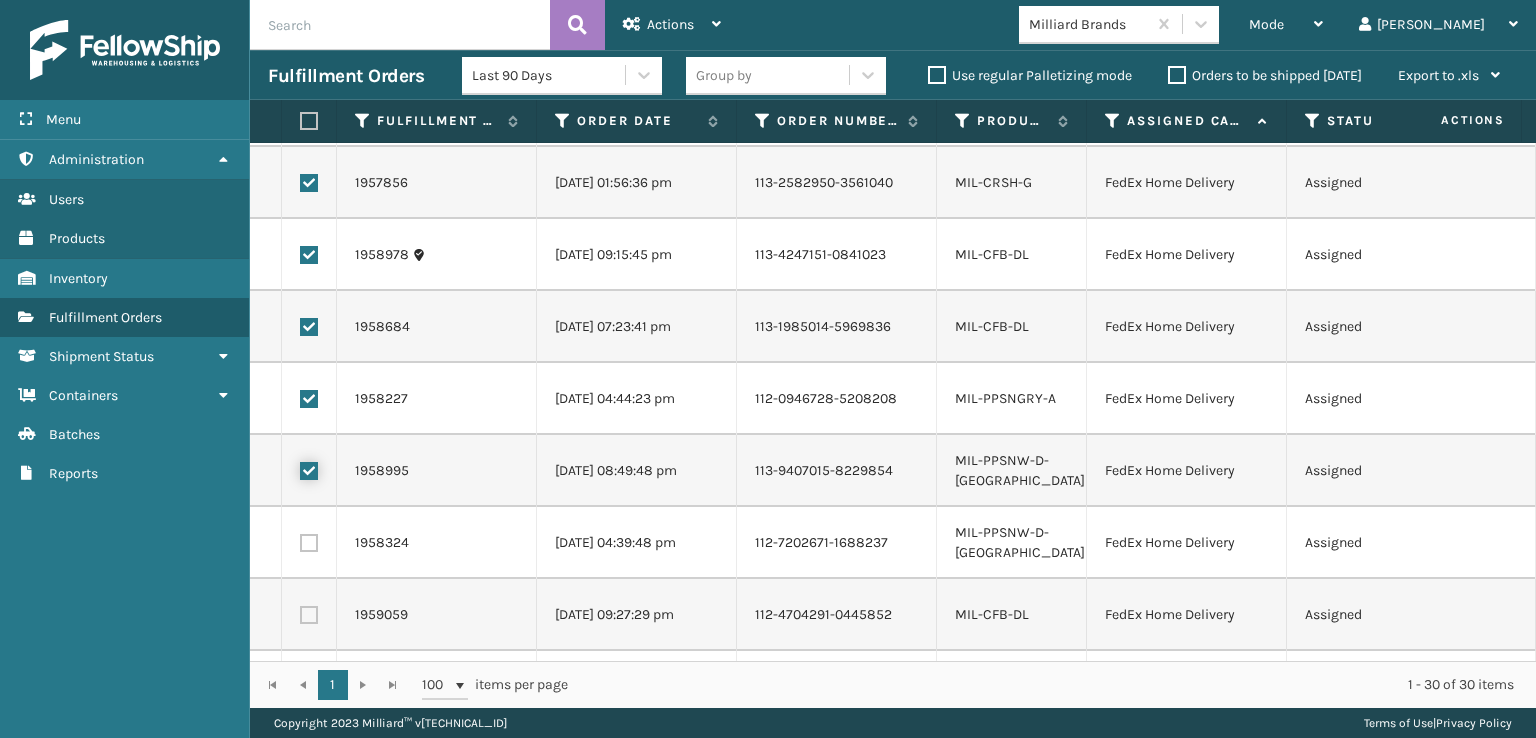 checkbox on "true" 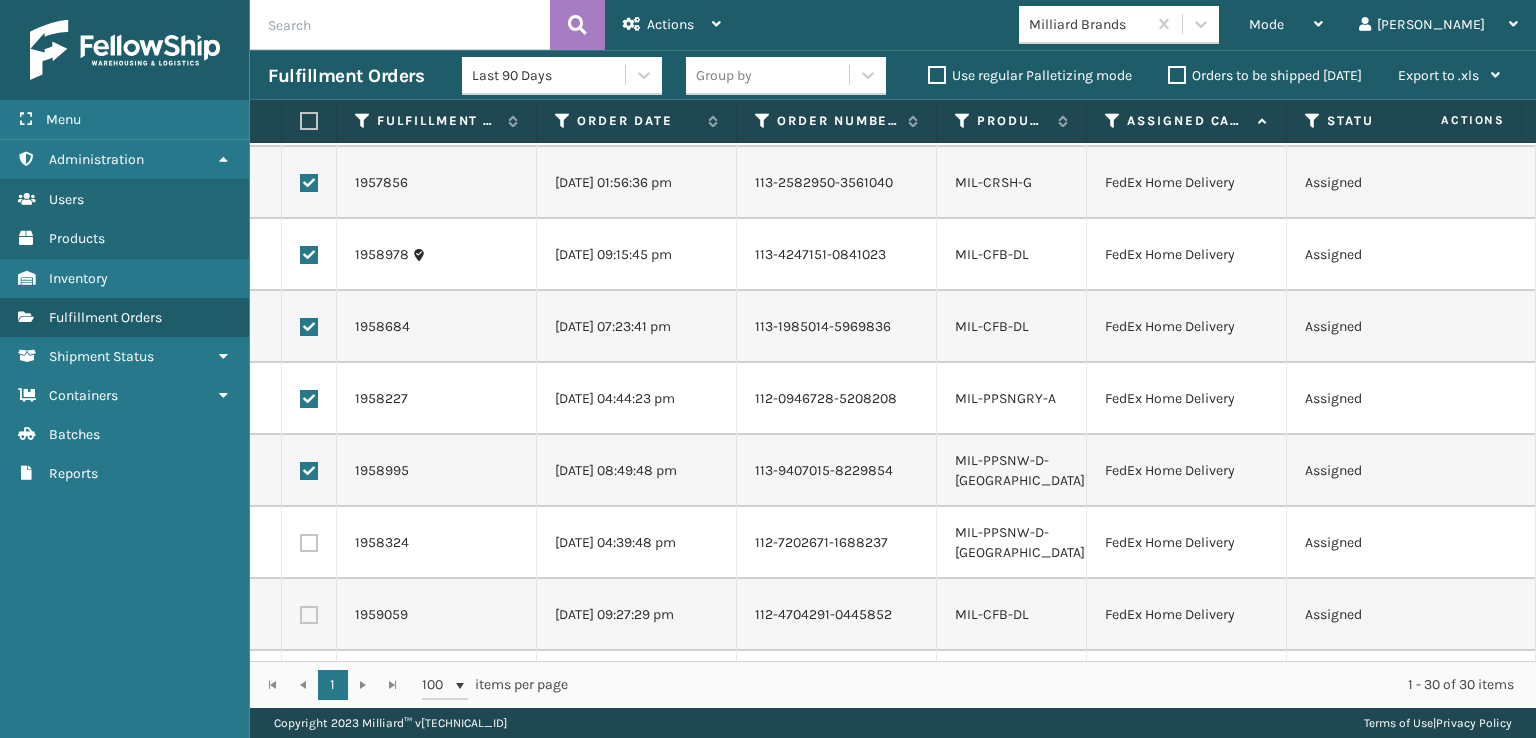 click at bounding box center [309, 543] 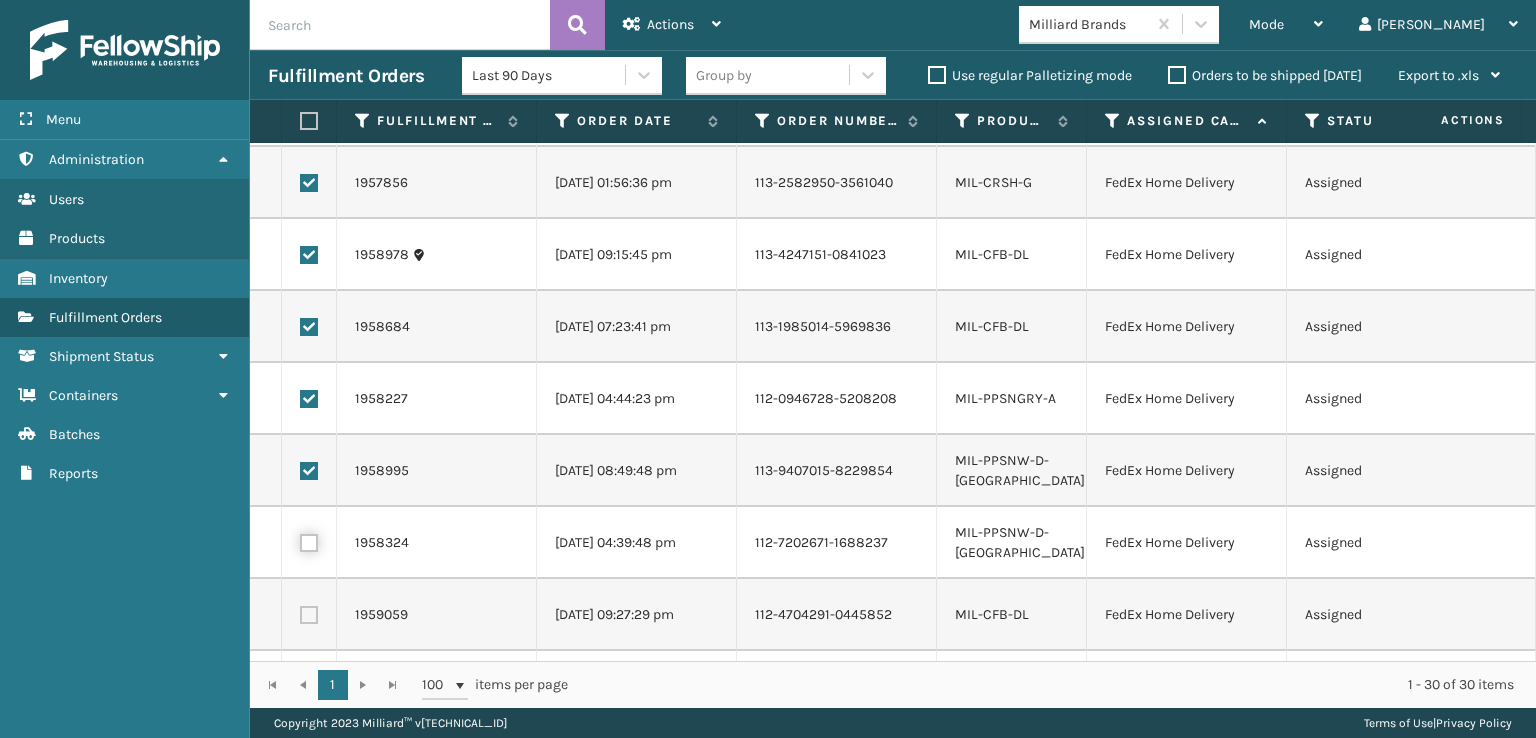 click at bounding box center [300, 540] 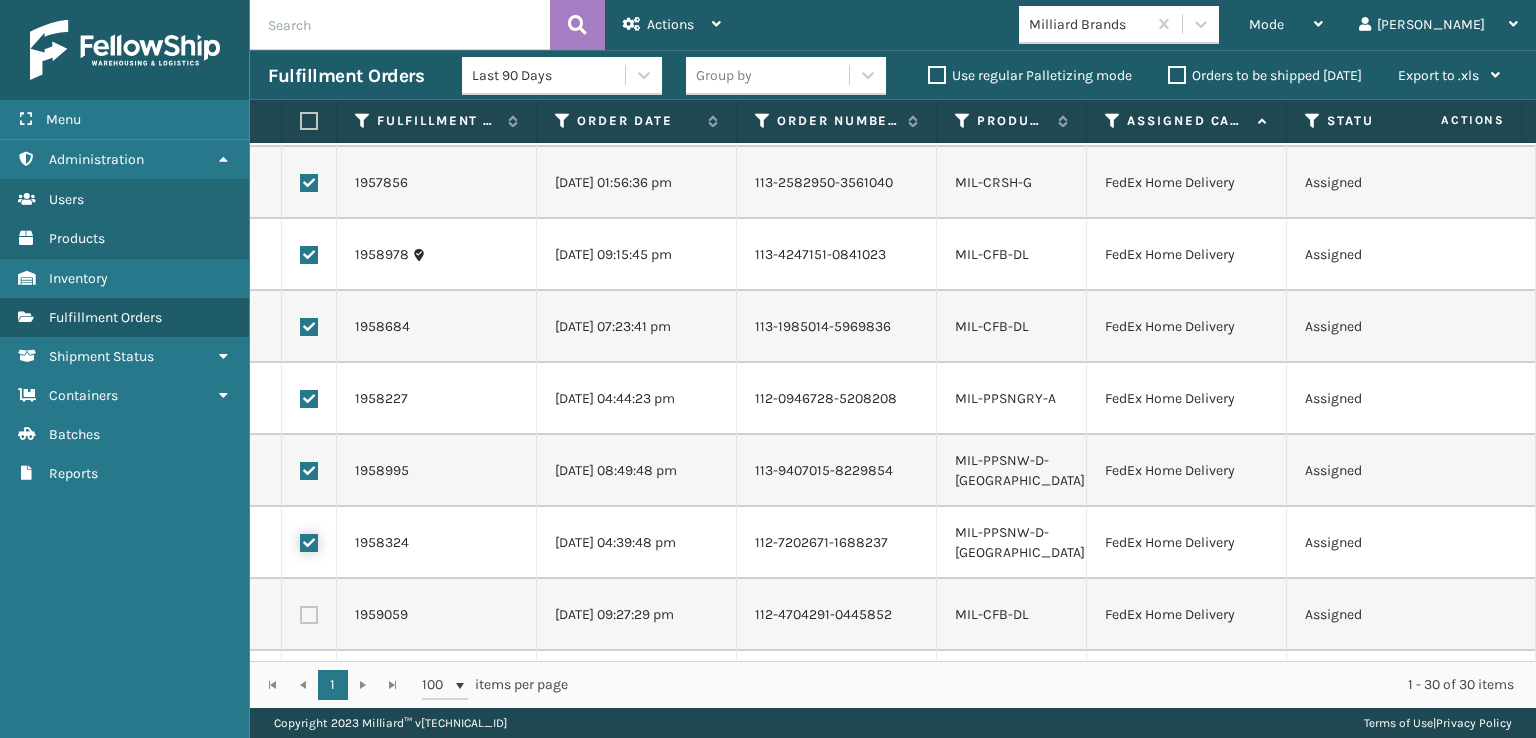 checkbox on "true" 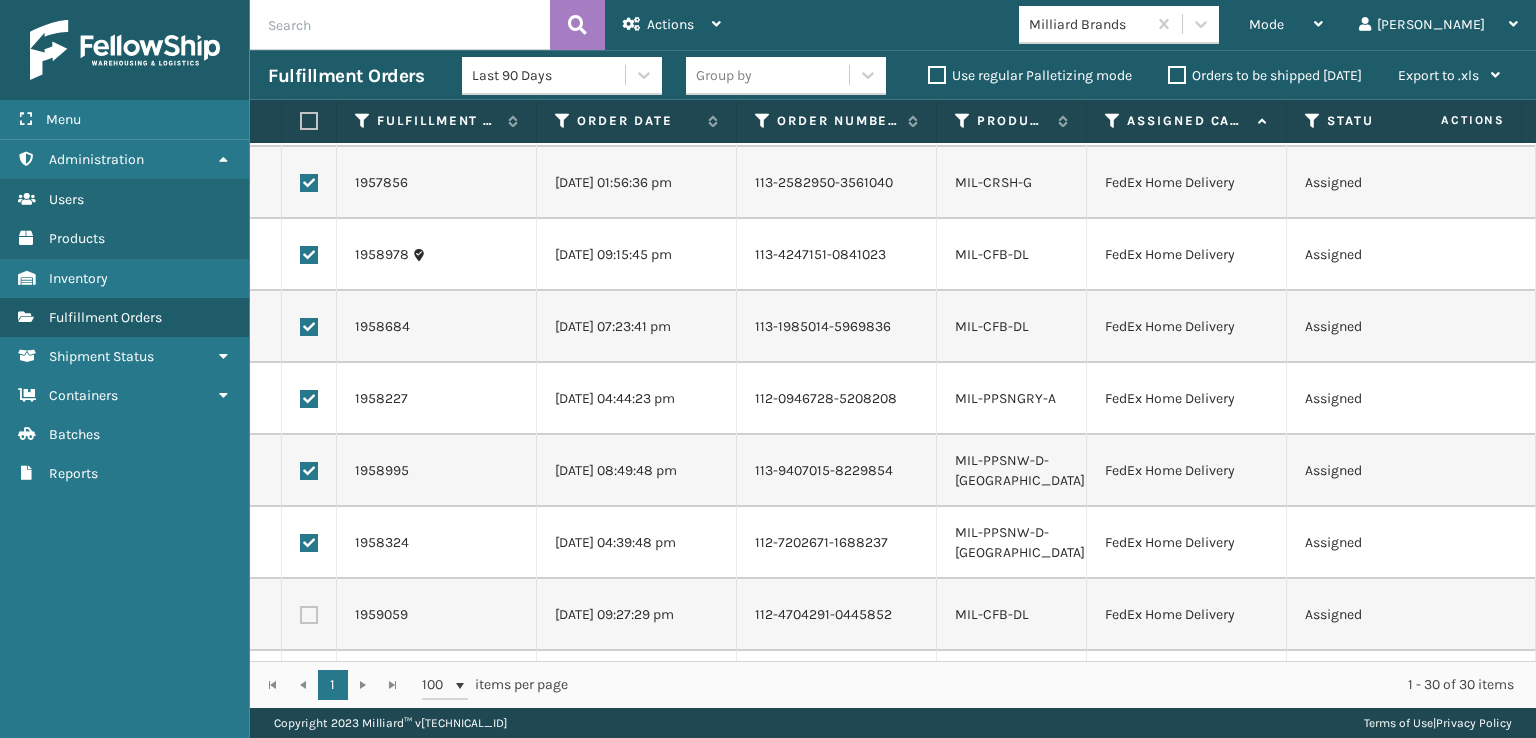click at bounding box center [309, 615] 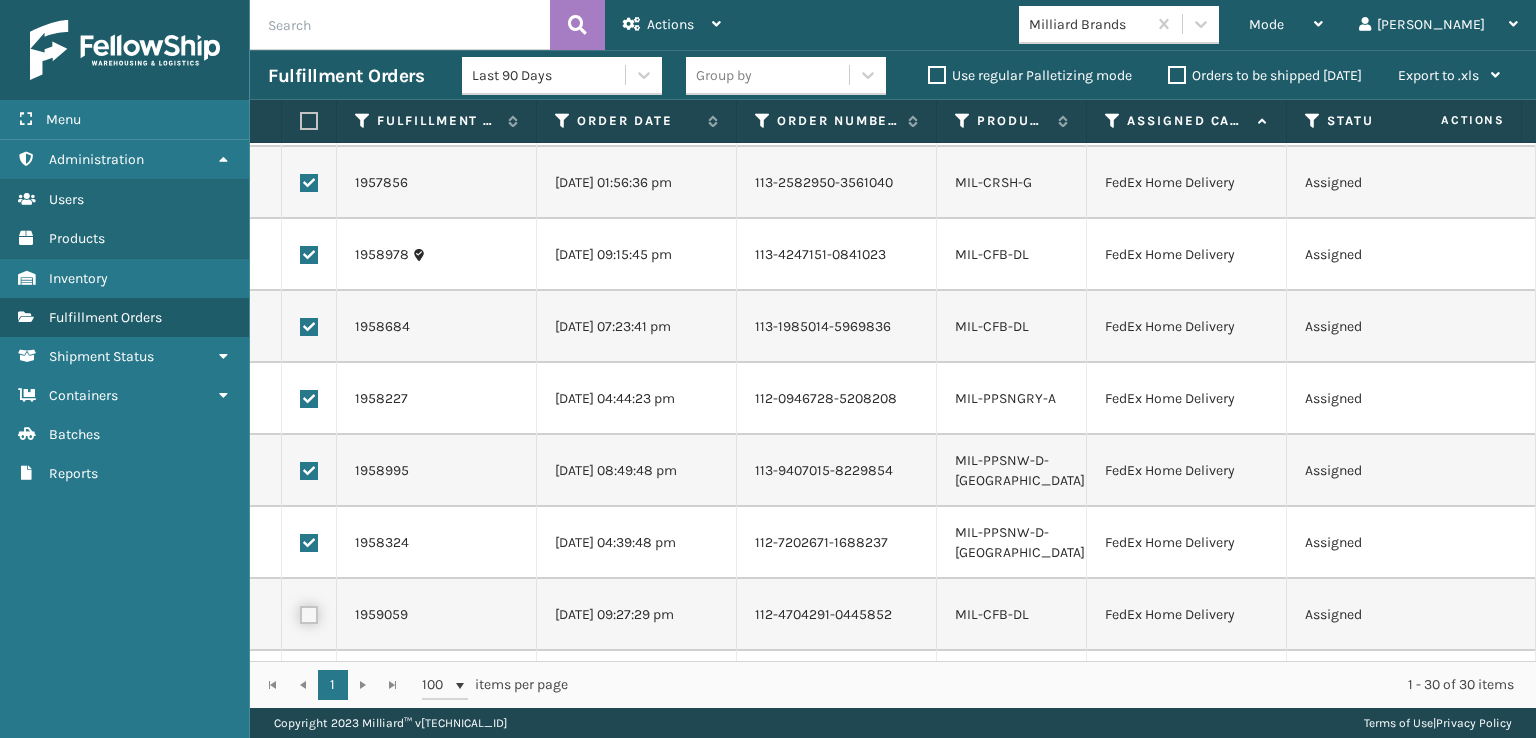 click at bounding box center (300, 612) 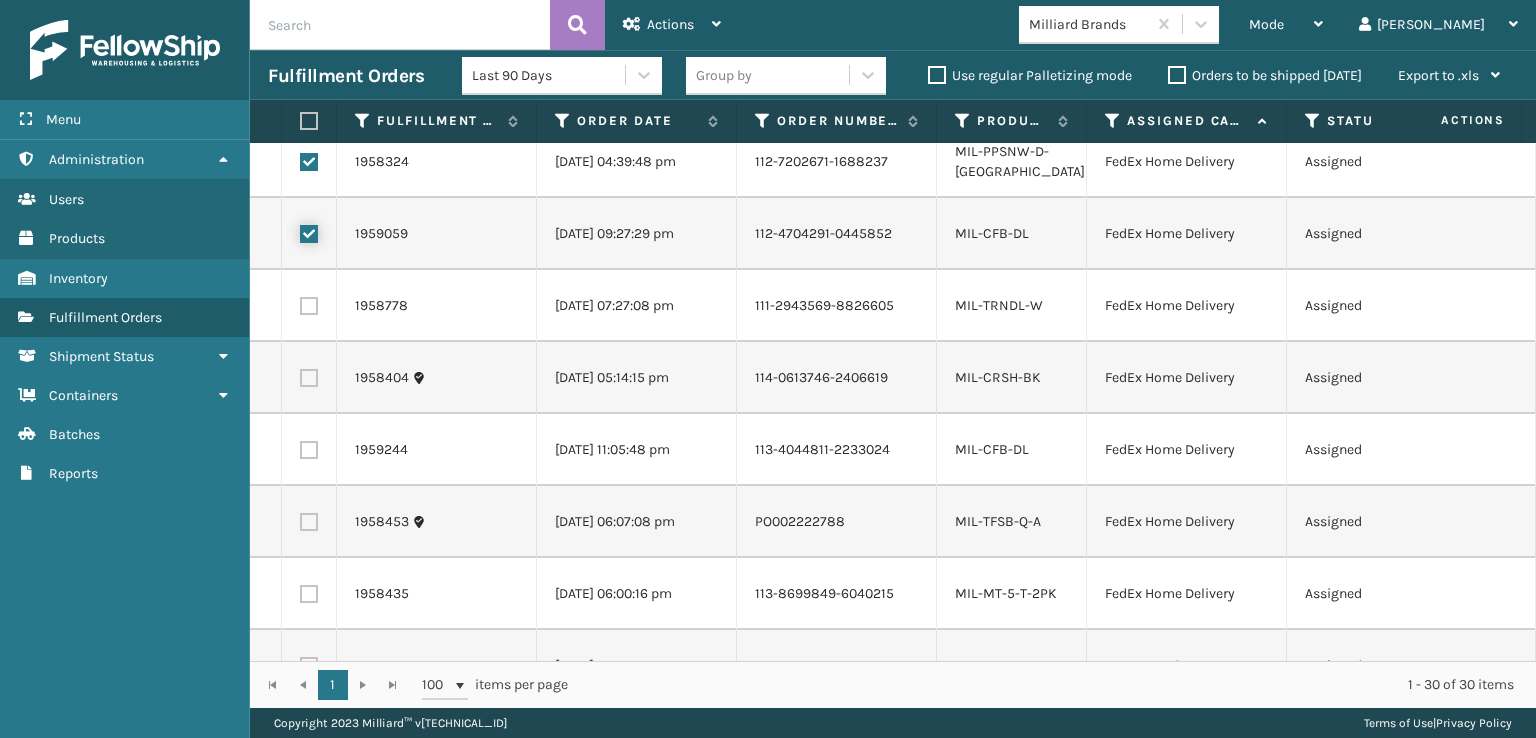 scroll, scrollTop: 900, scrollLeft: 0, axis: vertical 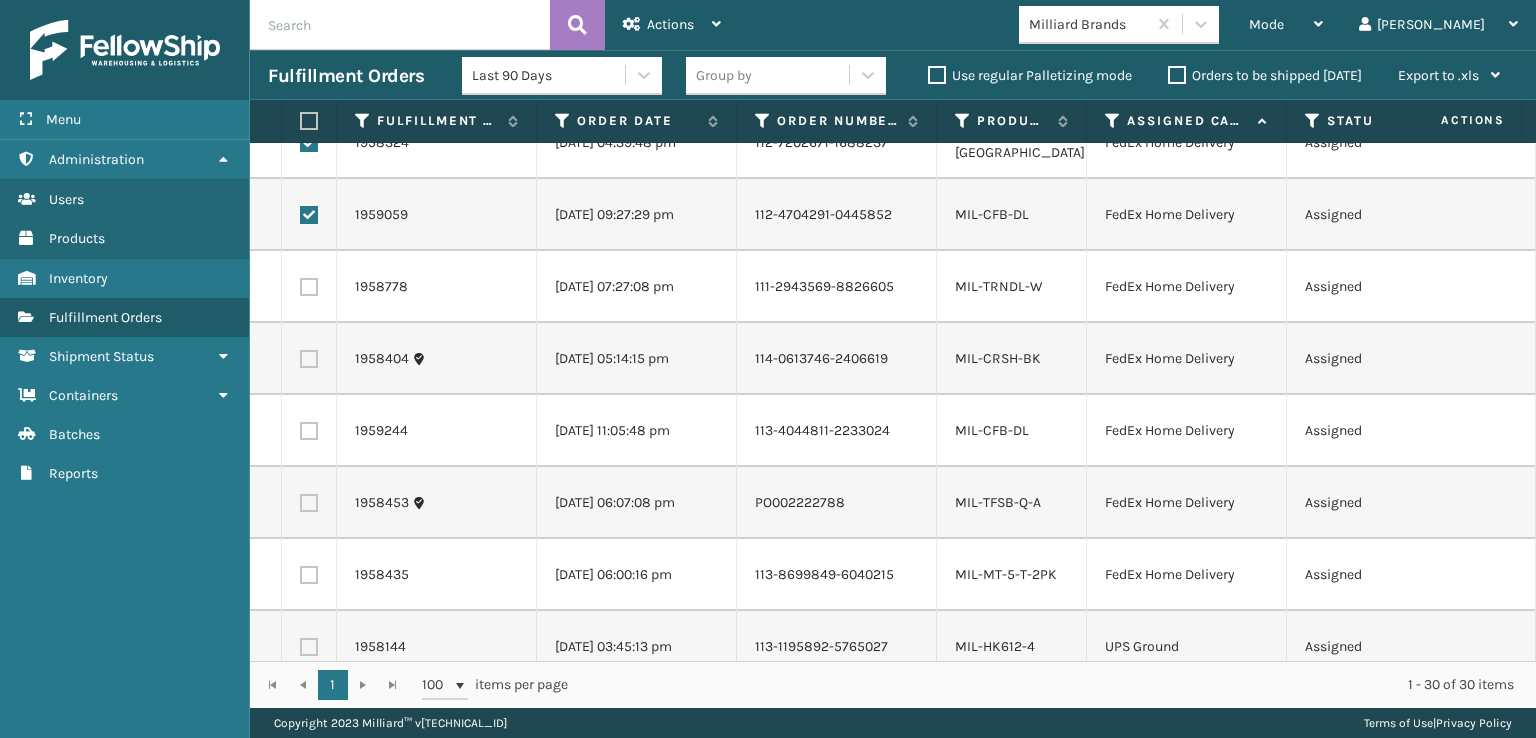 click at bounding box center (309, 287) 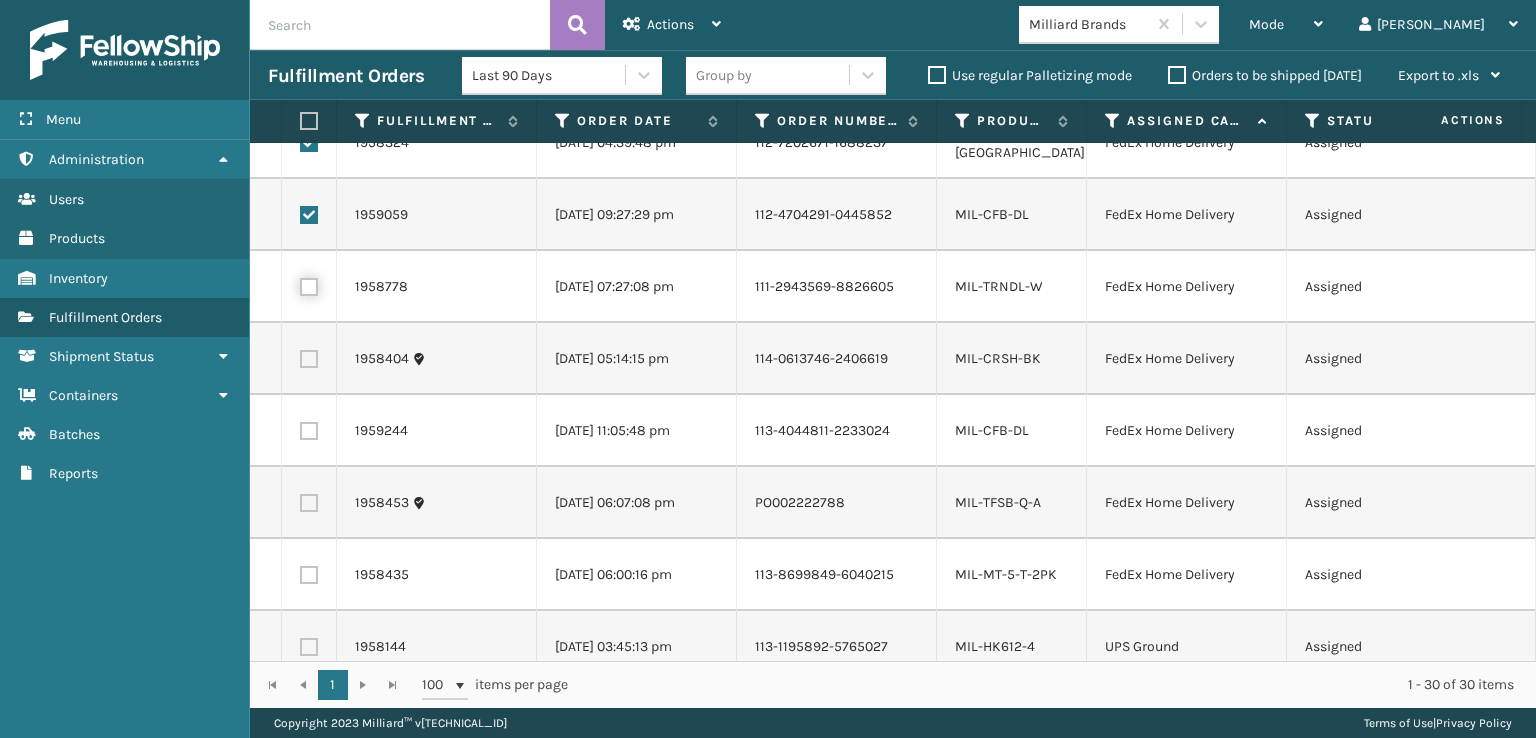 click at bounding box center [300, 284] 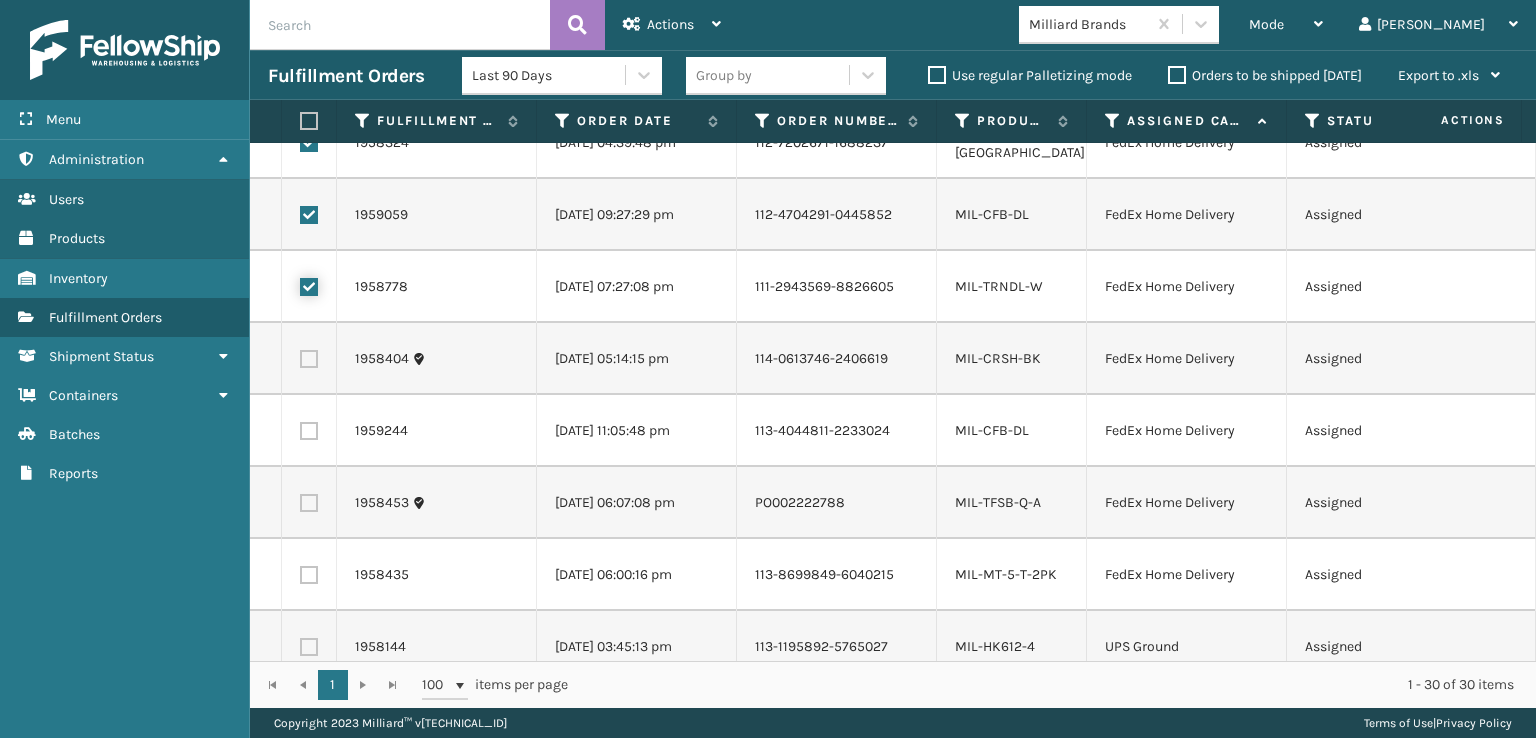 checkbox on "true" 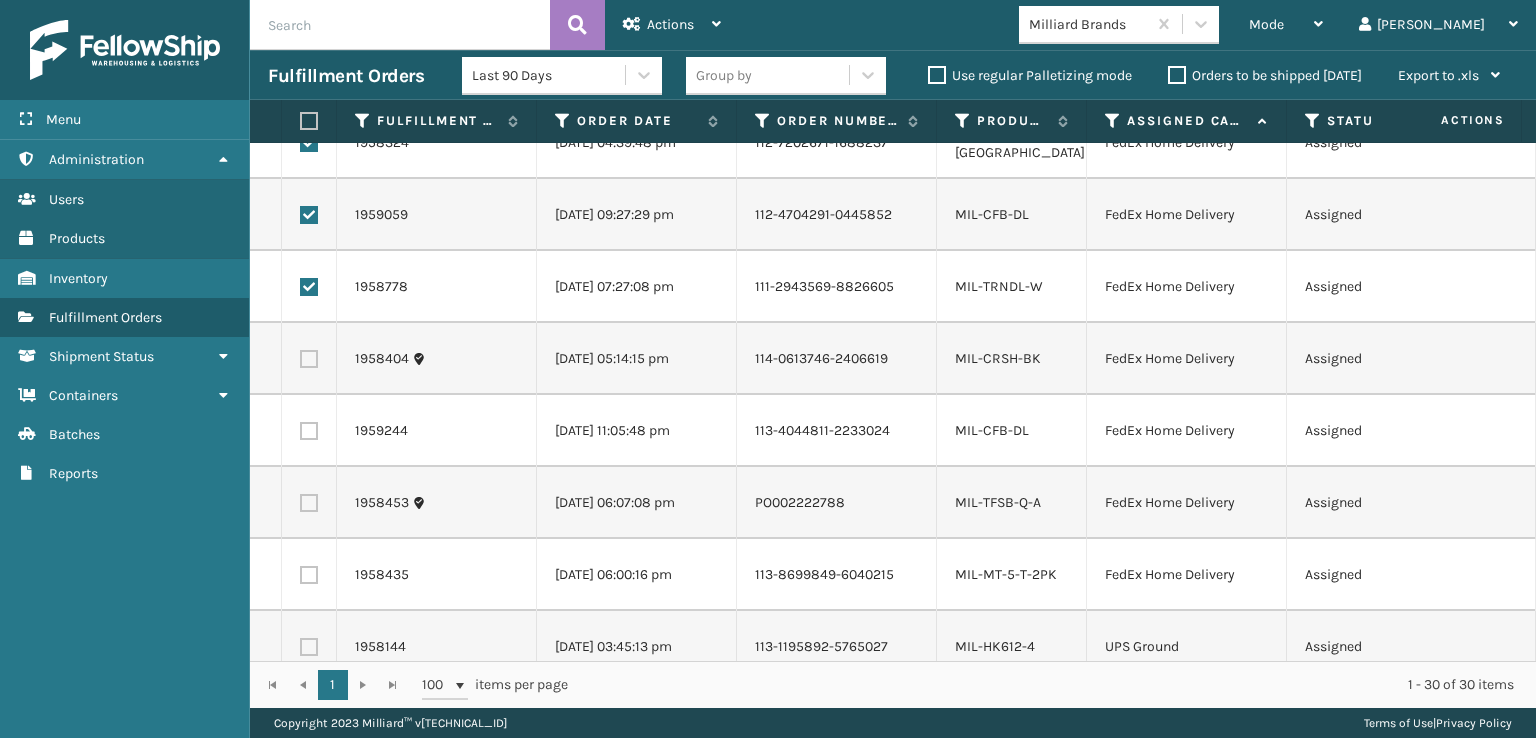 click at bounding box center (309, 359) 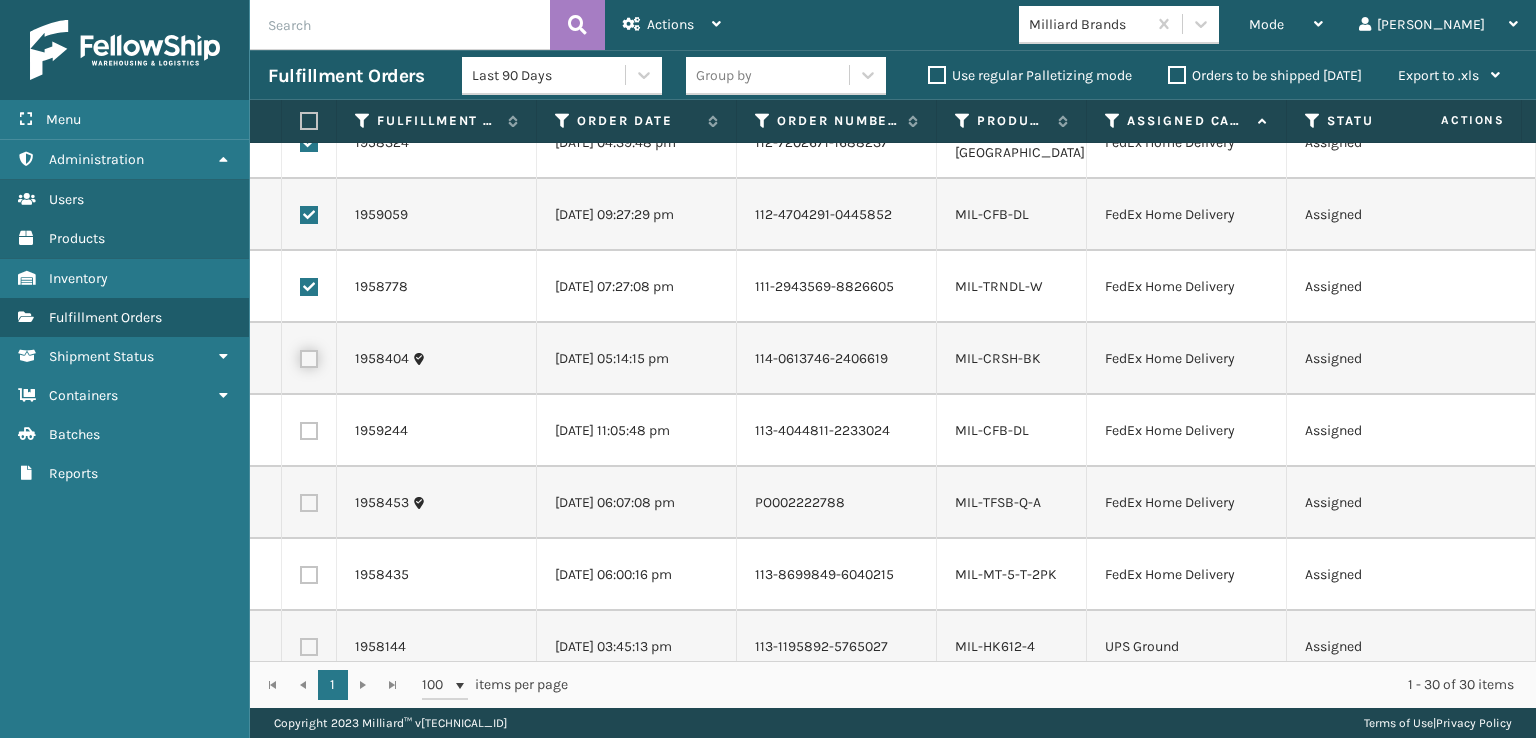 click at bounding box center (300, 356) 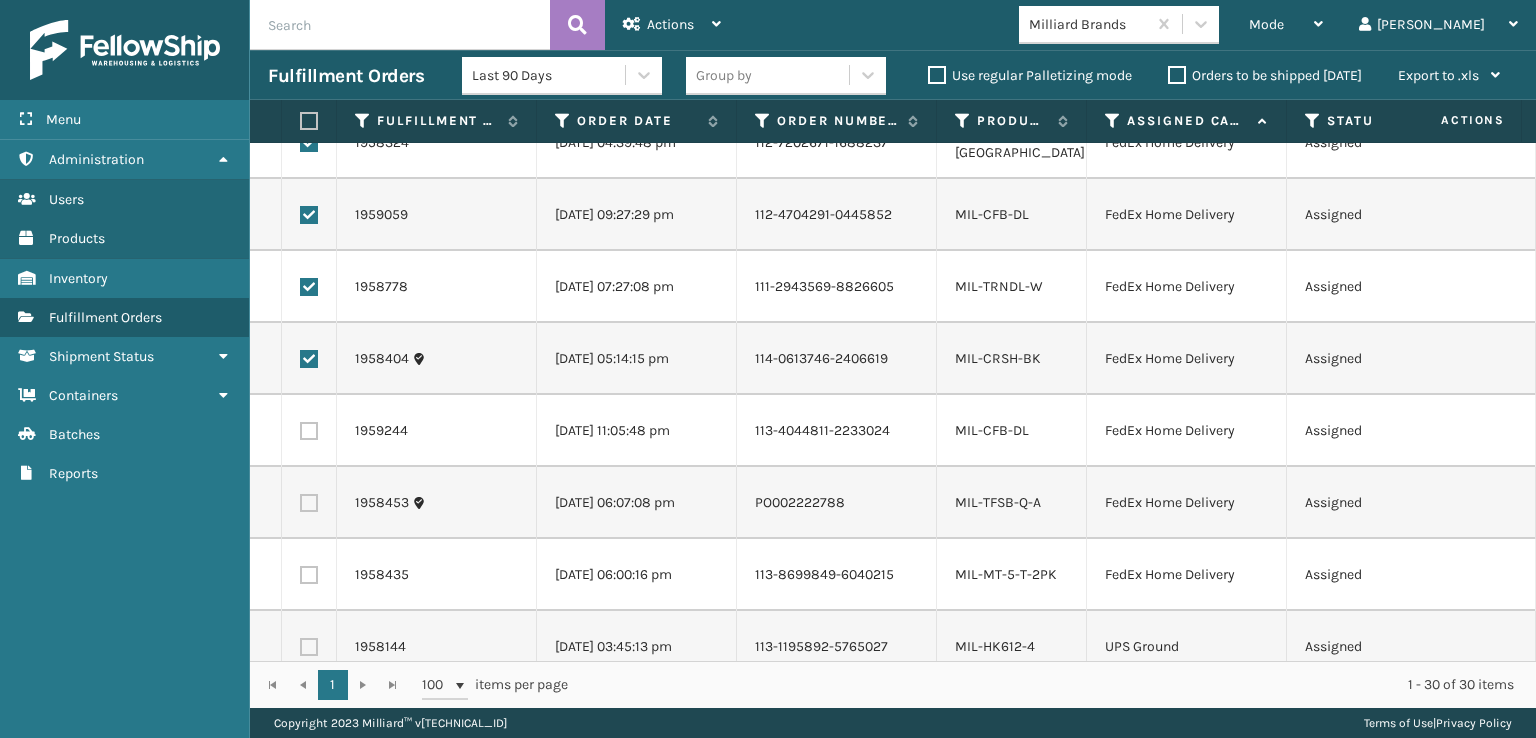 click at bounding box center [309, 431] 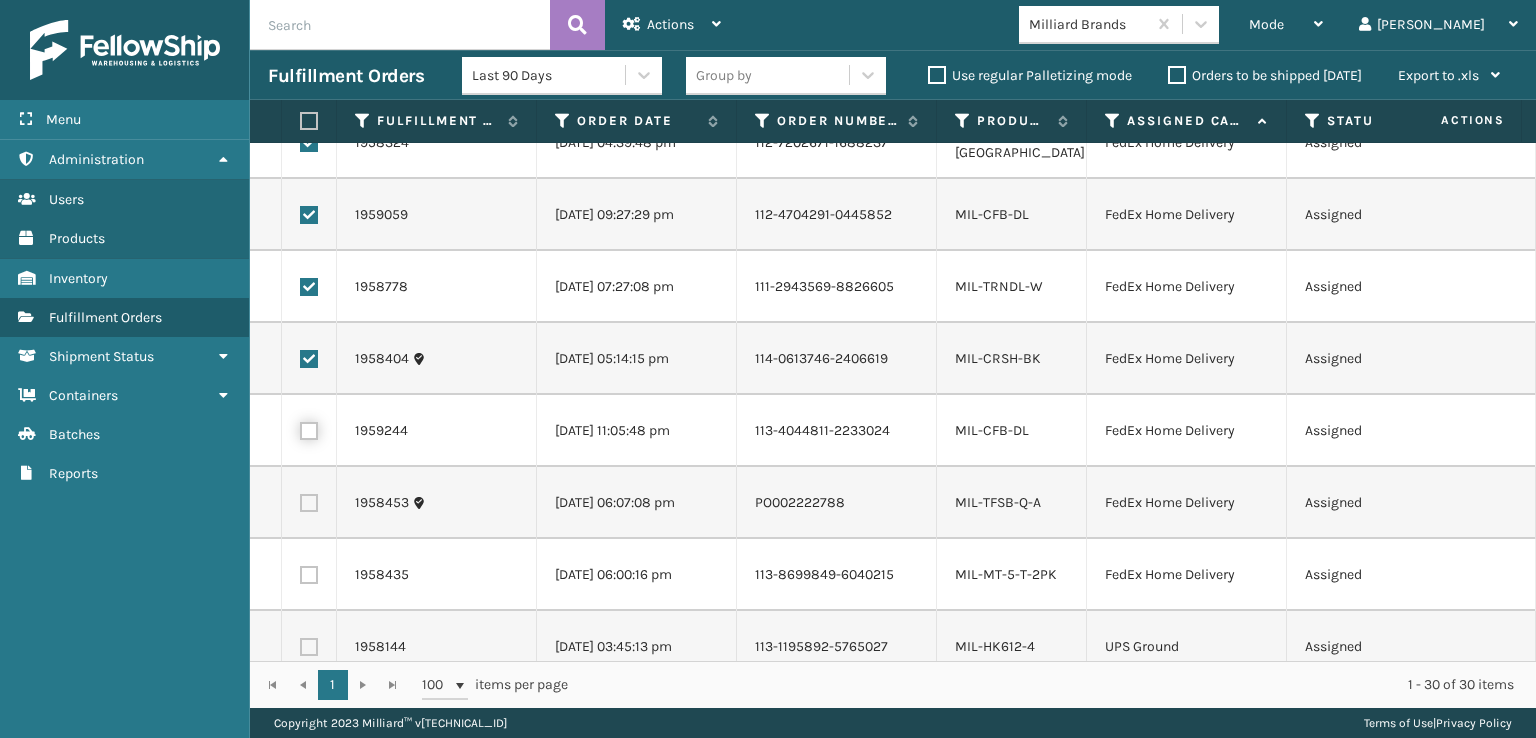 click at bounding box center [300, 428] 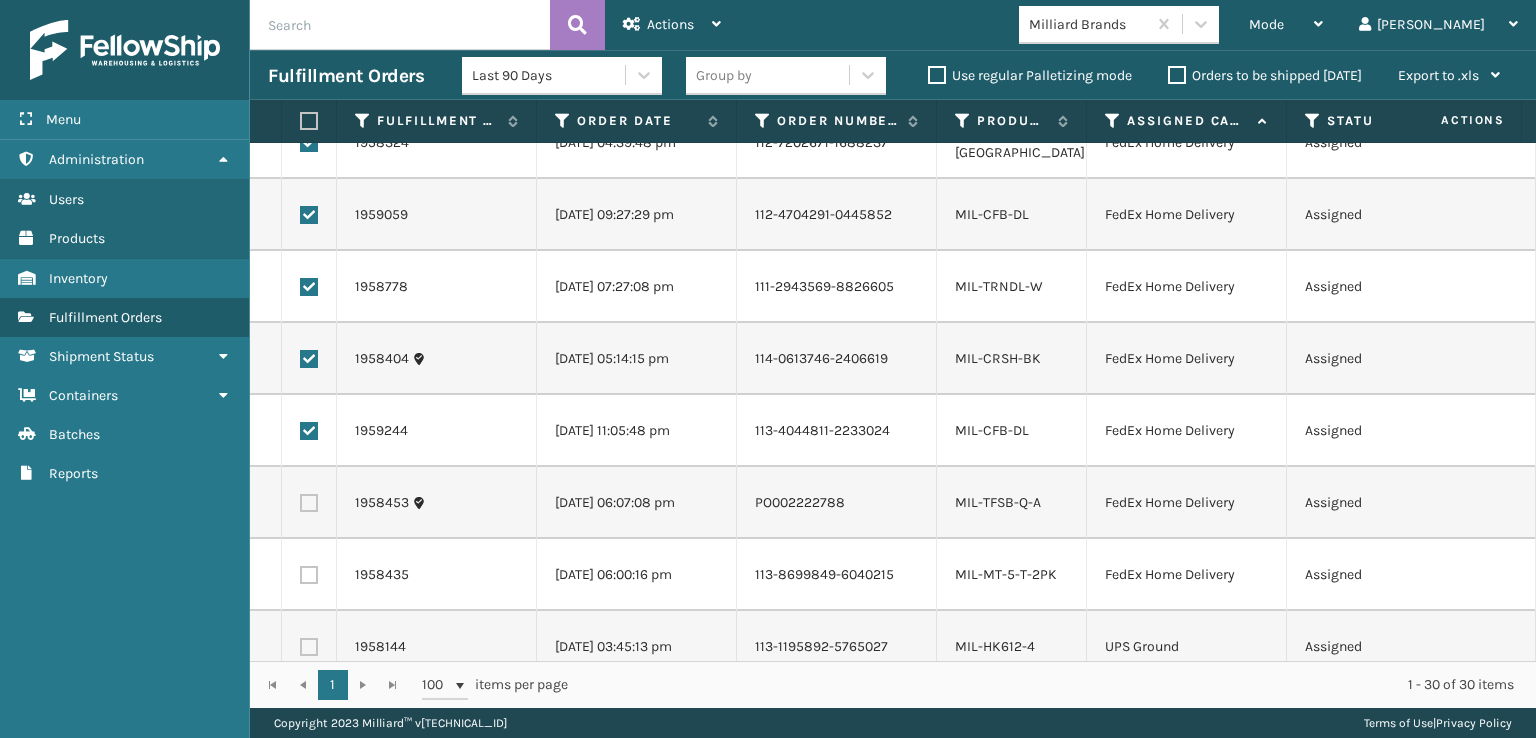 click at bounding box center (309, 503) 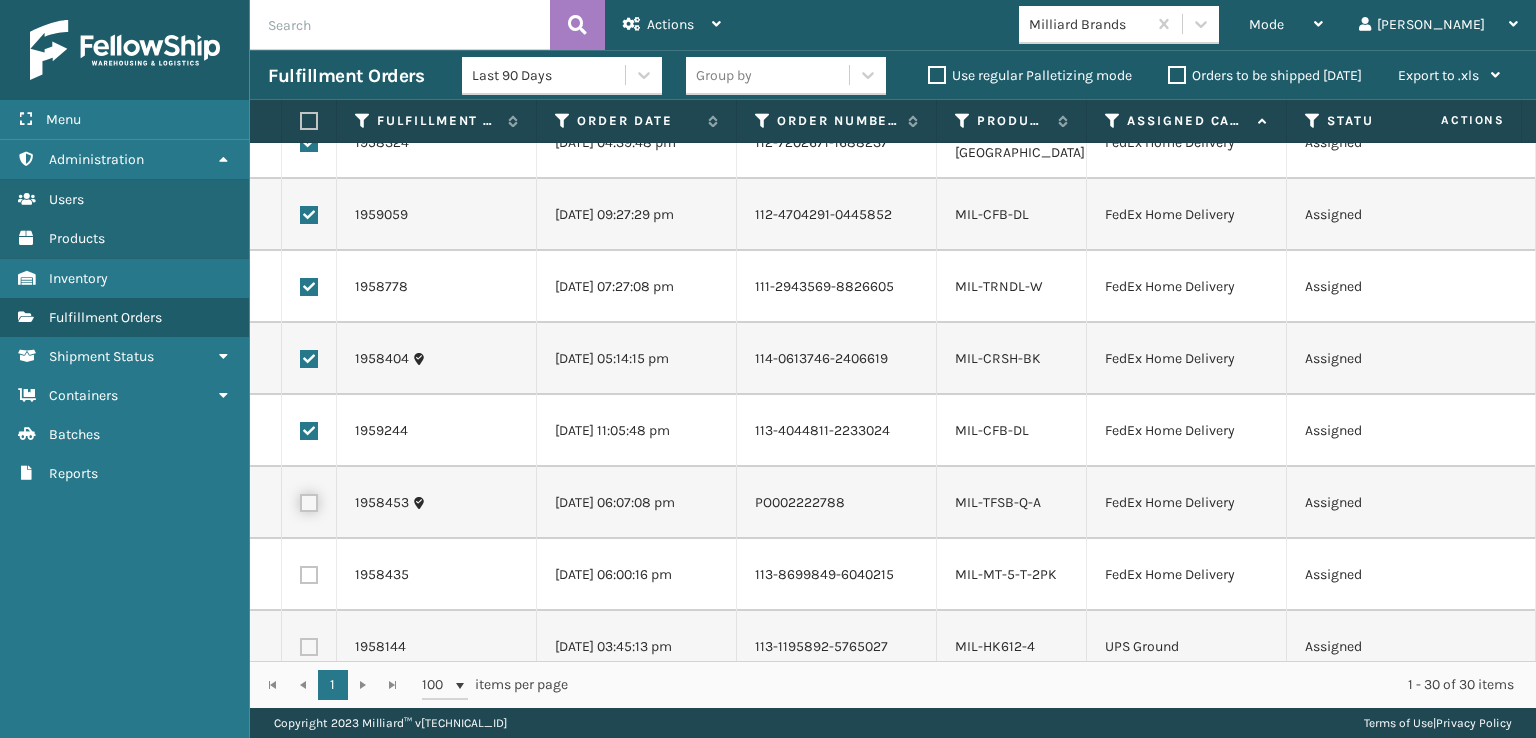 click at bounding box center (300, 500) 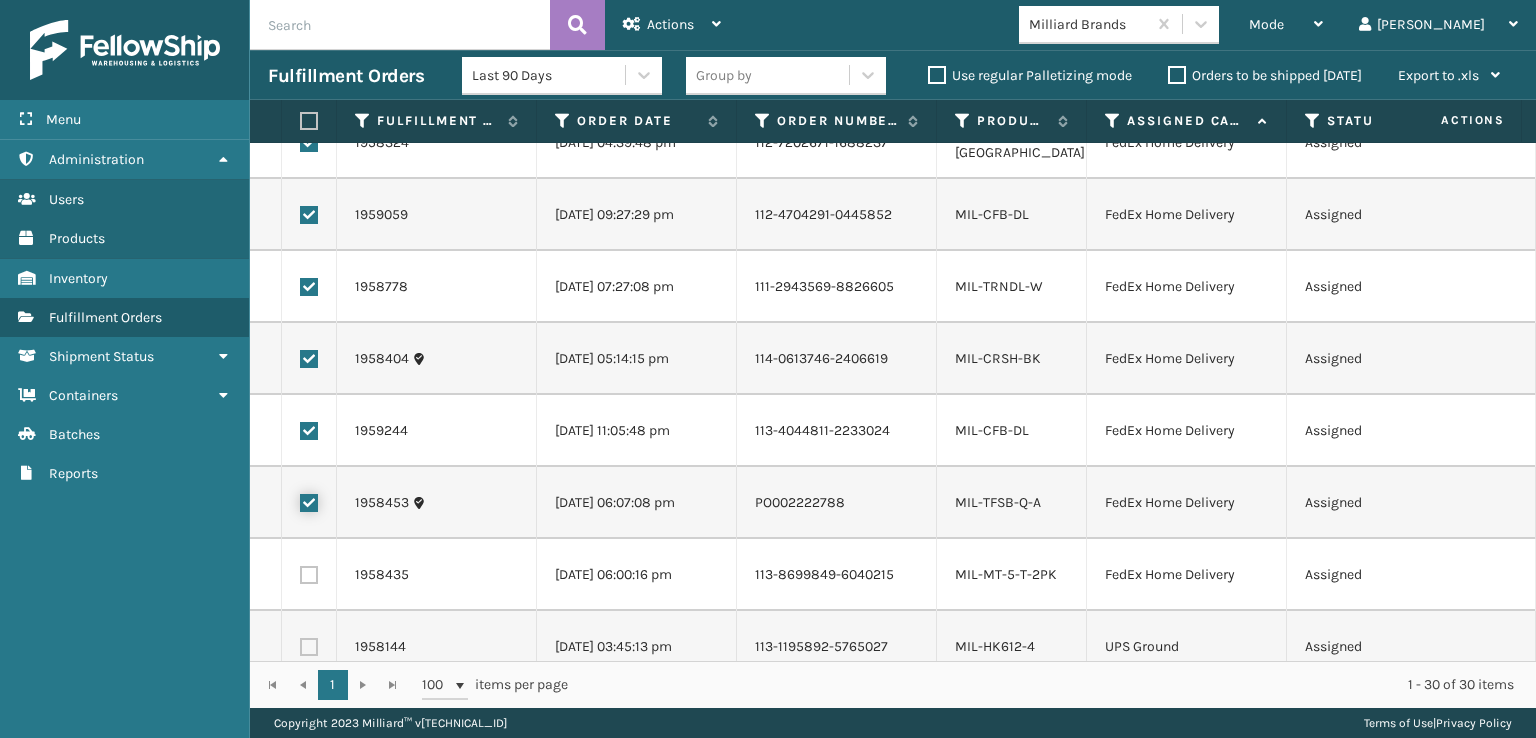 checkbox on "true" 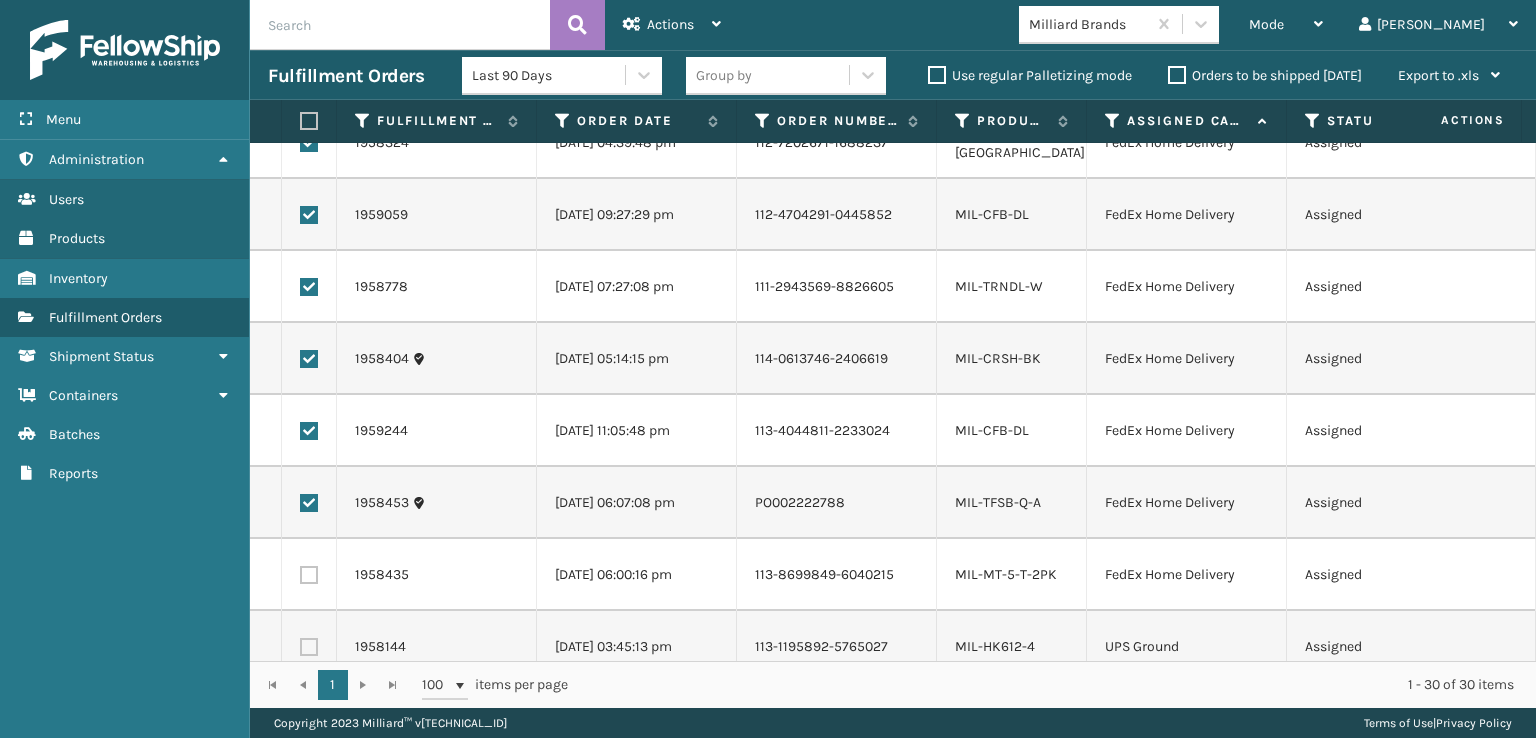 click at bounding box center (309, 575) 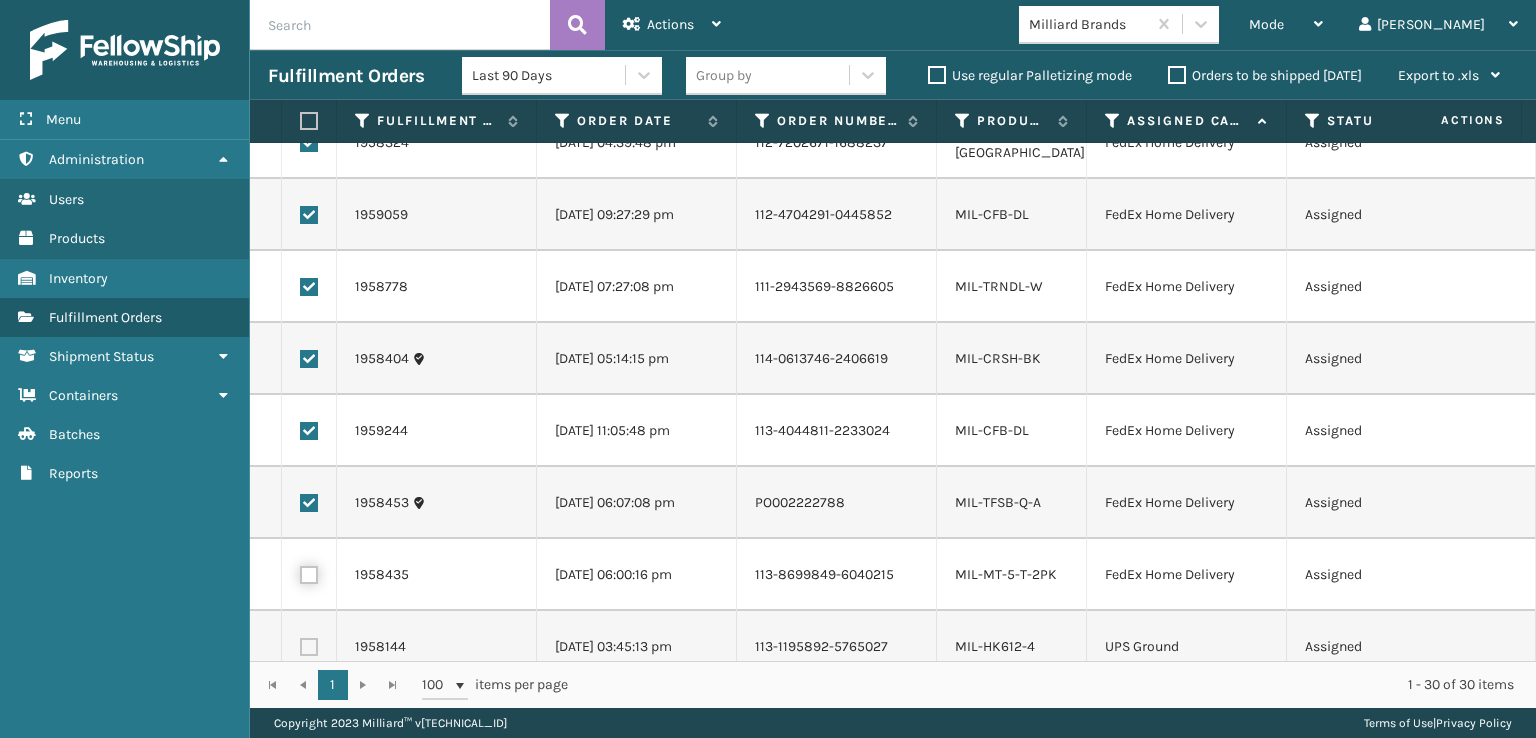 click at bounding box center [300, 572] 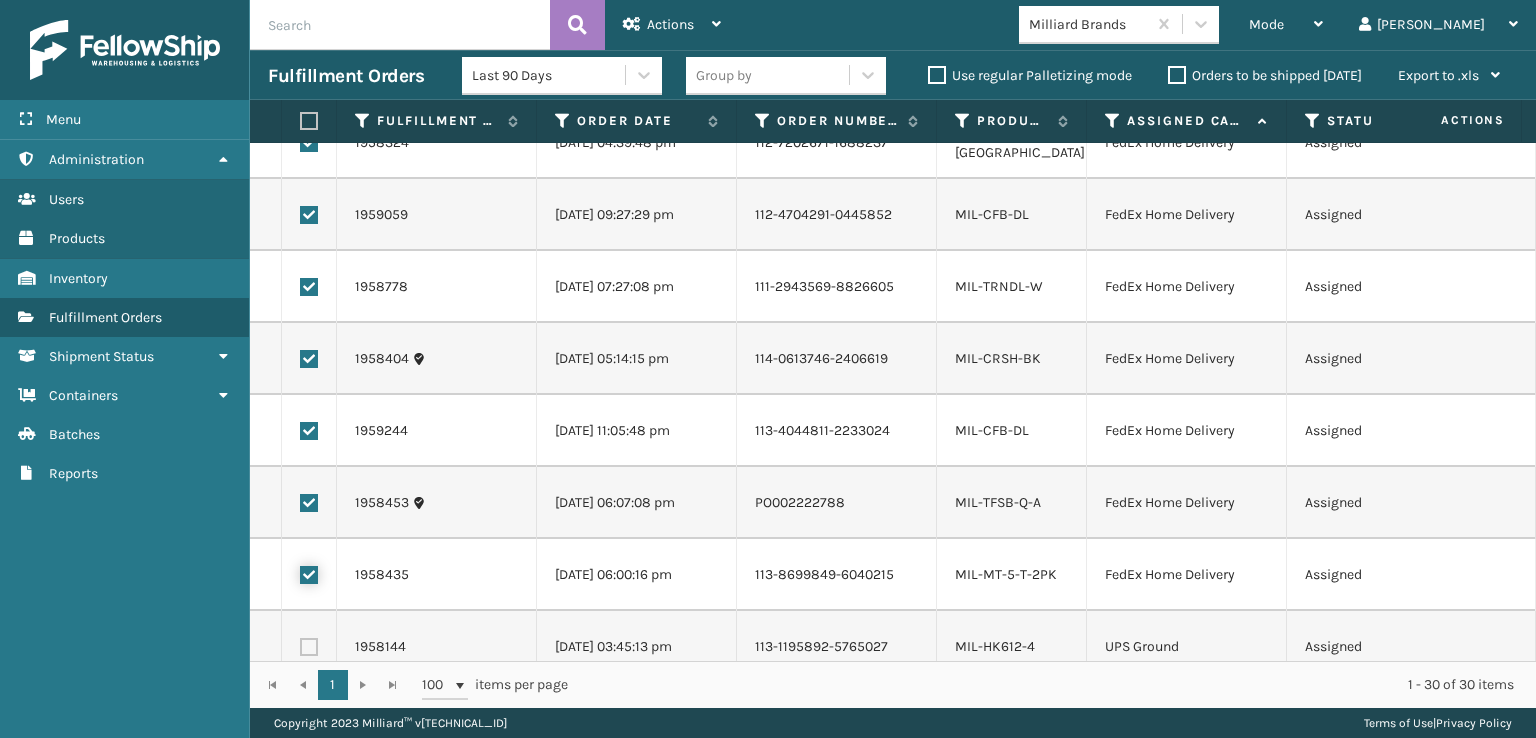 checkbox on "true" 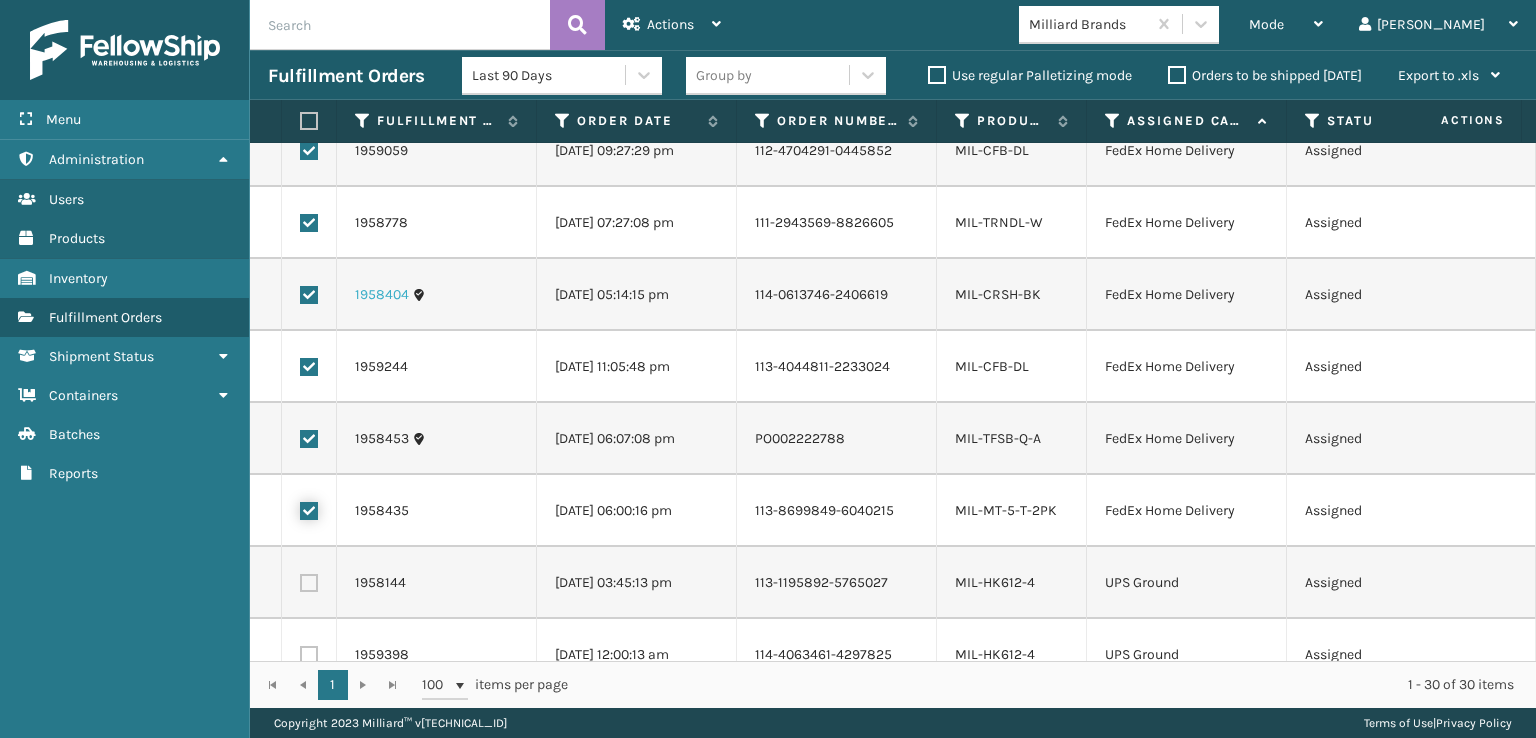 scroll, scrollTop: 1000, scrollLeft: 0, axis: vertical 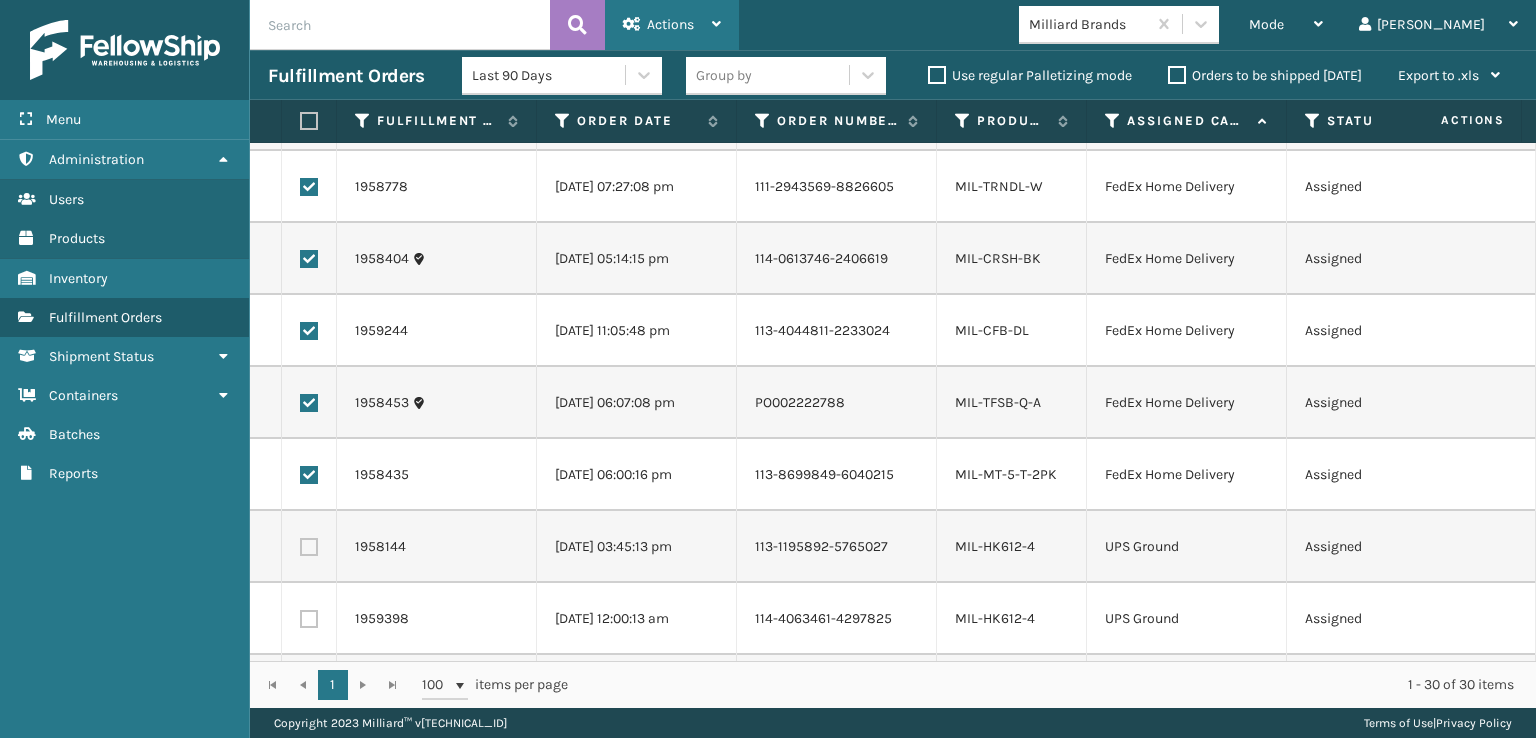 click on "Actions" at bounding box center (672, 25) 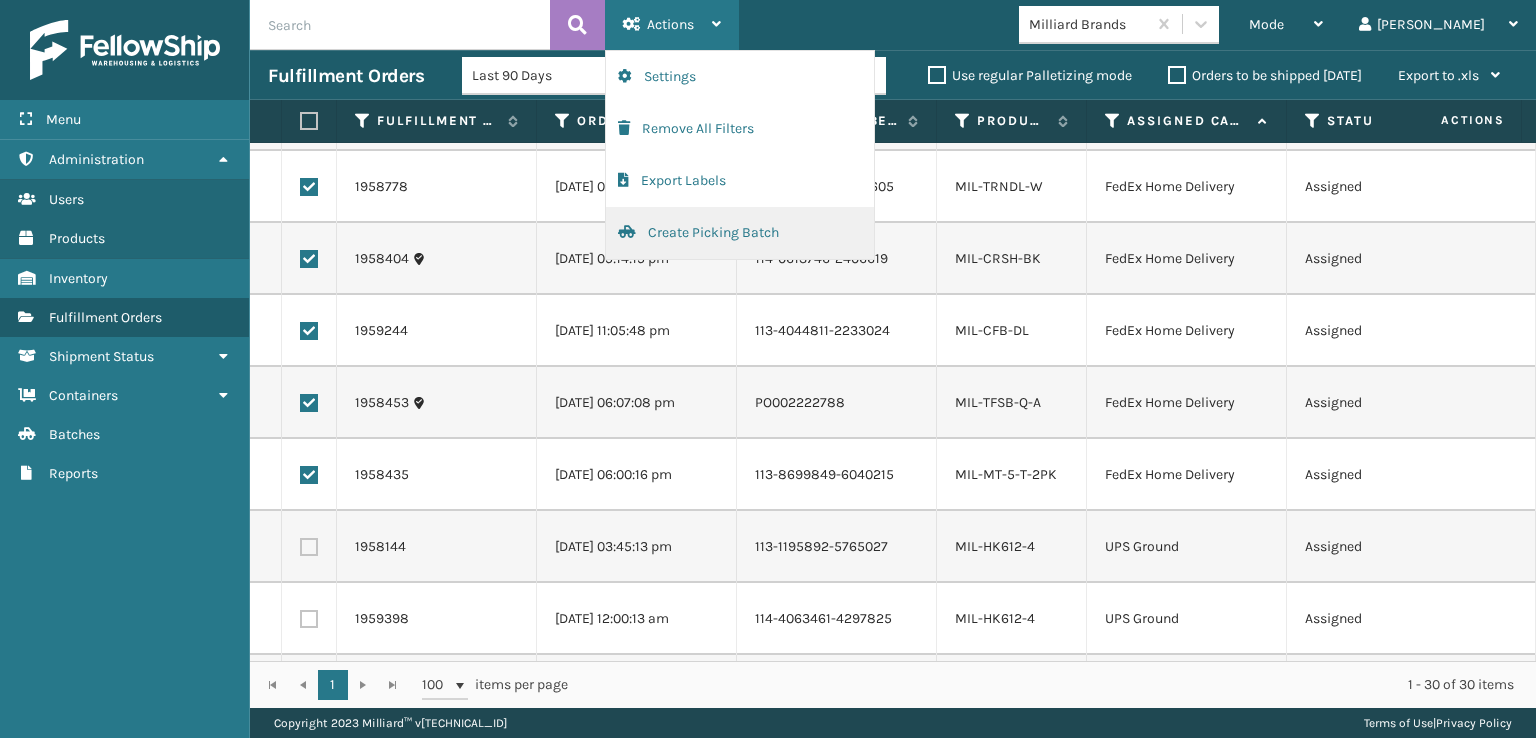 click on "Create Picking Batch" at bounding box center [740, 233] 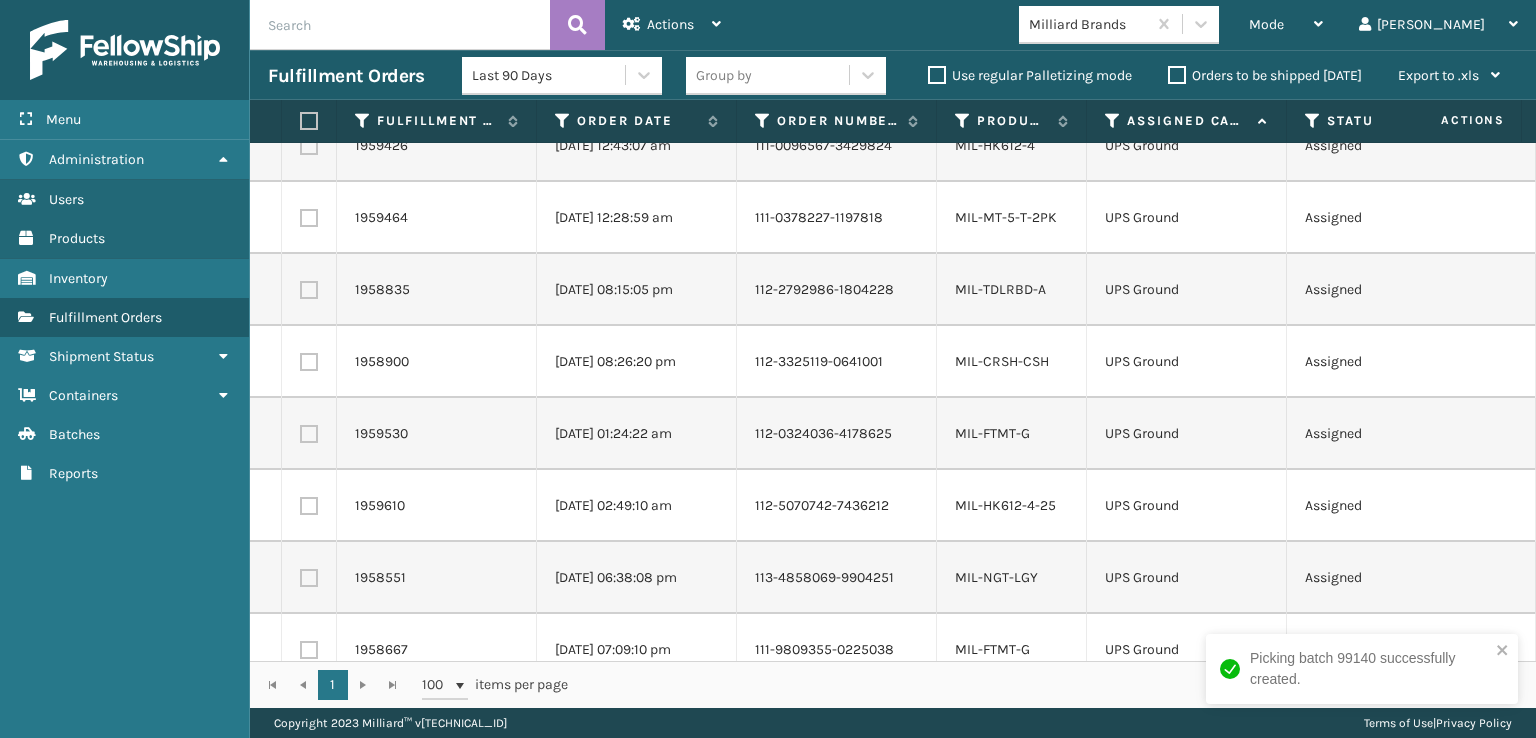 scroll, scrollTop: 0, scrollLeft: 0, axis: both 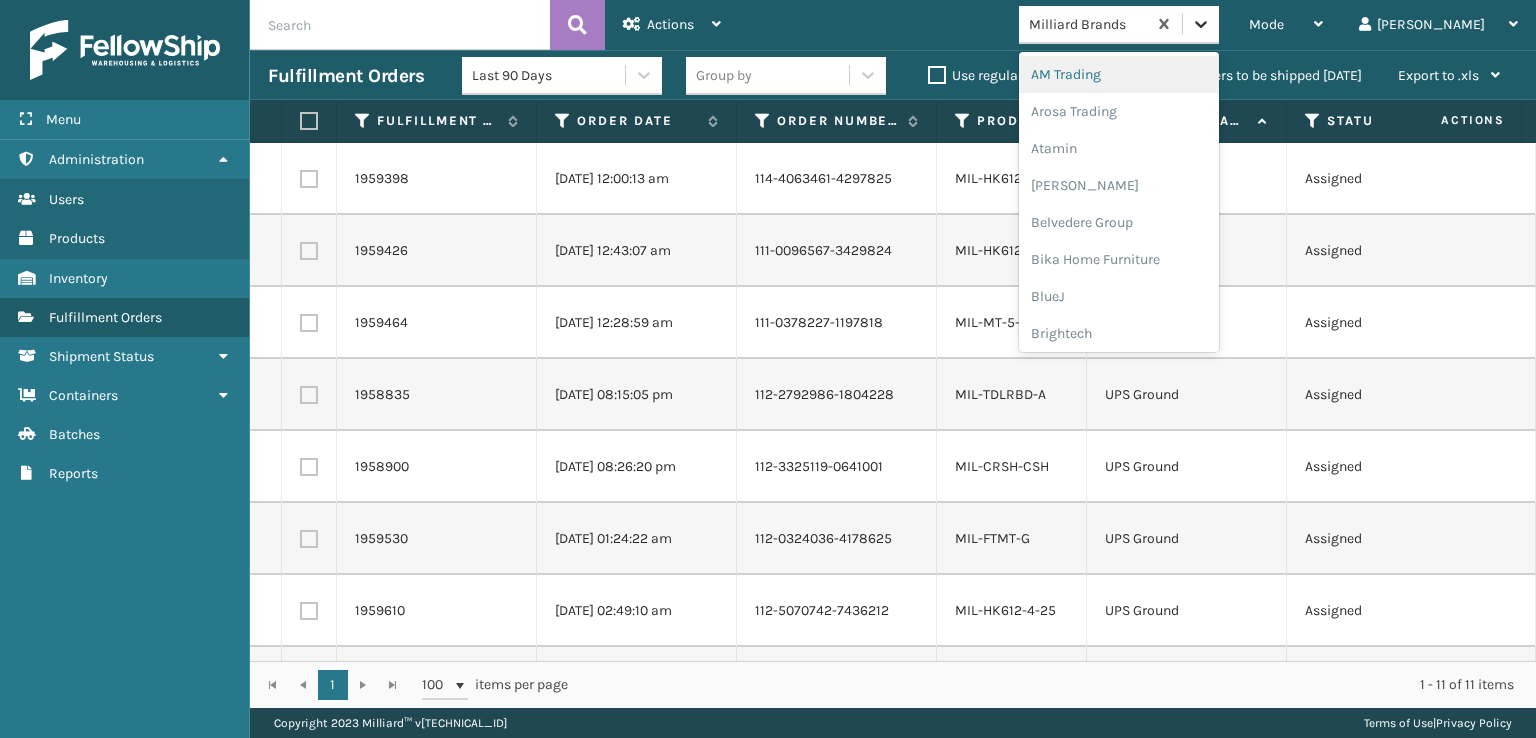 click 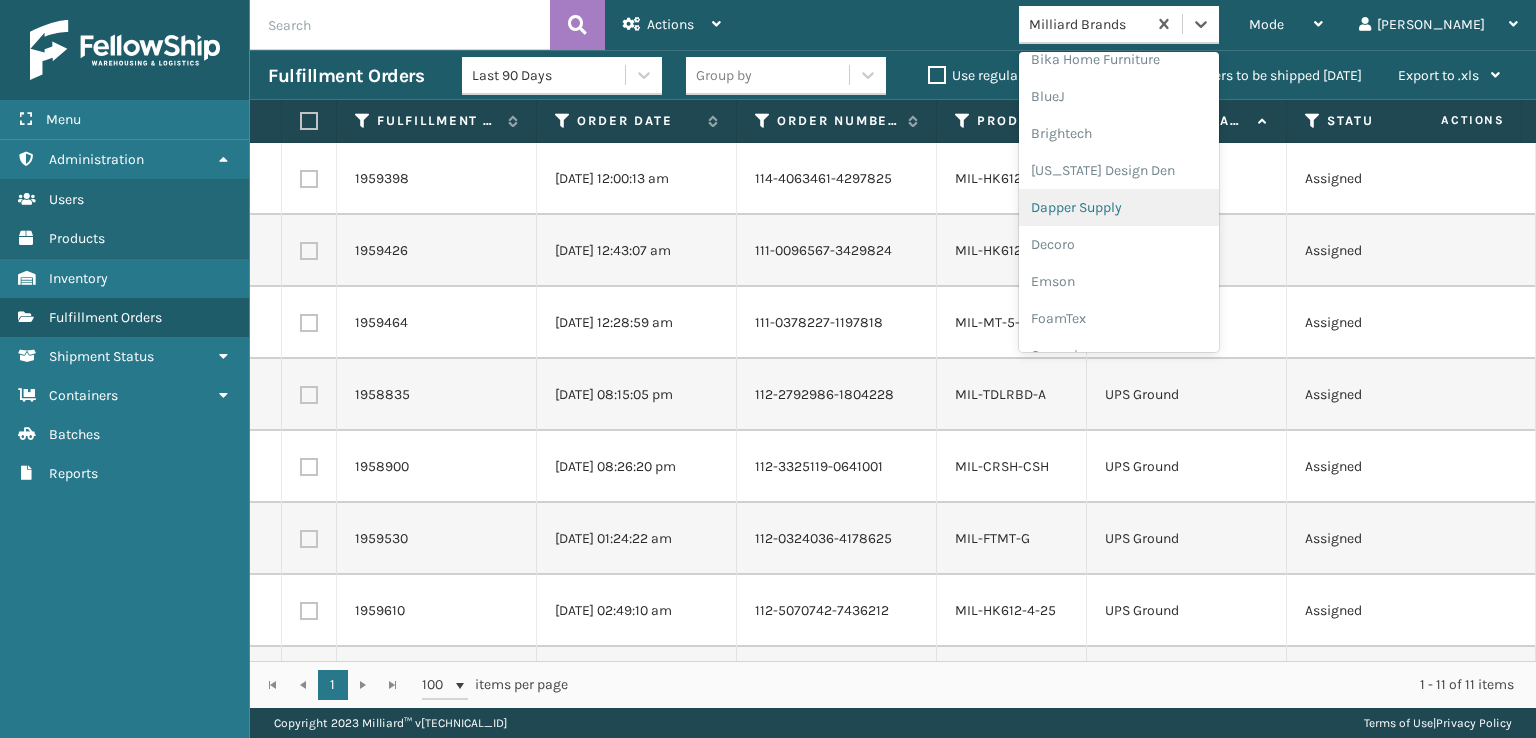 scroll, scrollTop: 300, scrollLeft: 0, axis: vertical 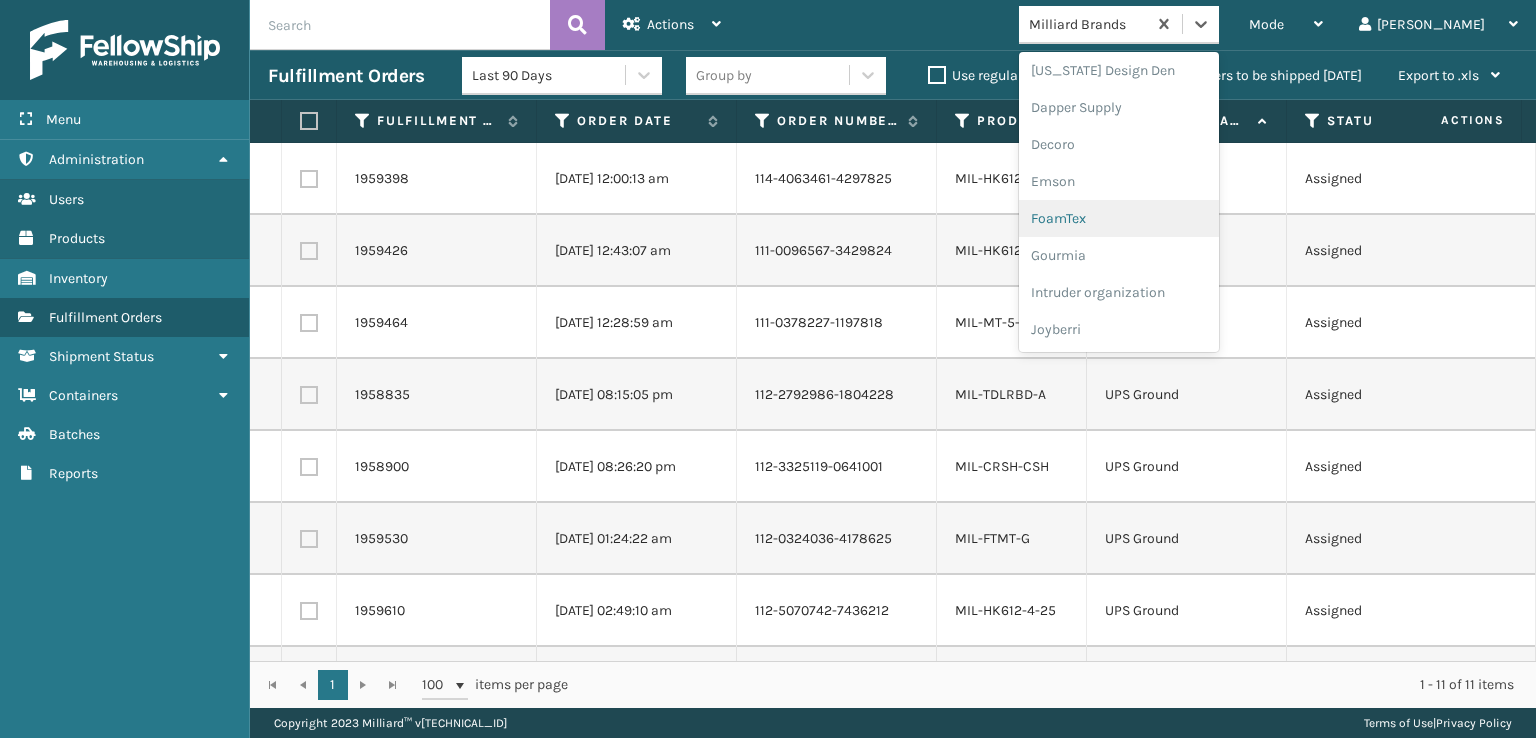 click on "FoamTex" at bounding box center [1119, 218] 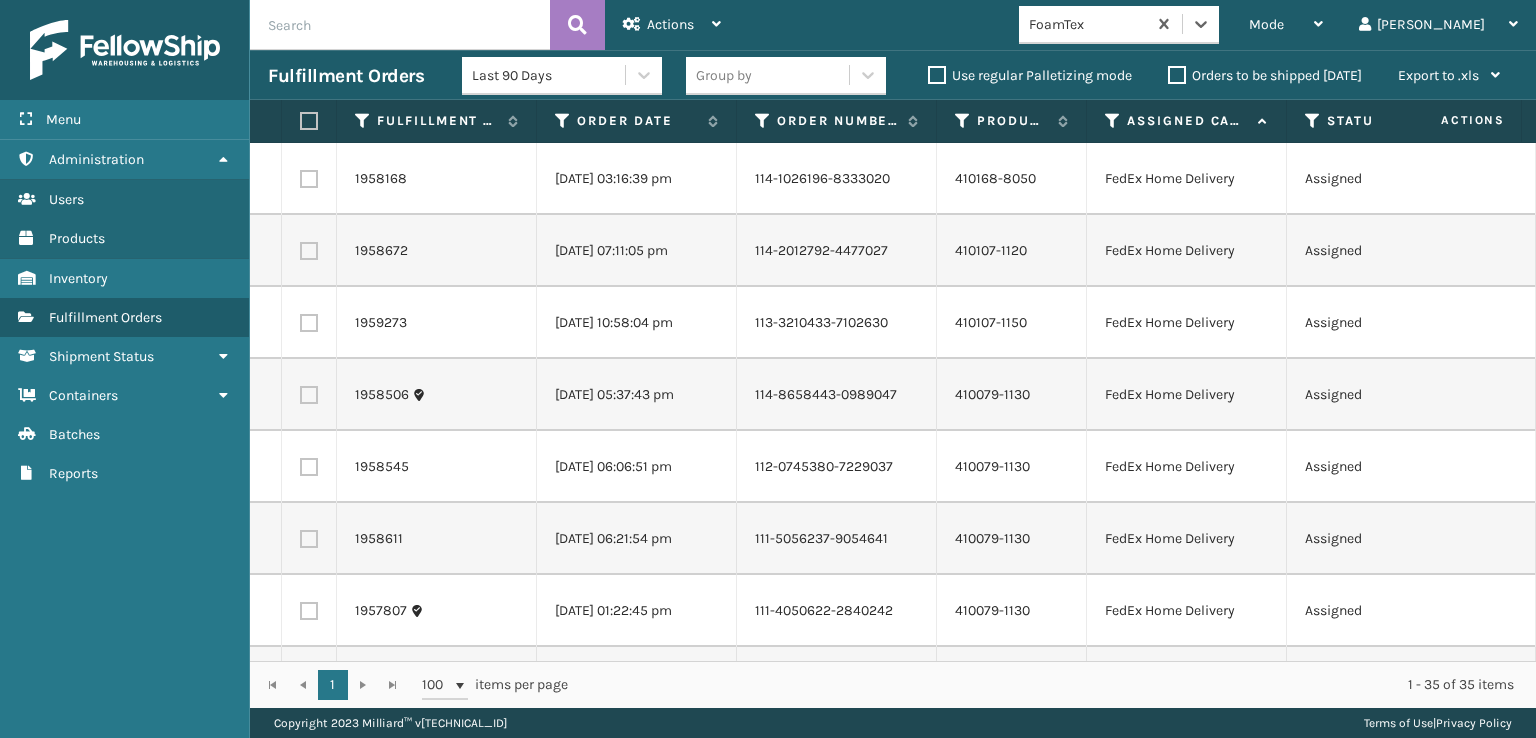 click at bounding box center [309, 179] 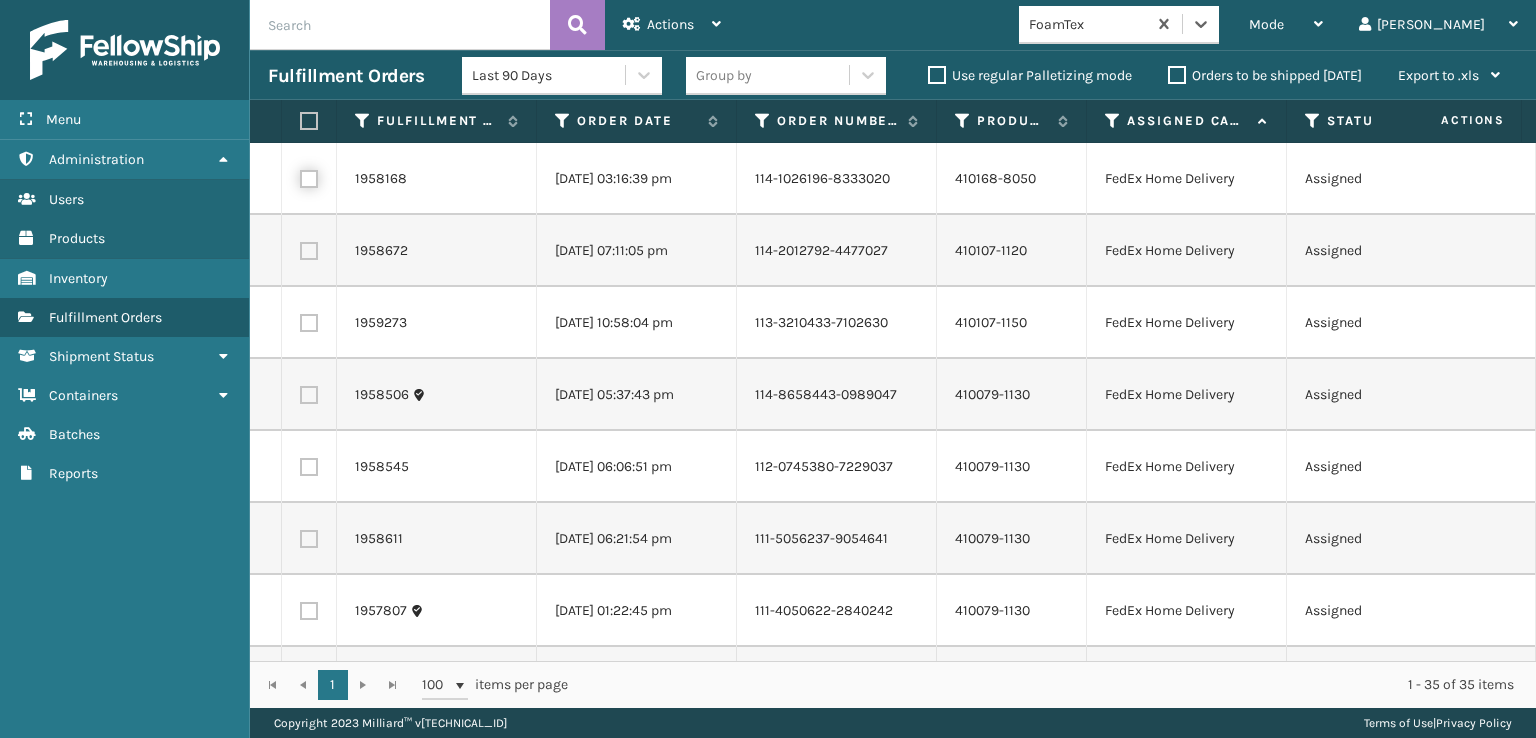 click at bounding box center (300, 176) 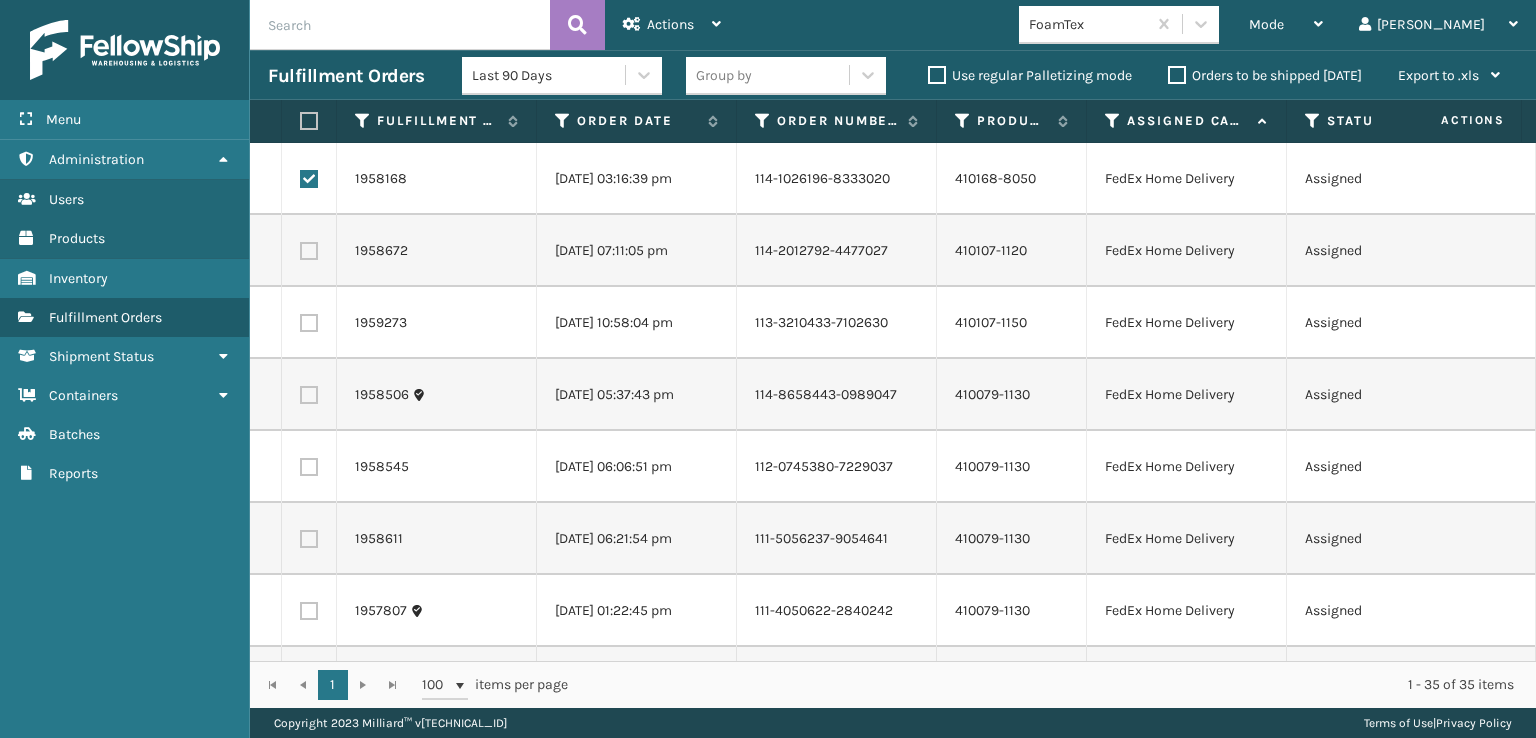 click at bounding box center [309, 251] 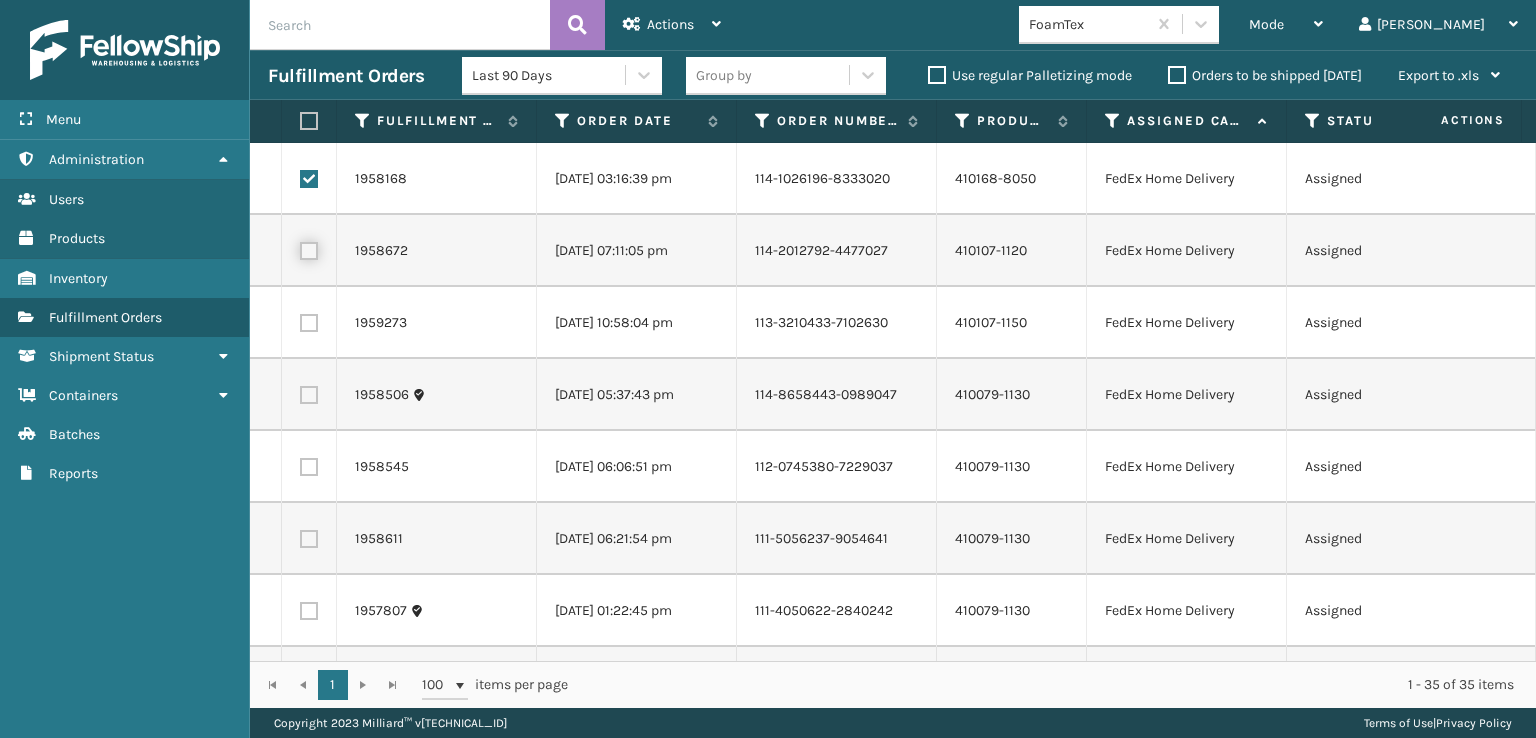 click at bounding box center [300, 248] 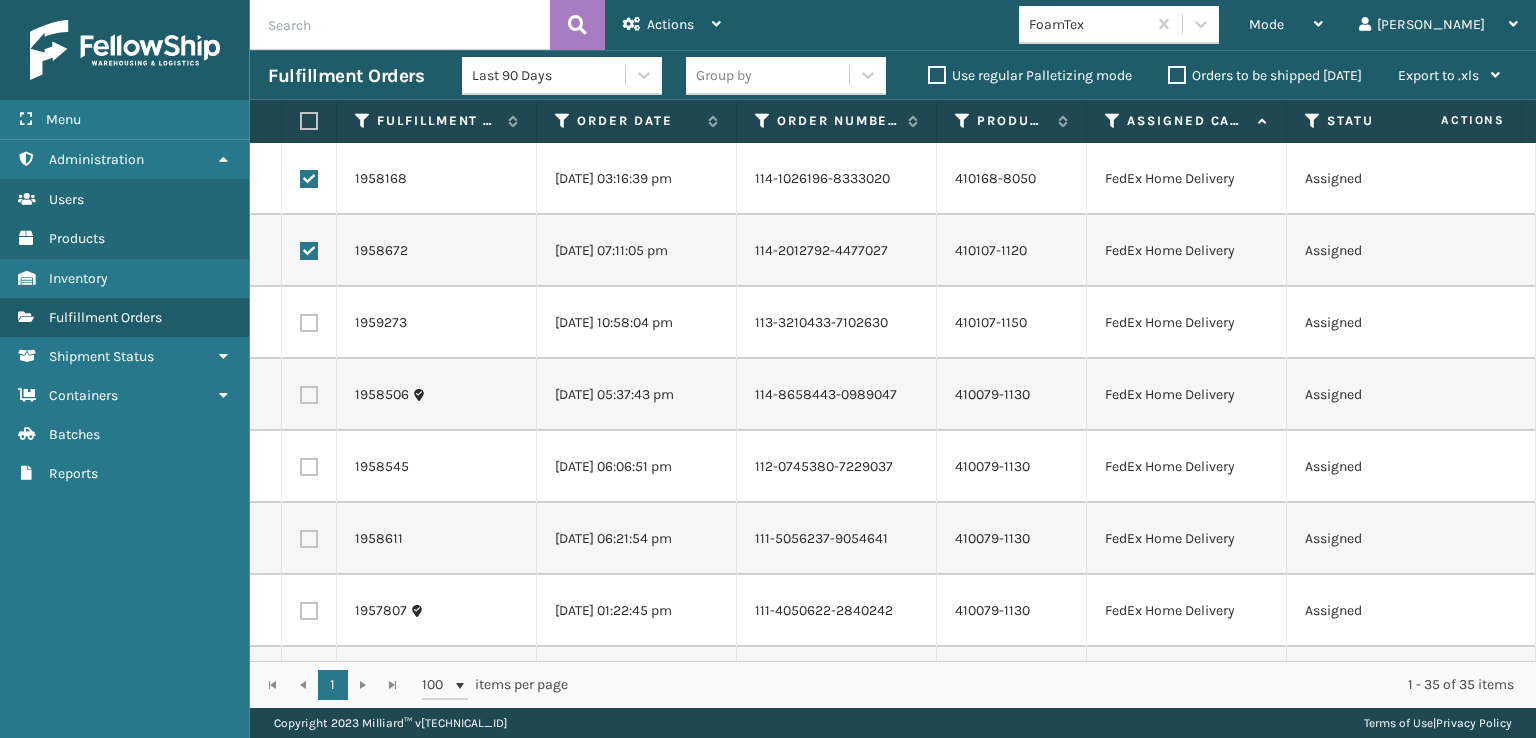 click at bounding box center (309, 323) 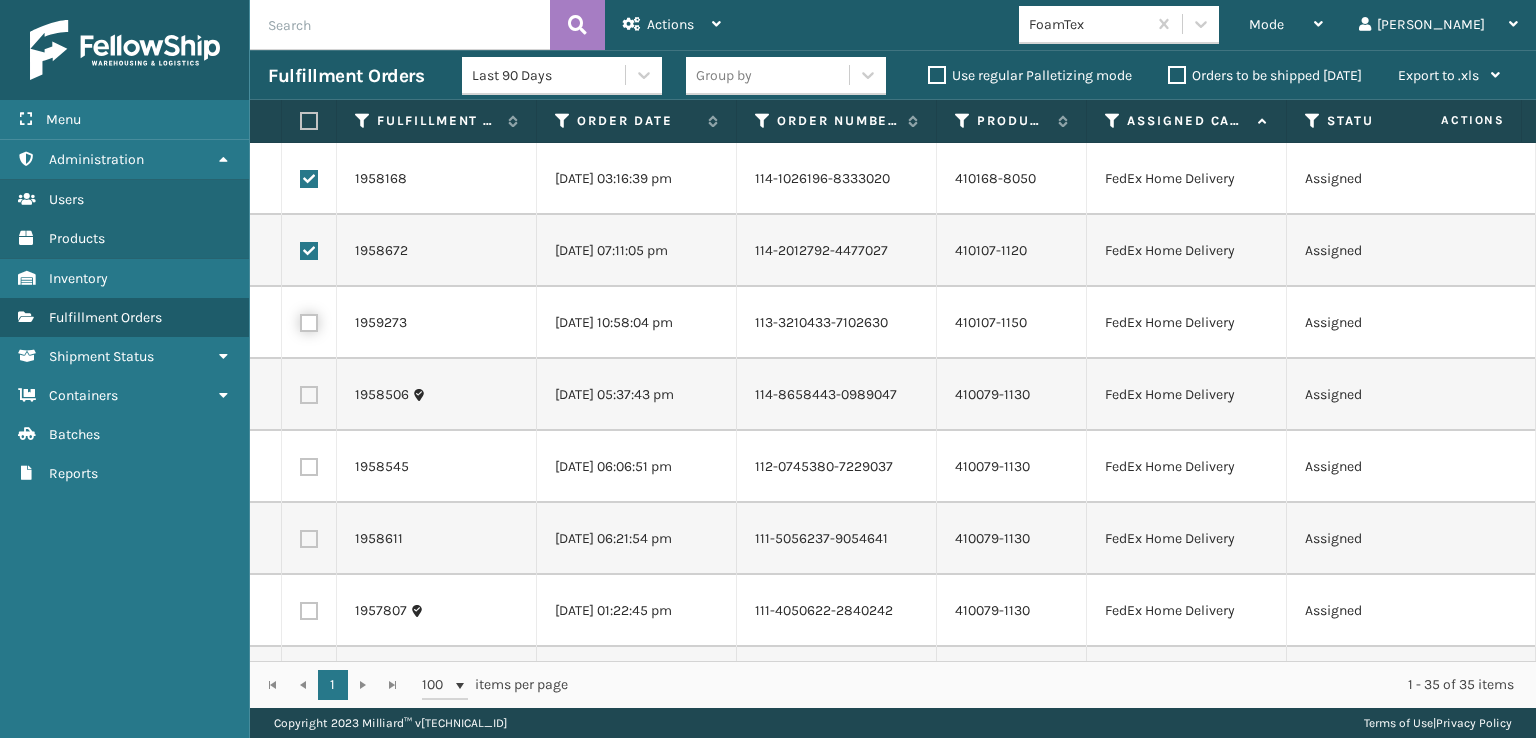 click at bounding box center [300, 320] 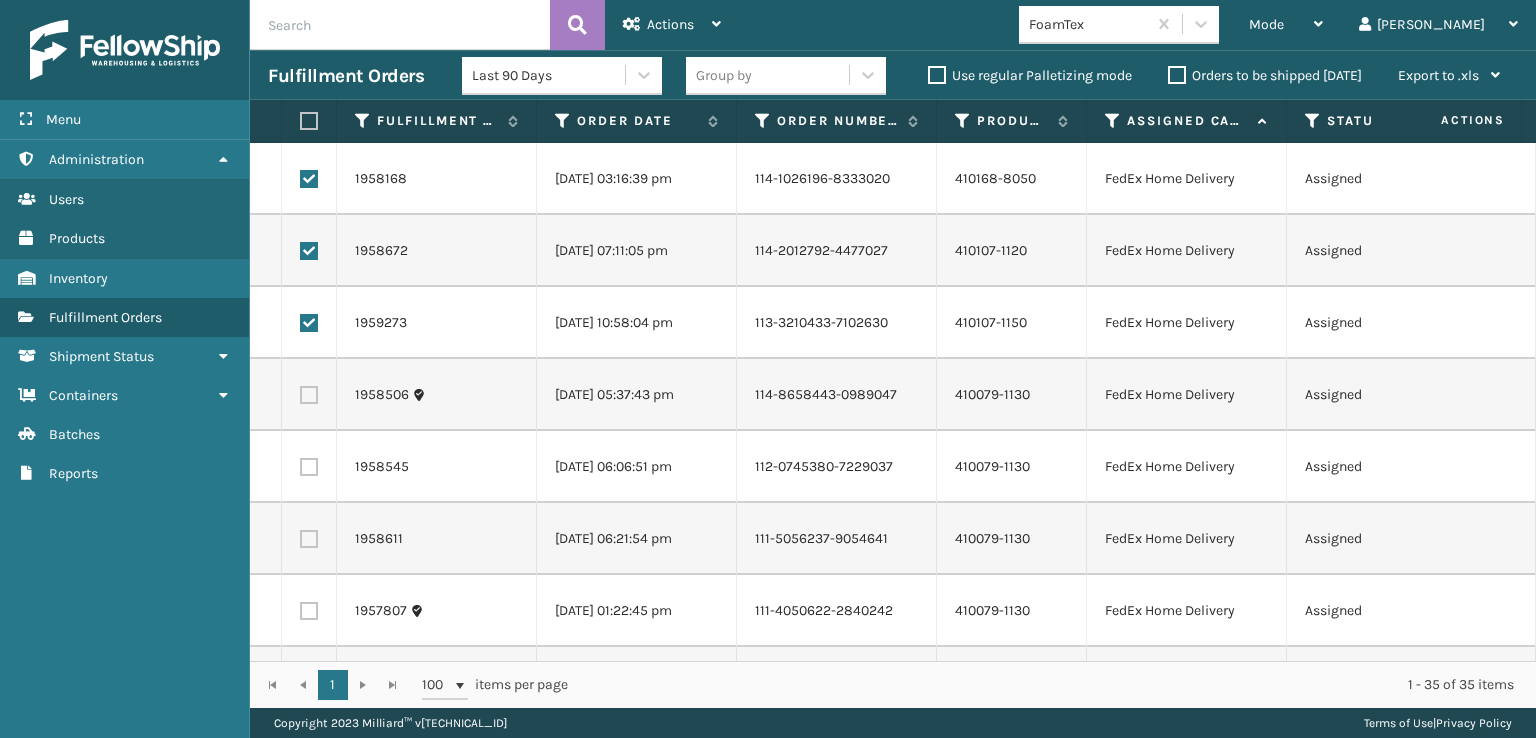 click at bounding box center (309, 395) 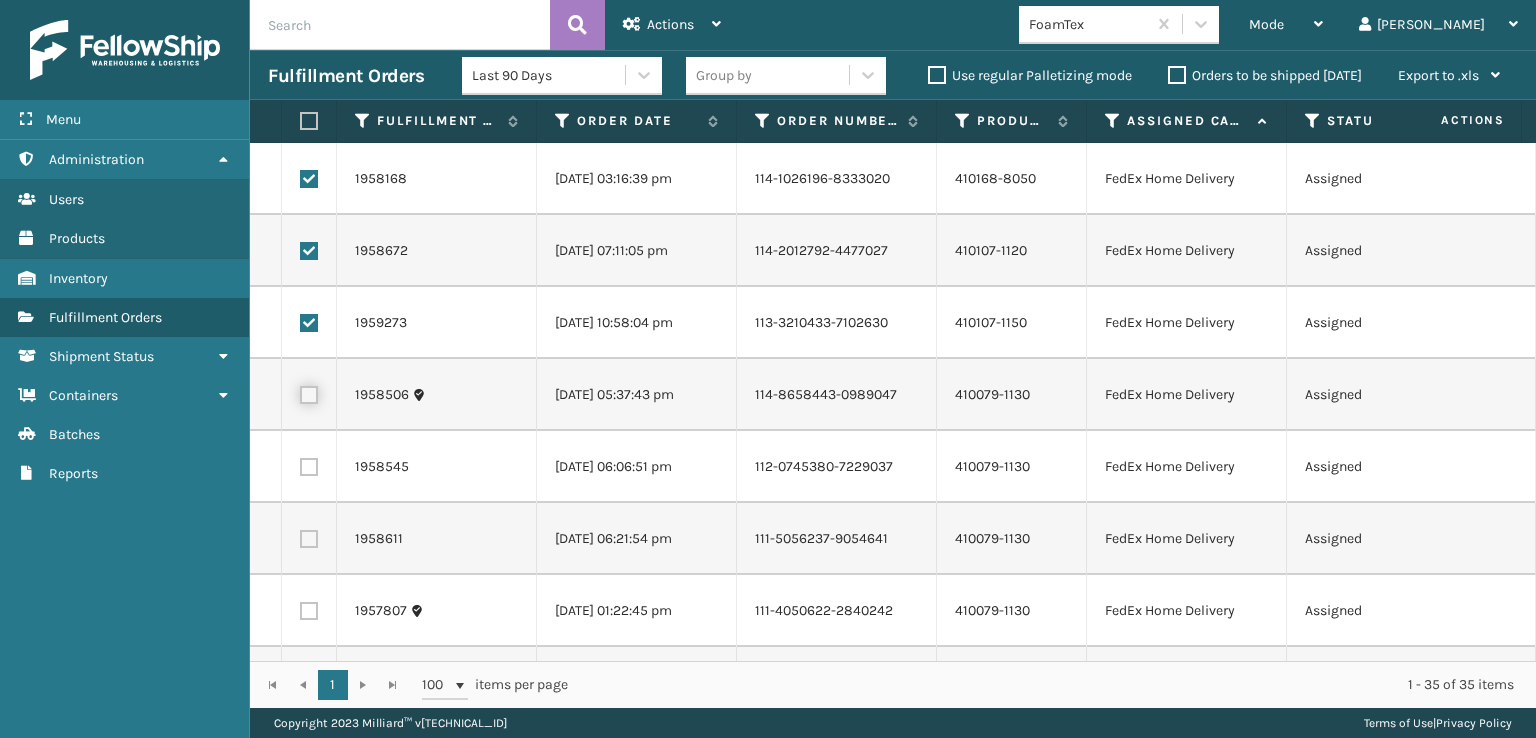 click at bounding box center [300, 392] 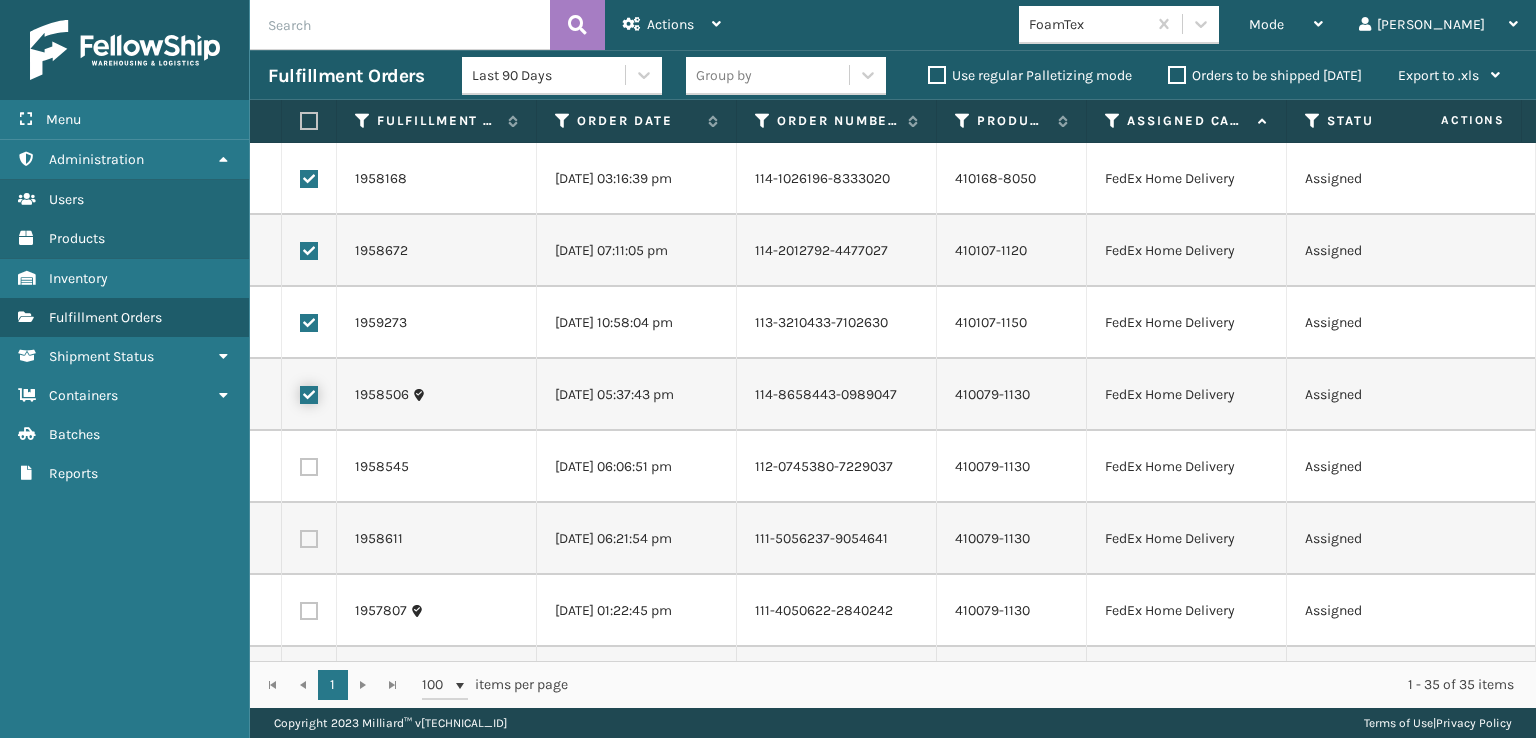 checkbox on "true" 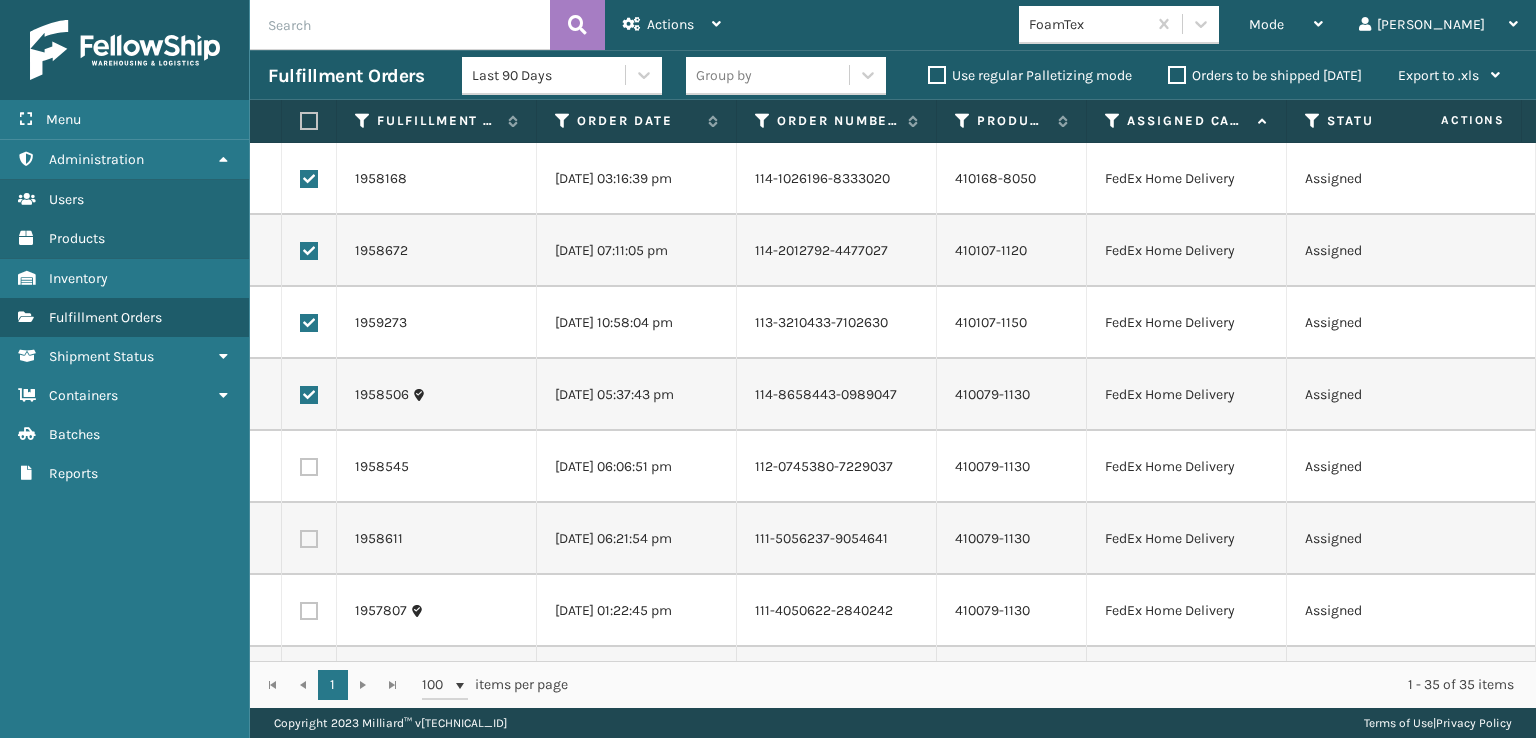 click at bounding box center [309, 467] 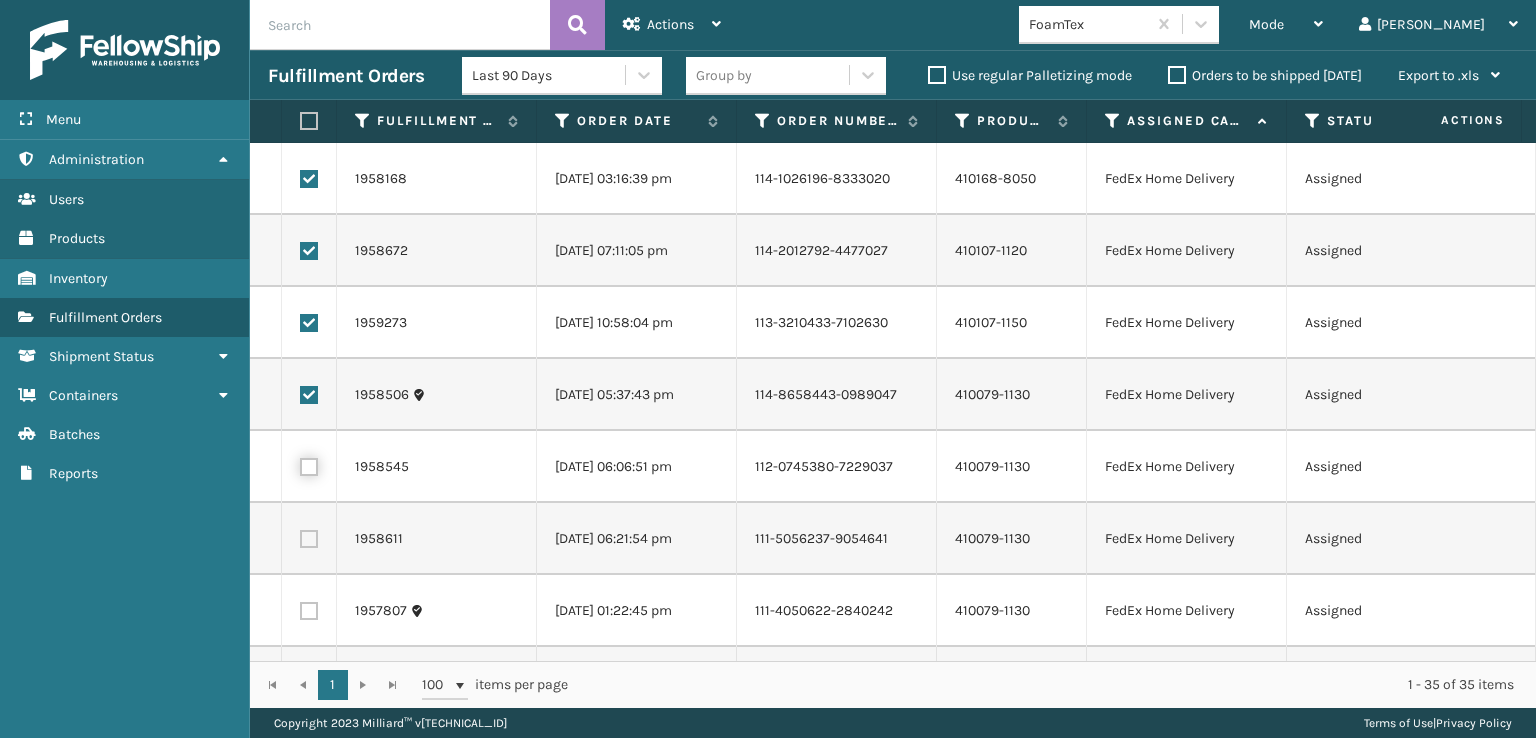 click at bounding box center (300, 464) 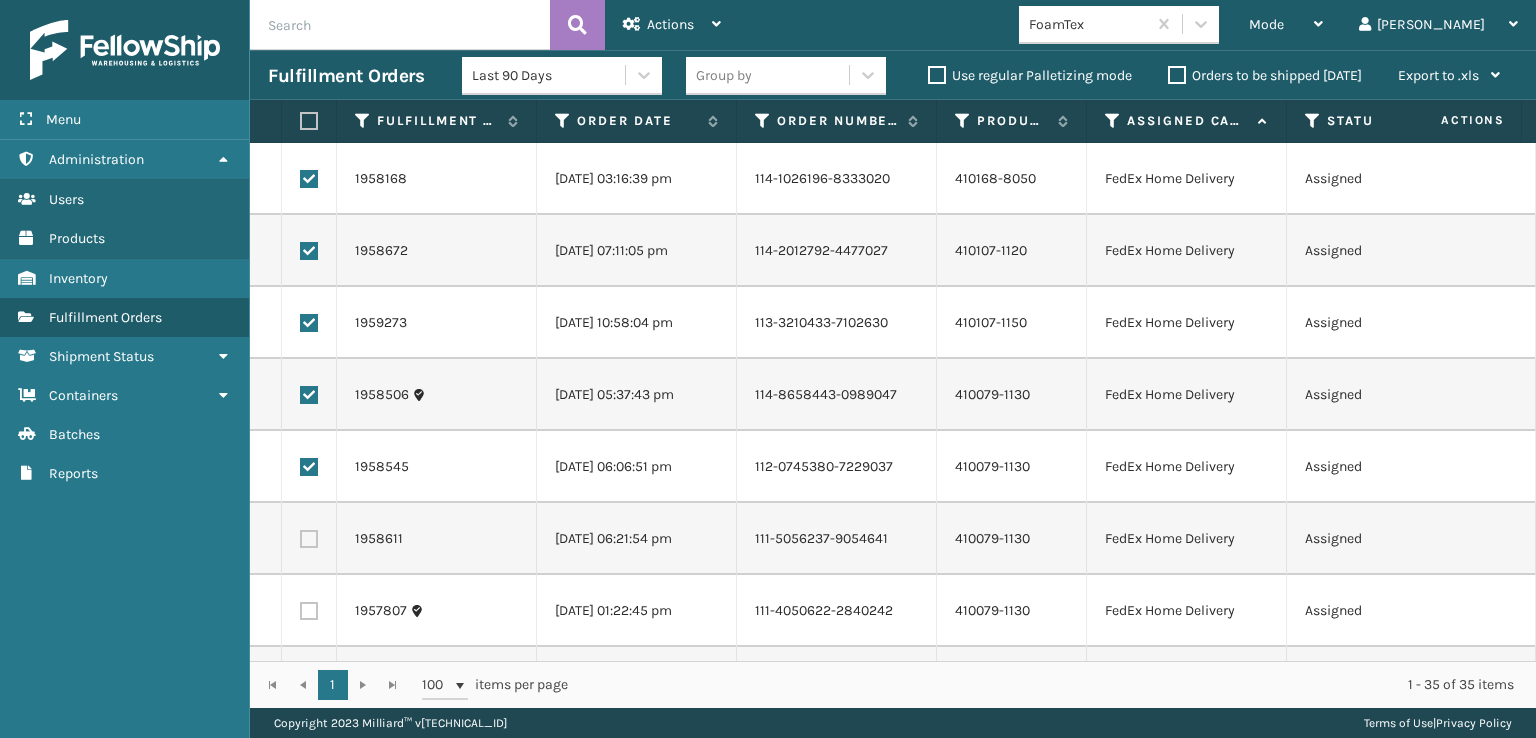 click at bounding box center [309, 539] 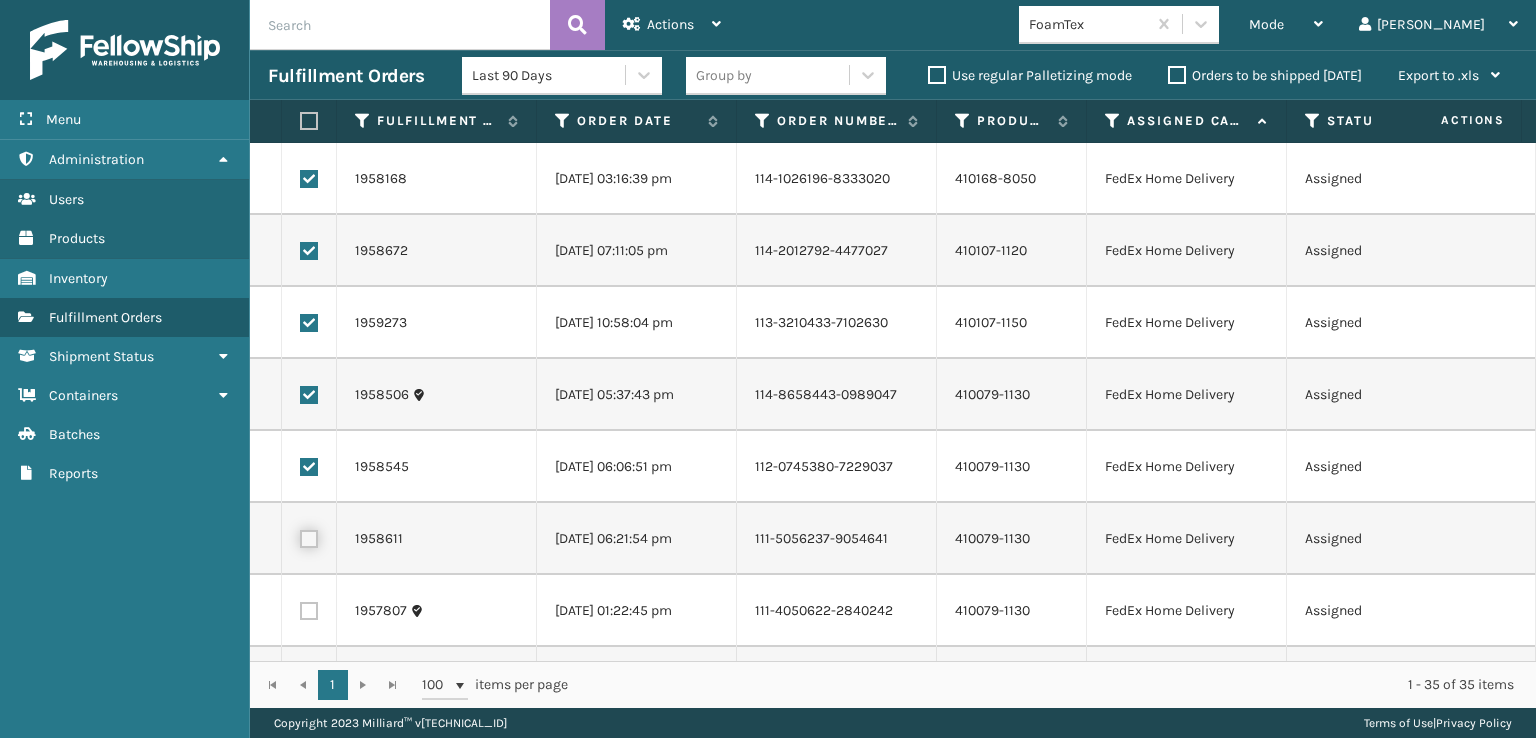 click at bounding box center [300, 536] 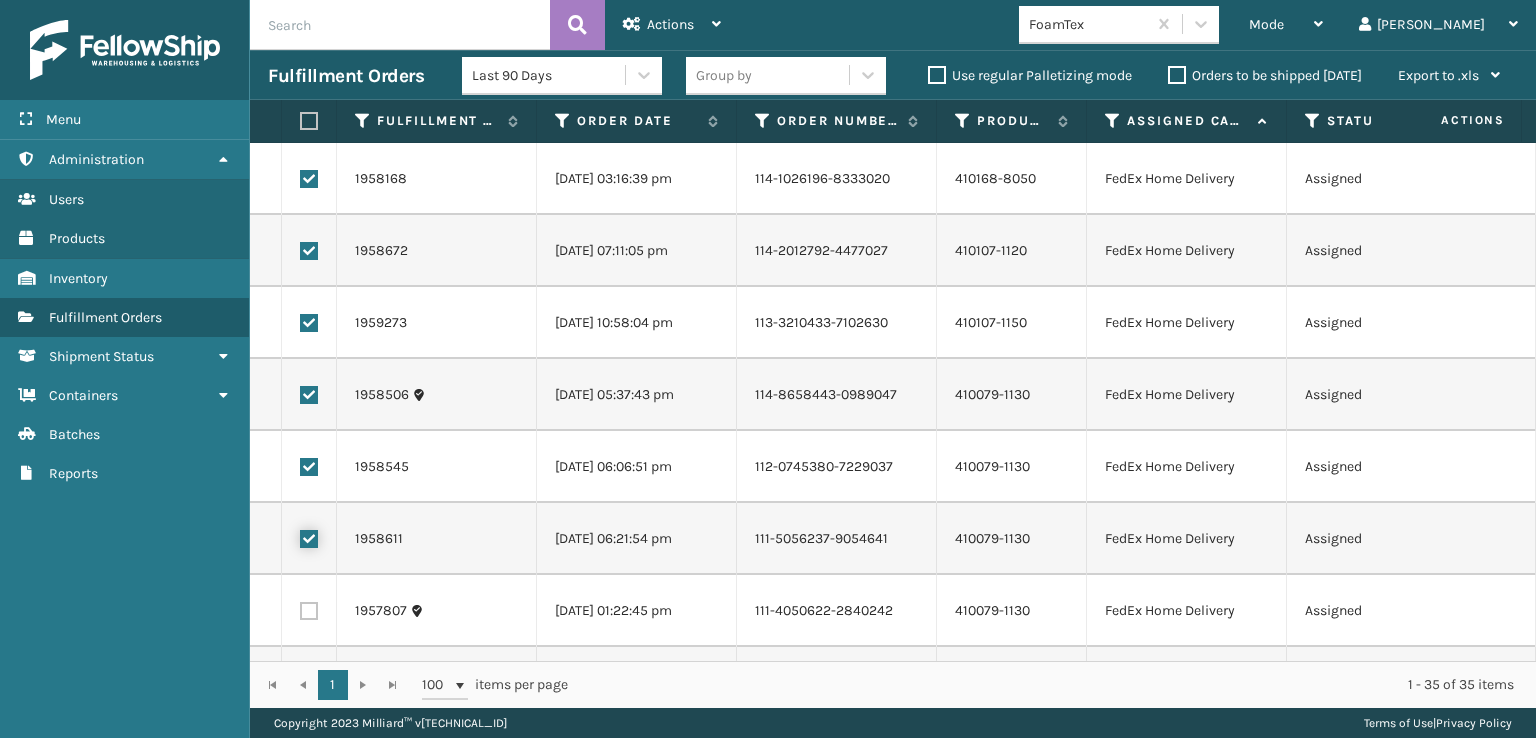 checkbox on "true" 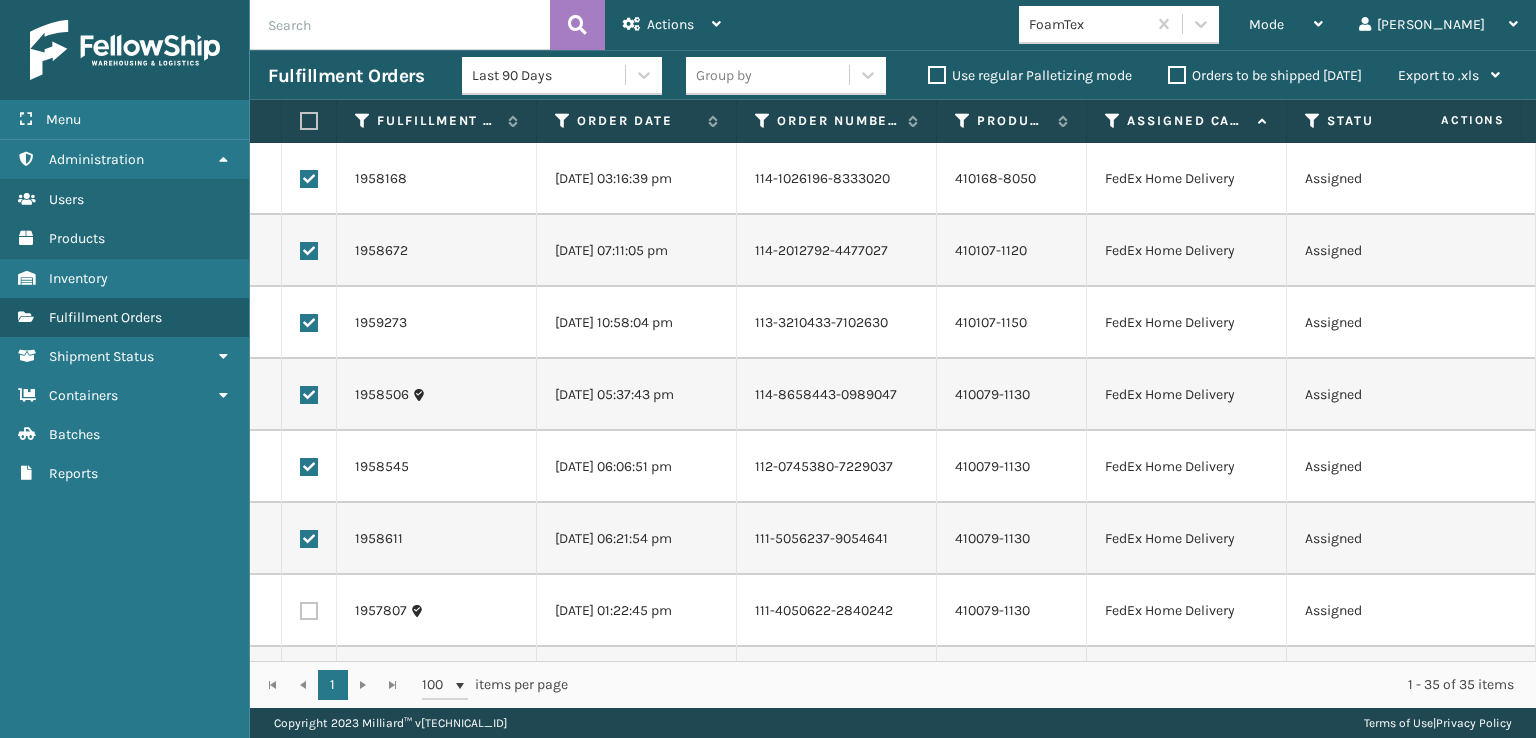 click at bounding box center (309, 611) 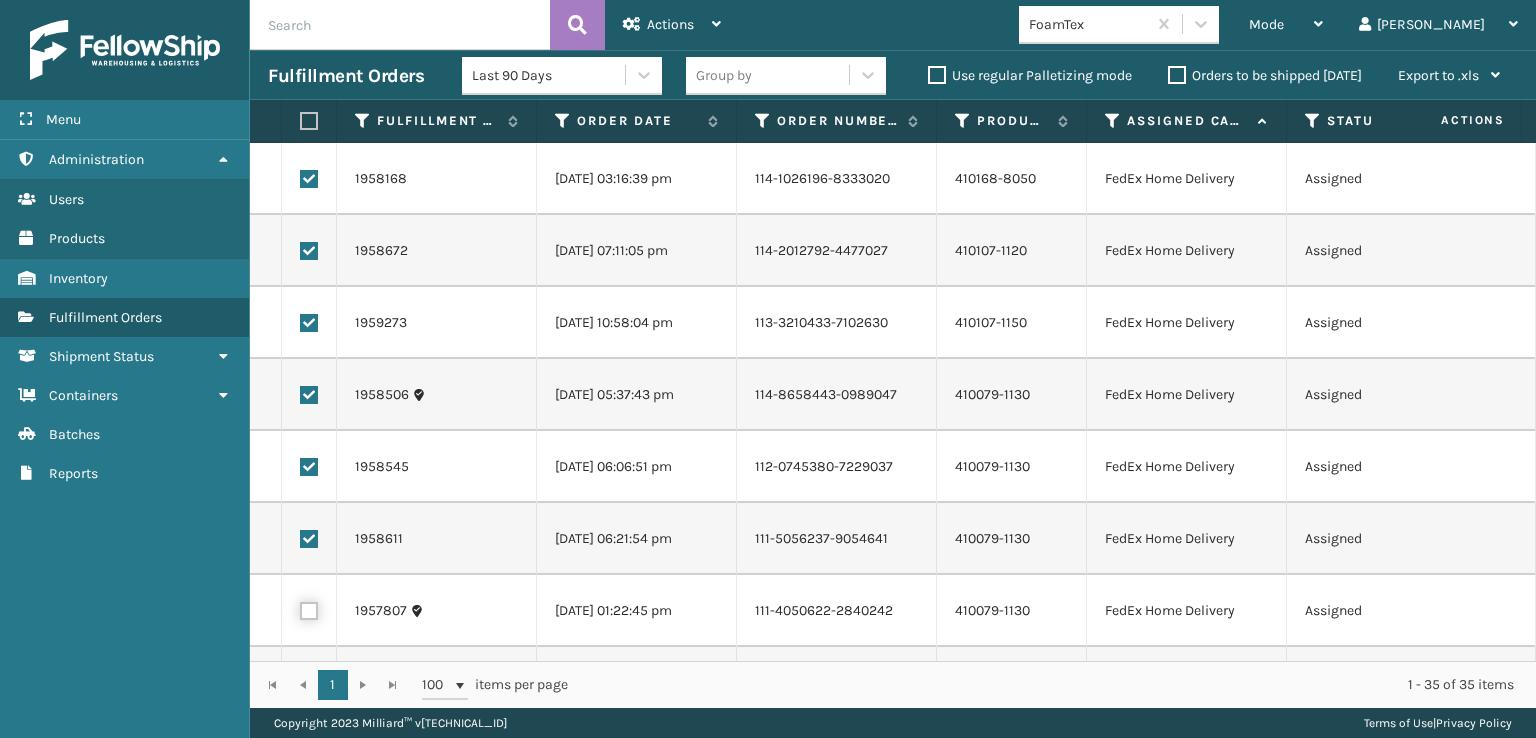 click at bounding box center (300, 608) 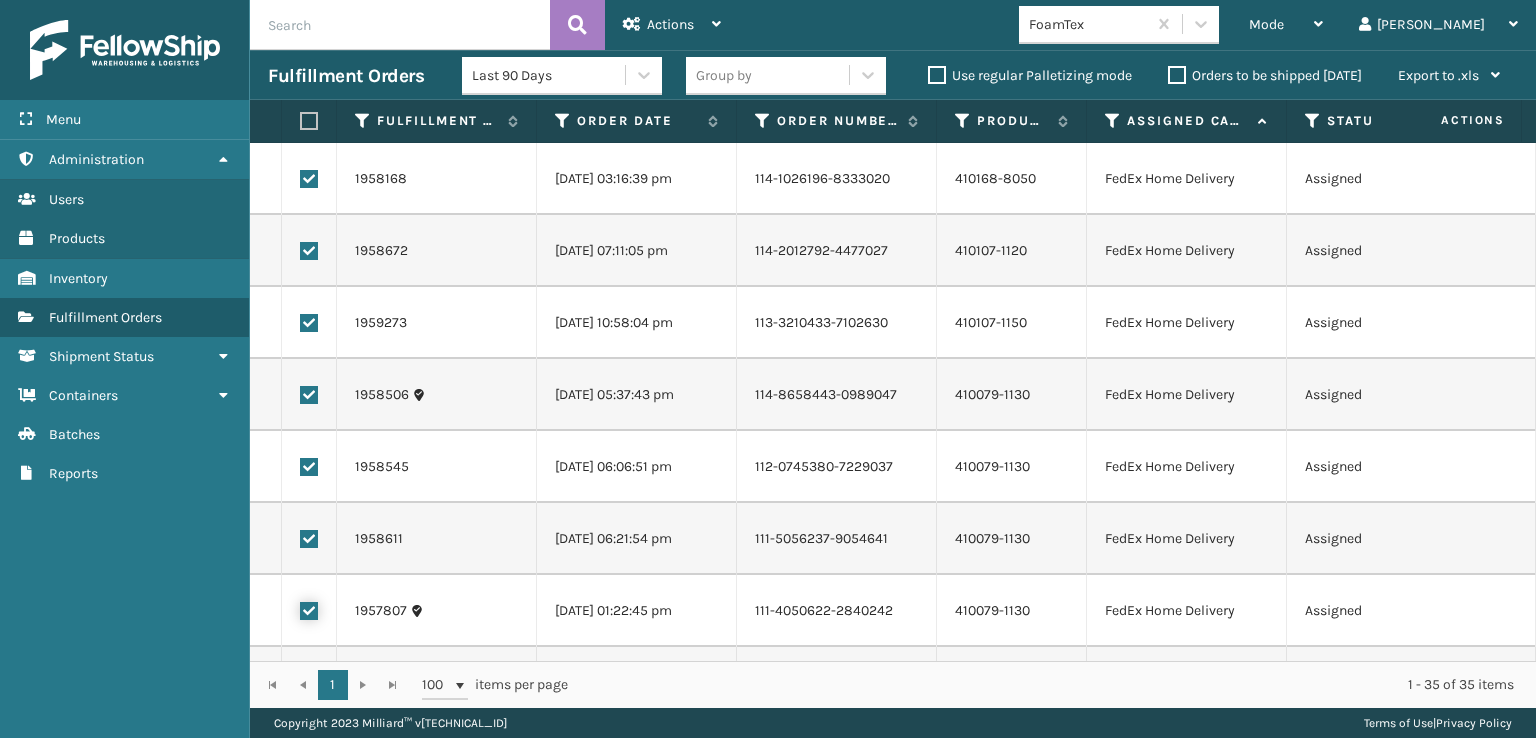 checkbox on "true" 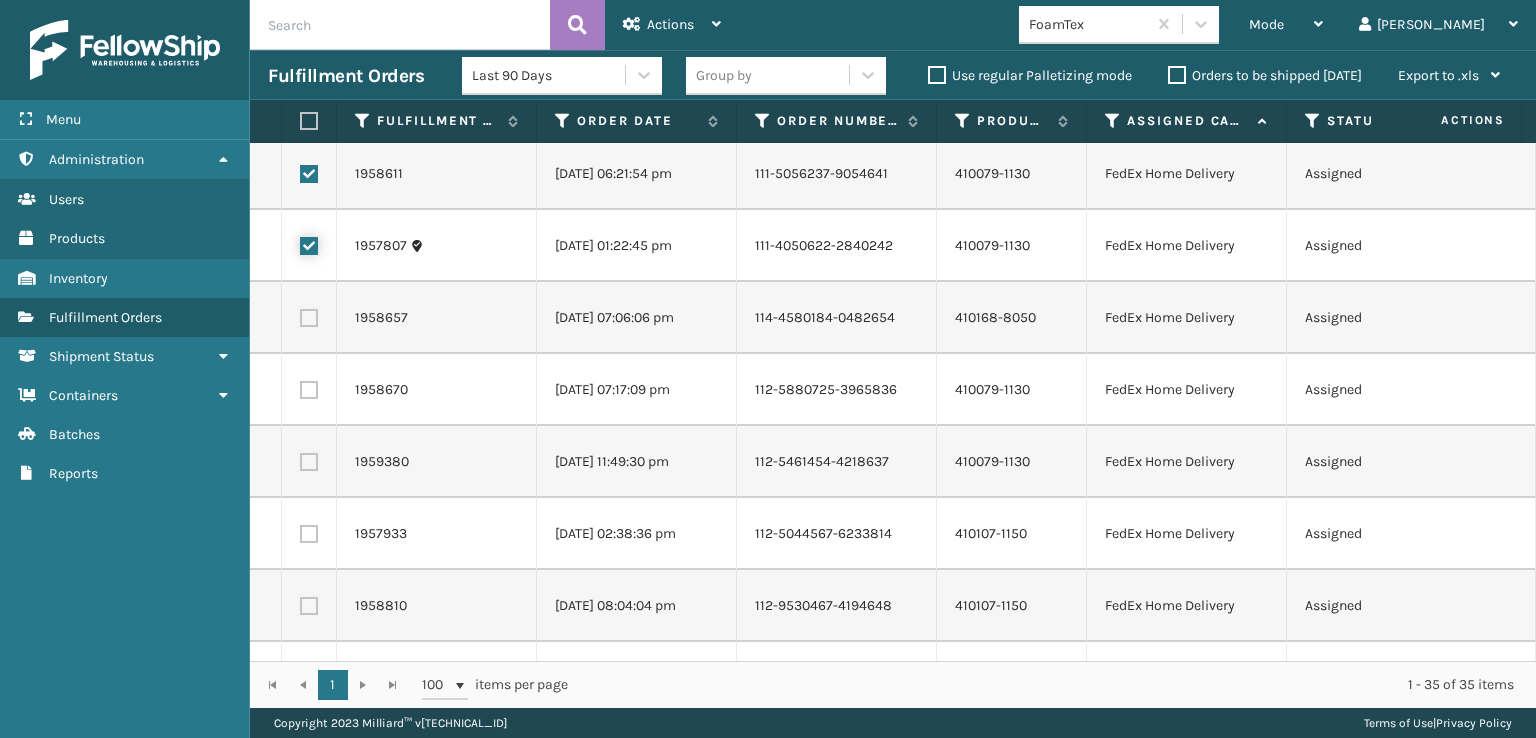 scroll, scrollTop: 400, scrollLeft: 0, axis: vertical 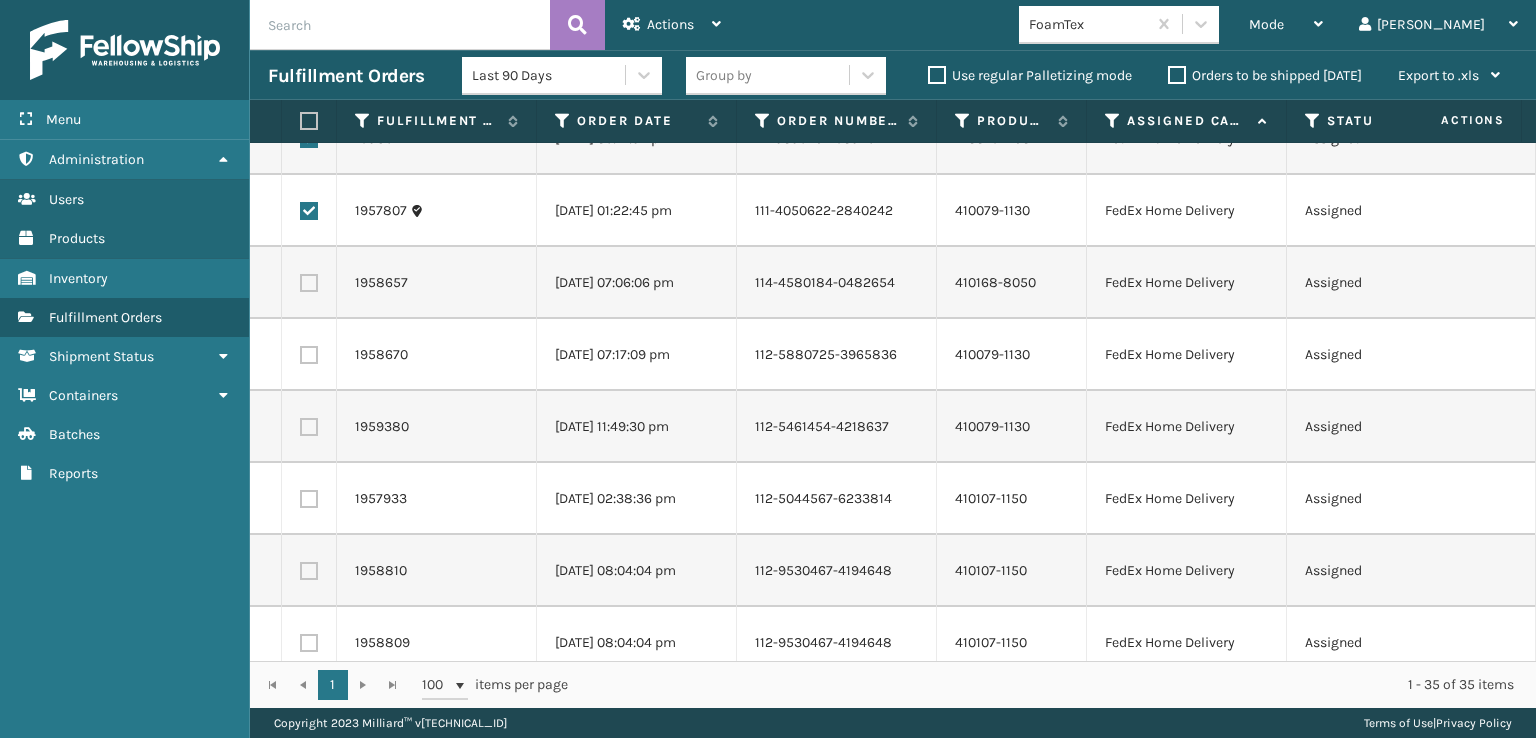 click at bounding box center [309, 283] 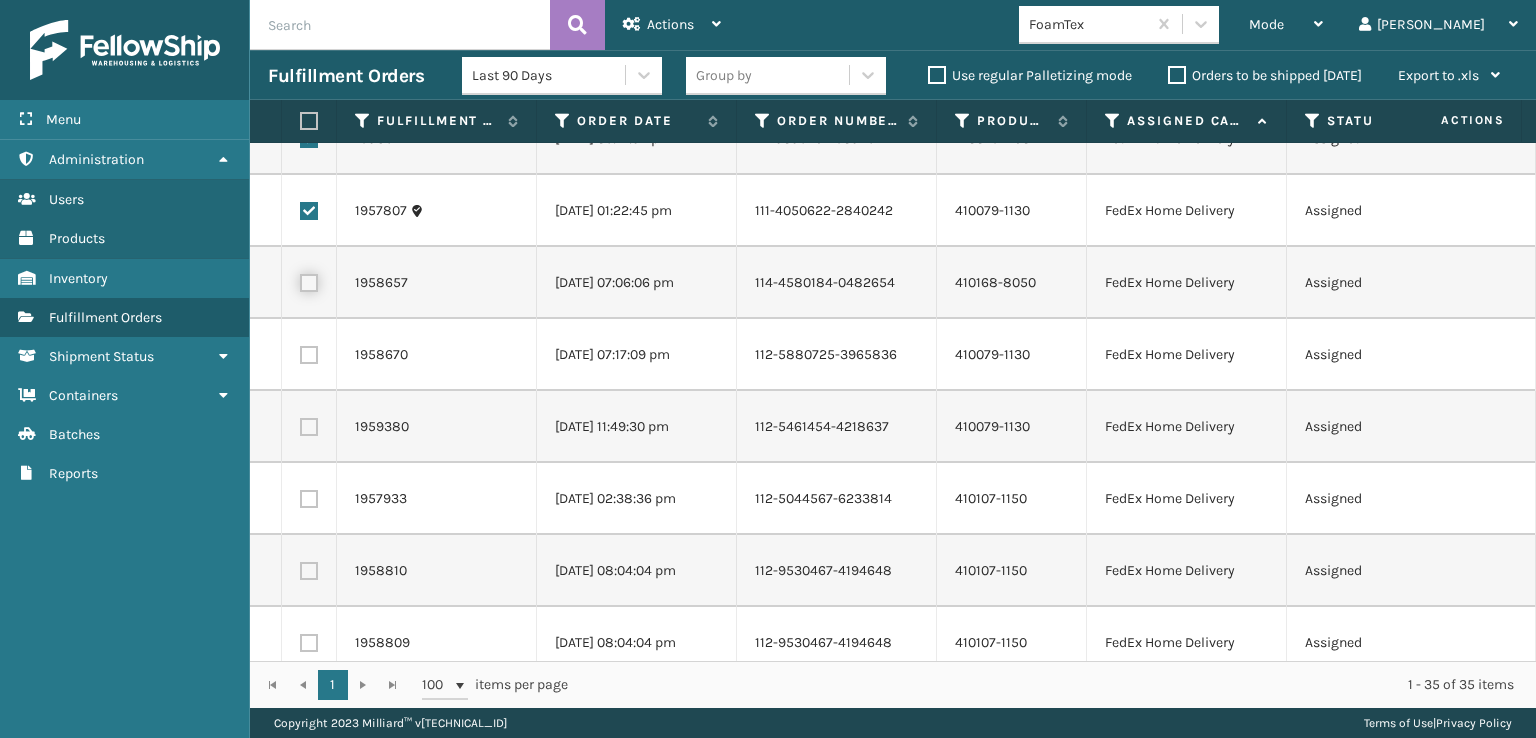 click at bounding box center [300, 280] 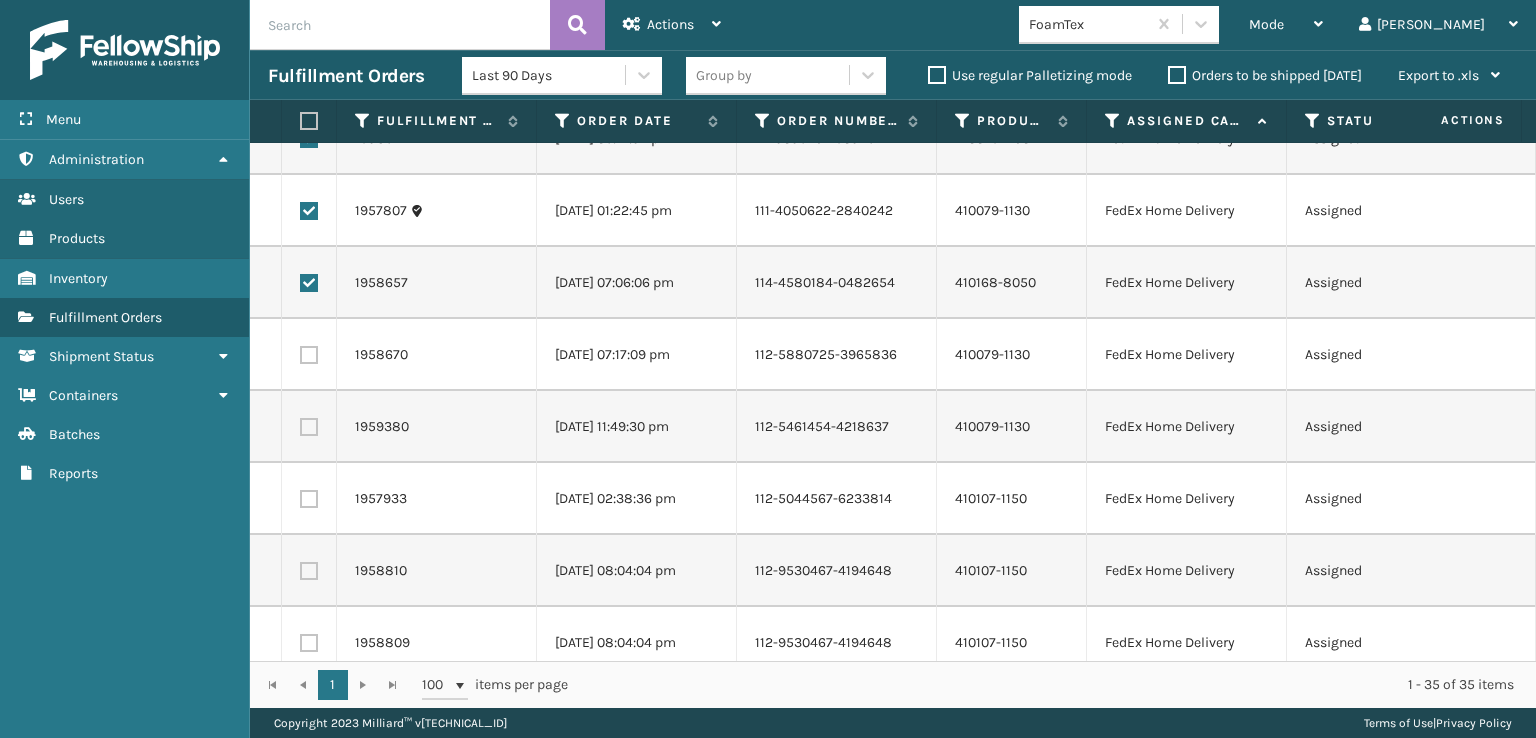 click at bounding box center (309, 355) 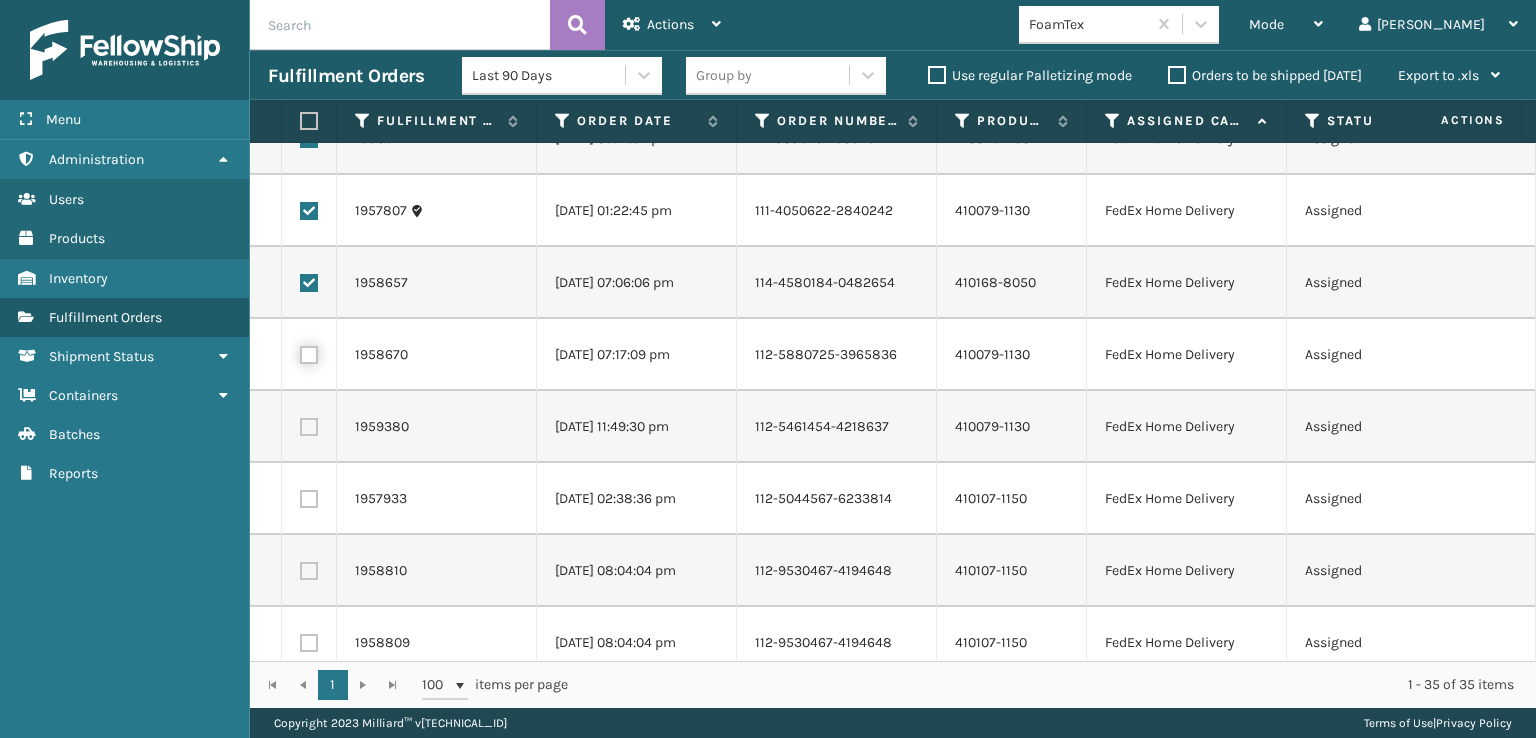 click at bounding box center (300, 352) 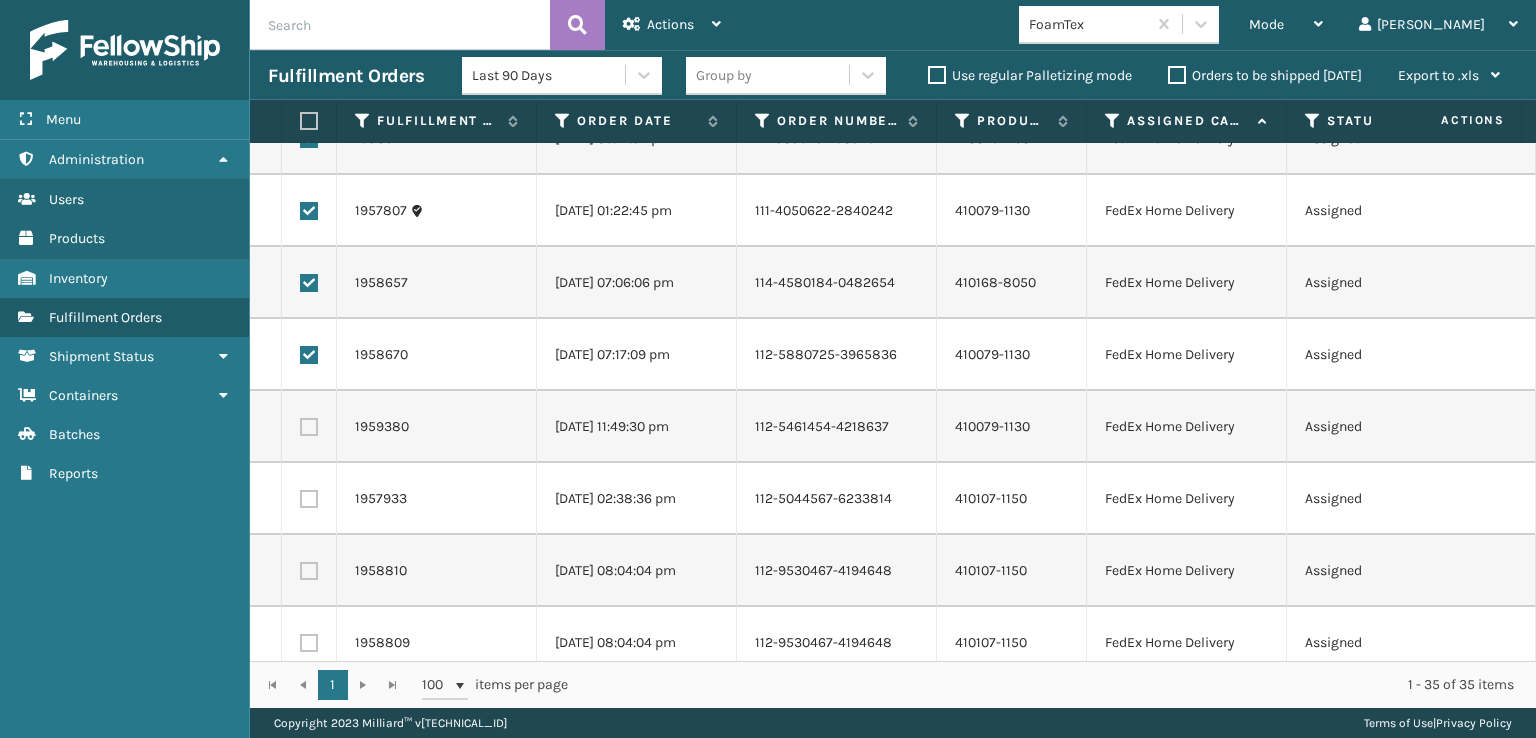 click at bounding box center [309, 427] 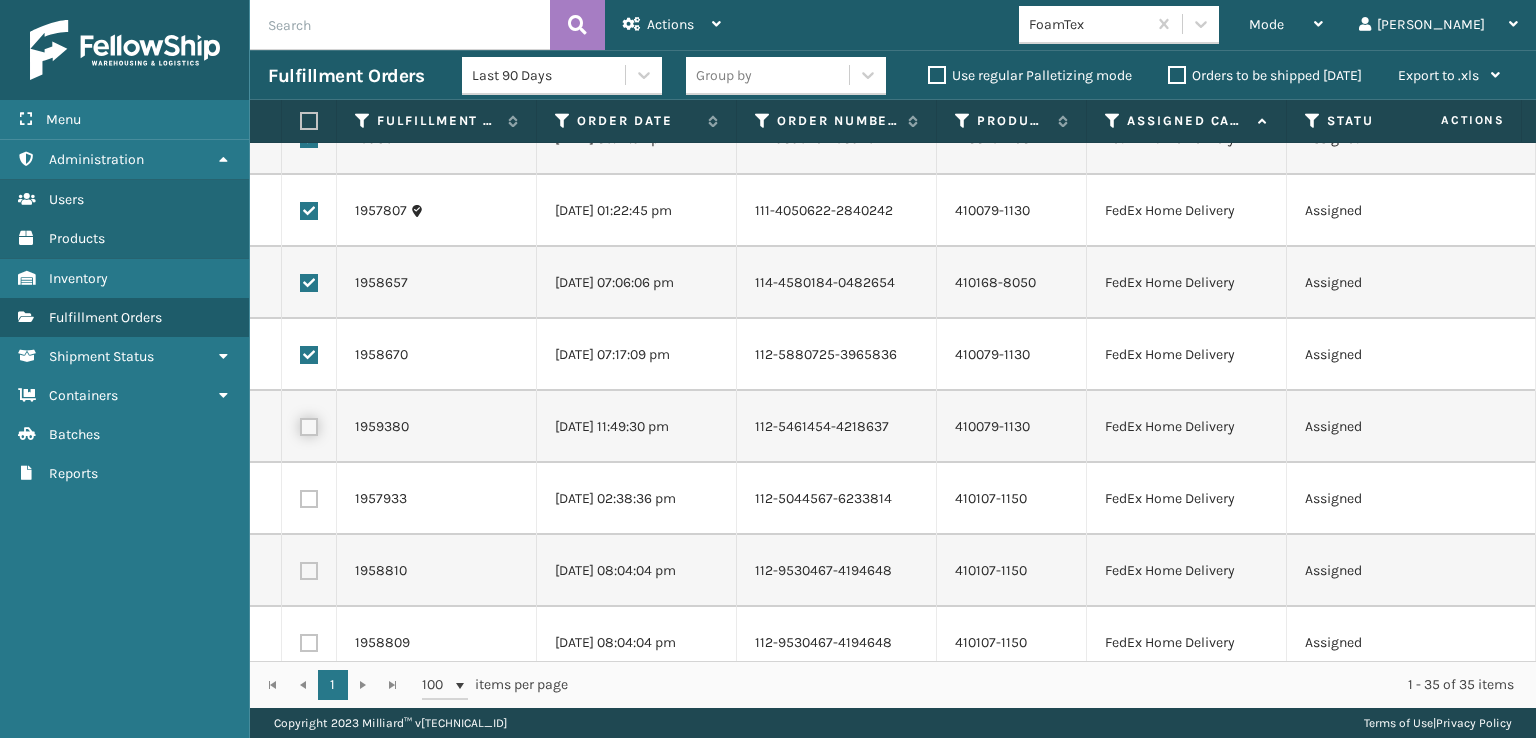 click at bounding box center (300, 424) 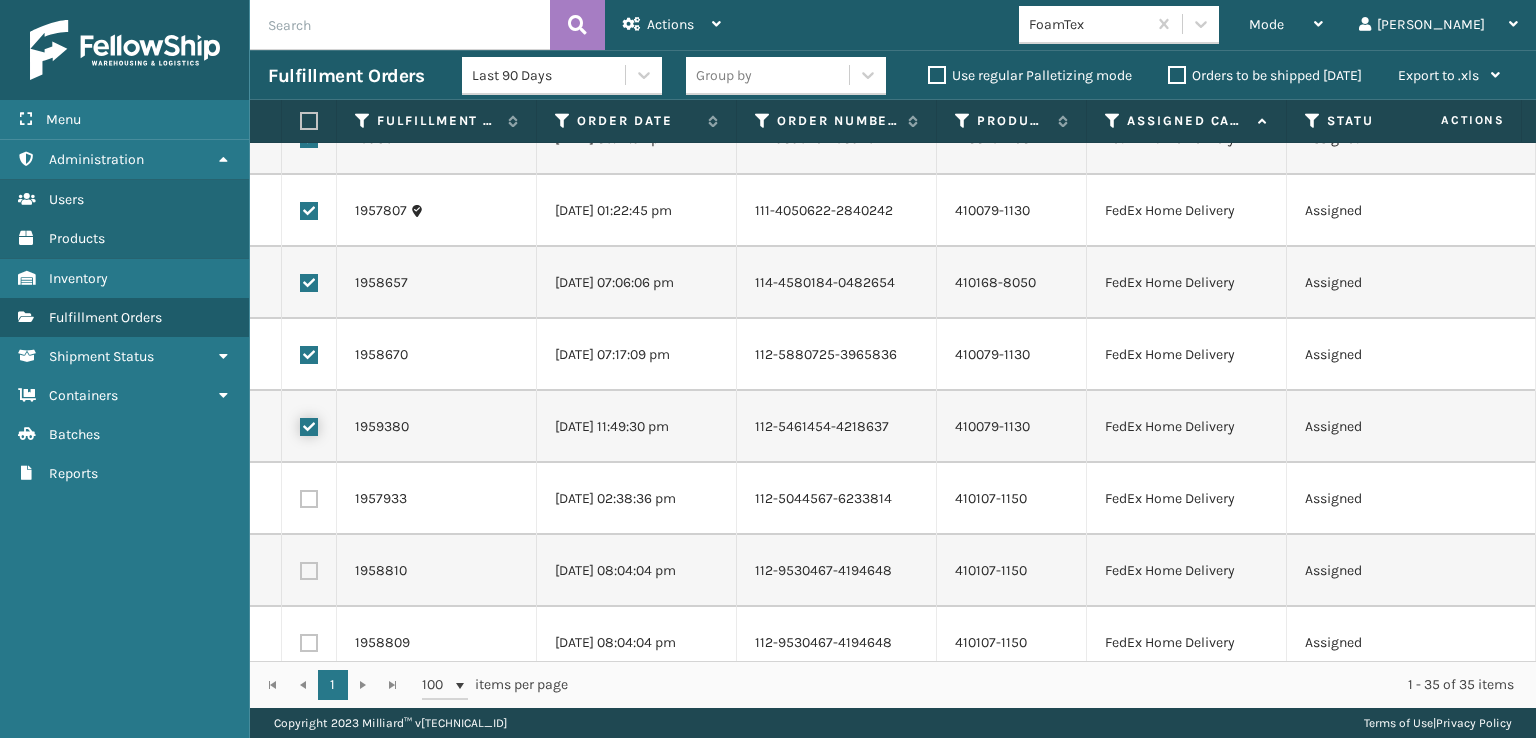 checkbox on "true" 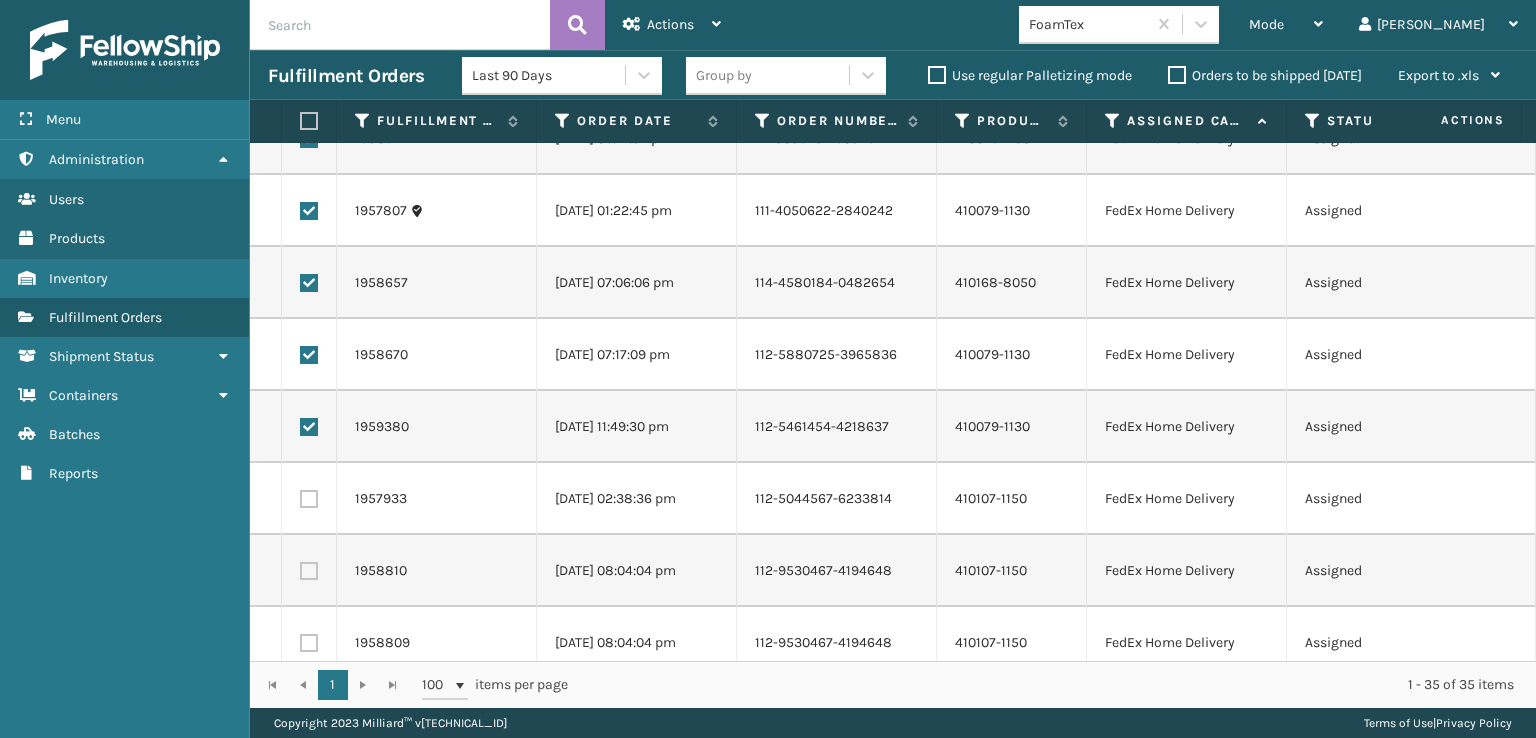 click at bounding box center [309, 499] 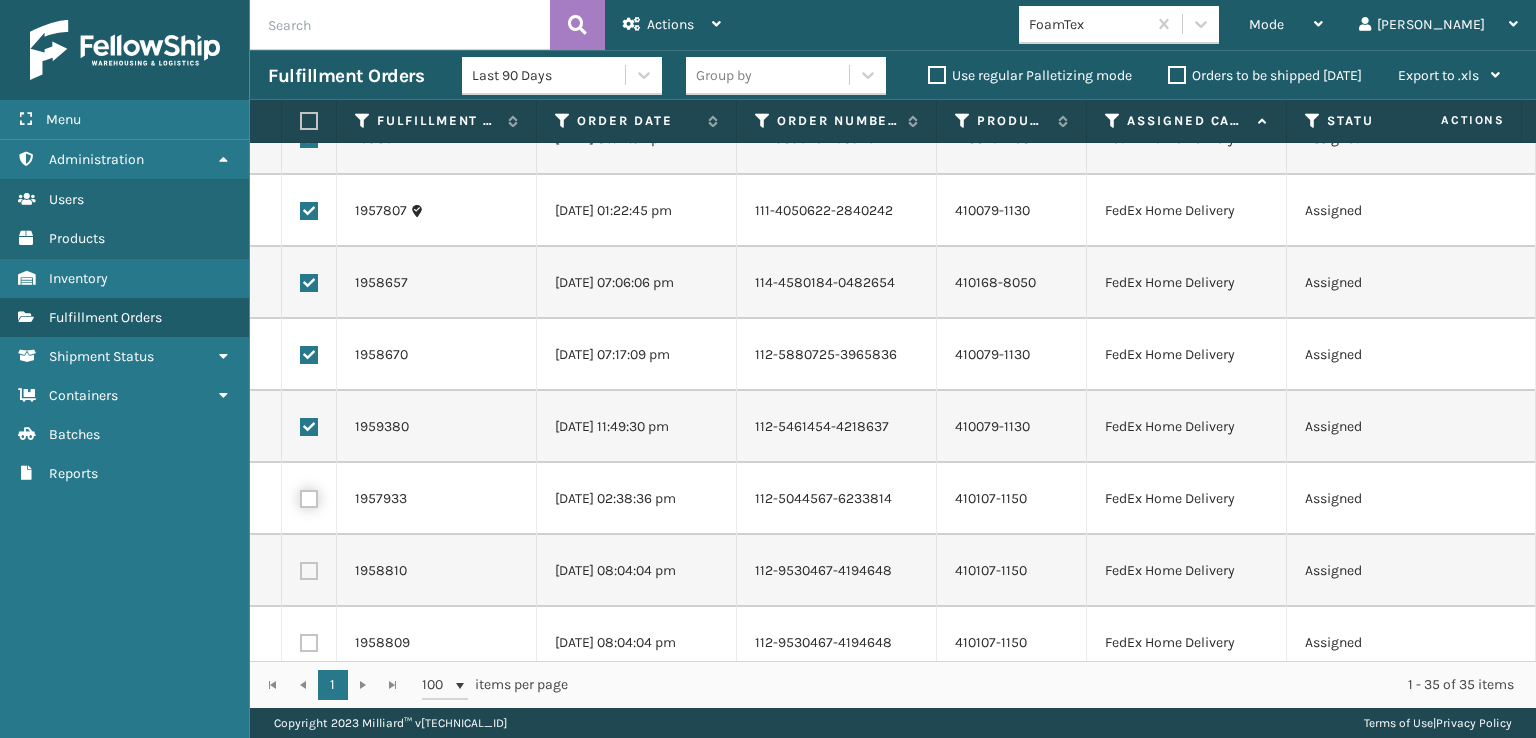 click at bounding box center (300, 496) 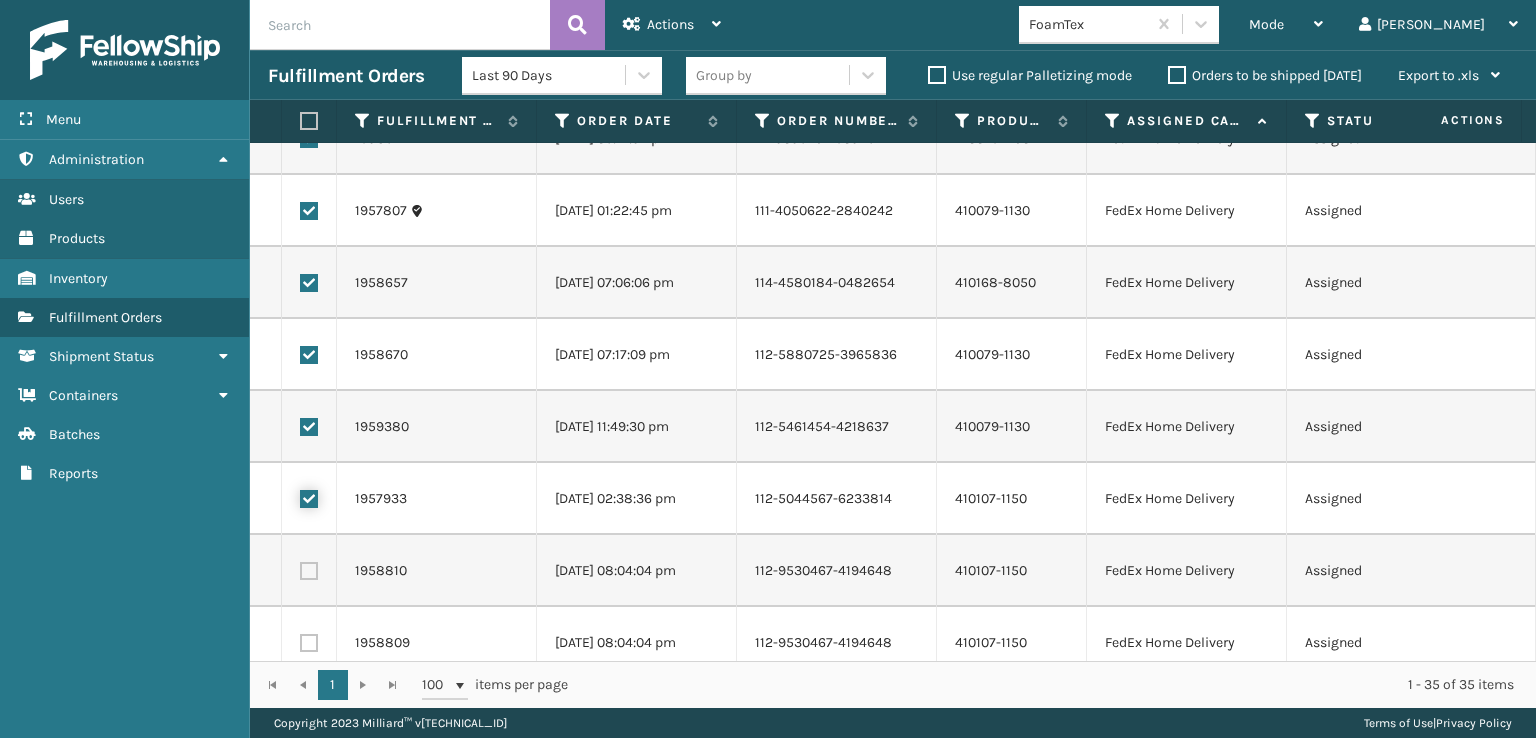 checkbox on "true" 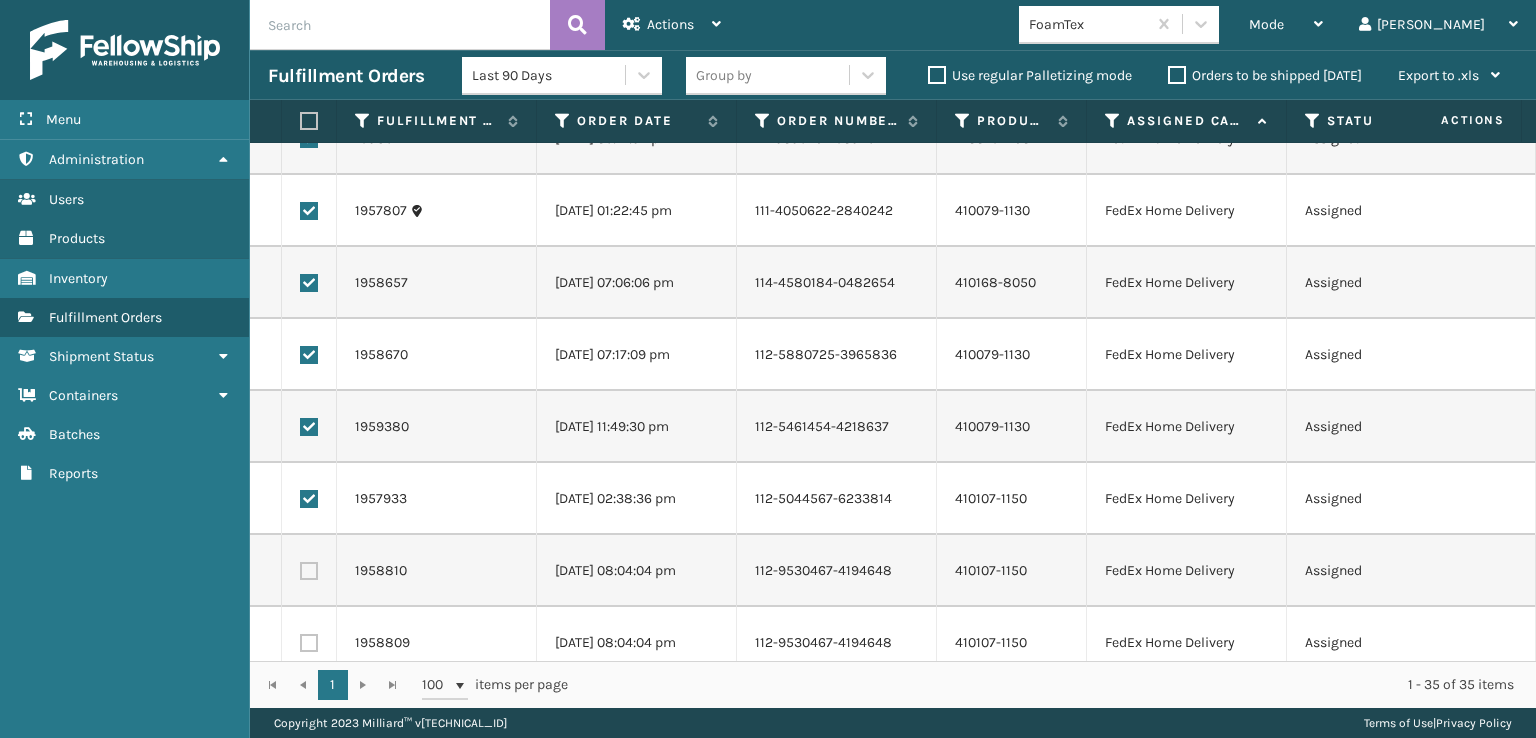 click at bounding box center [309, 571] 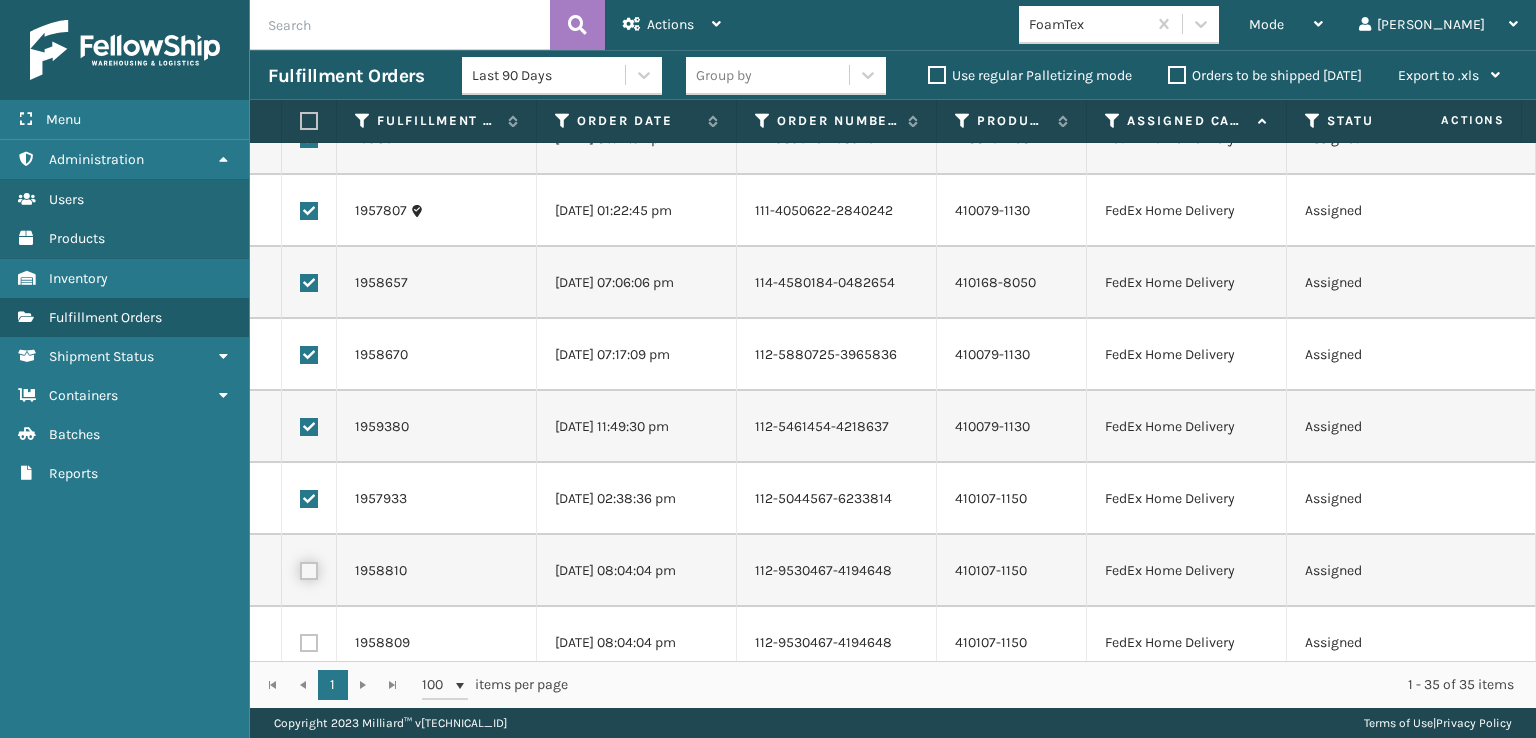 click at bounding box center [300, 568] 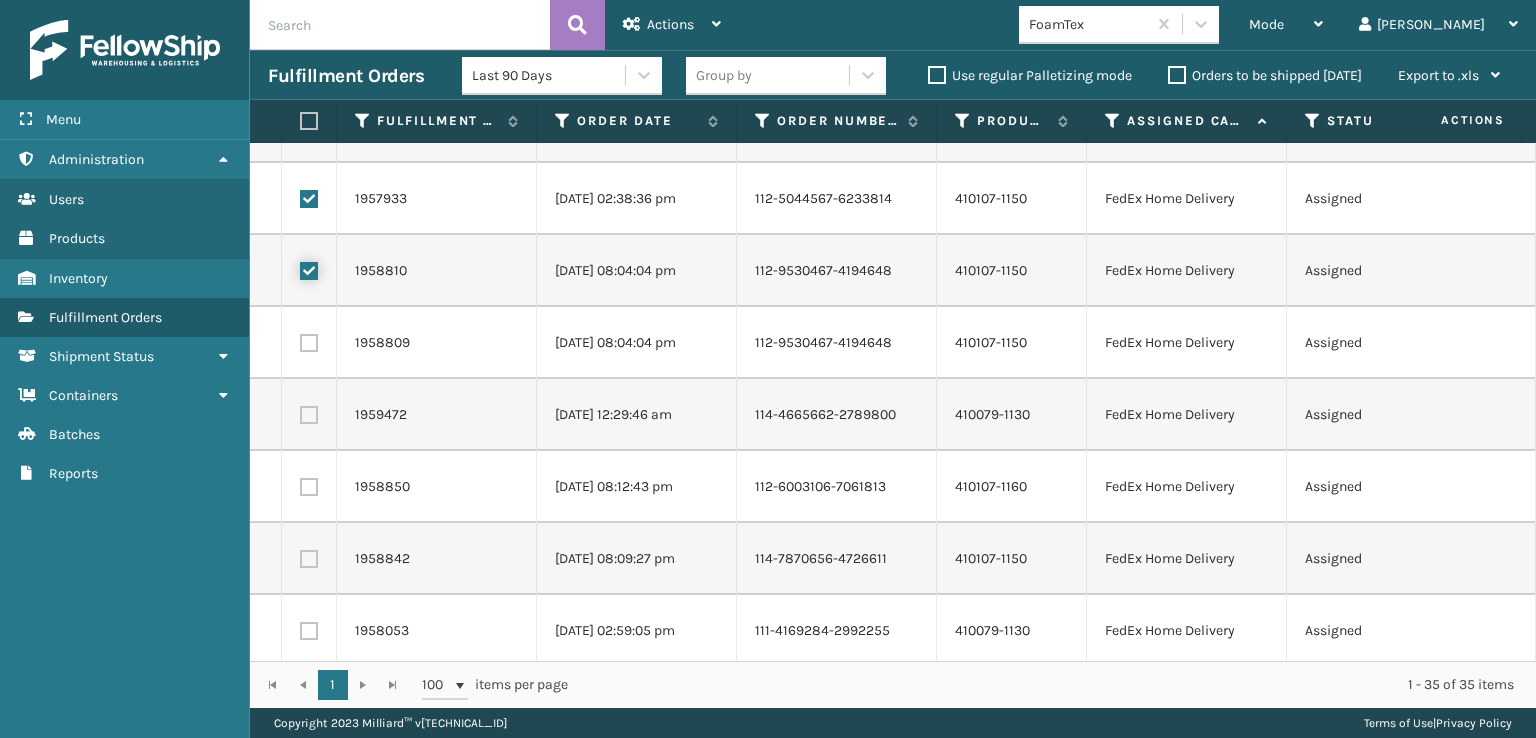 scroll, scrollTop: 800, scrollLeft: 0, axis: vertical 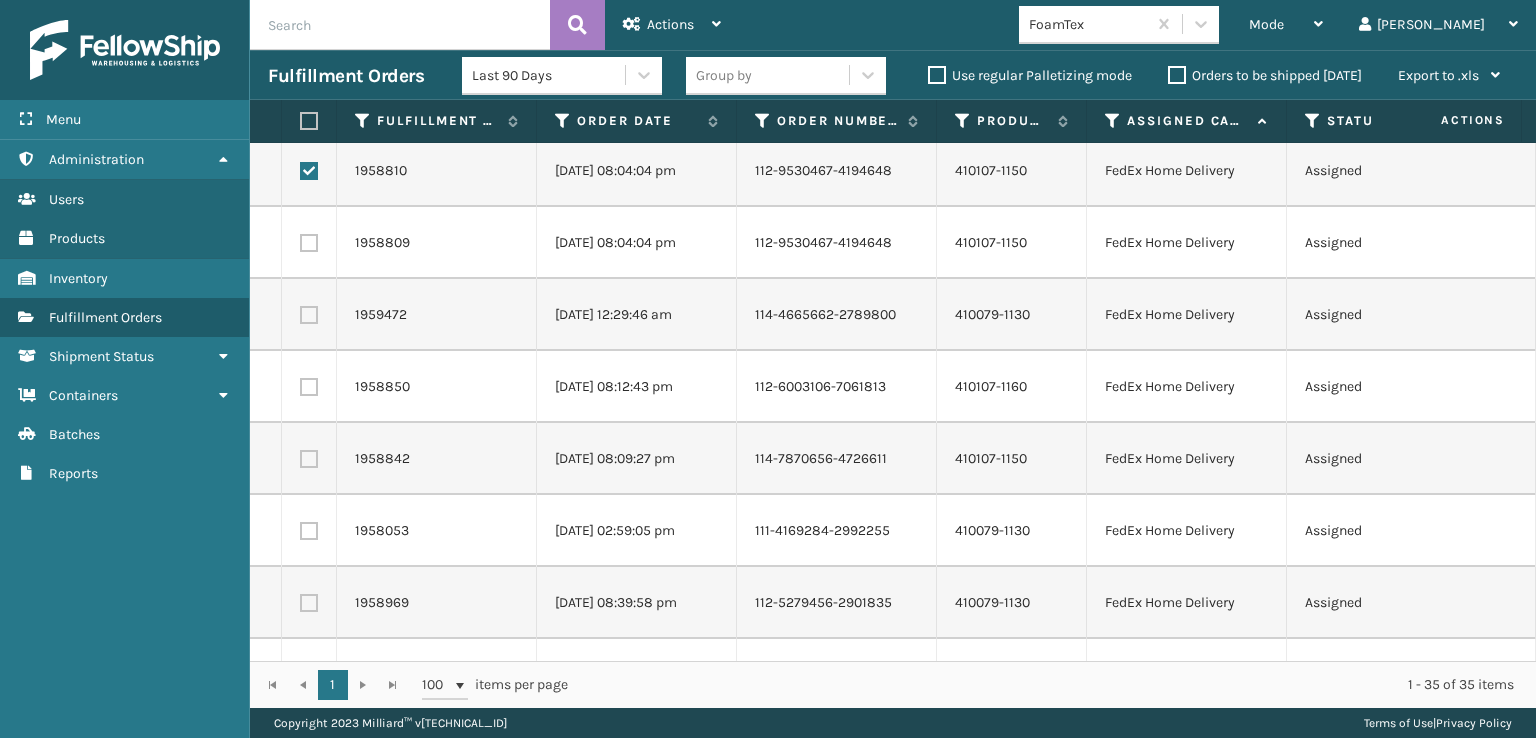 click at bounding box center [309, 243] 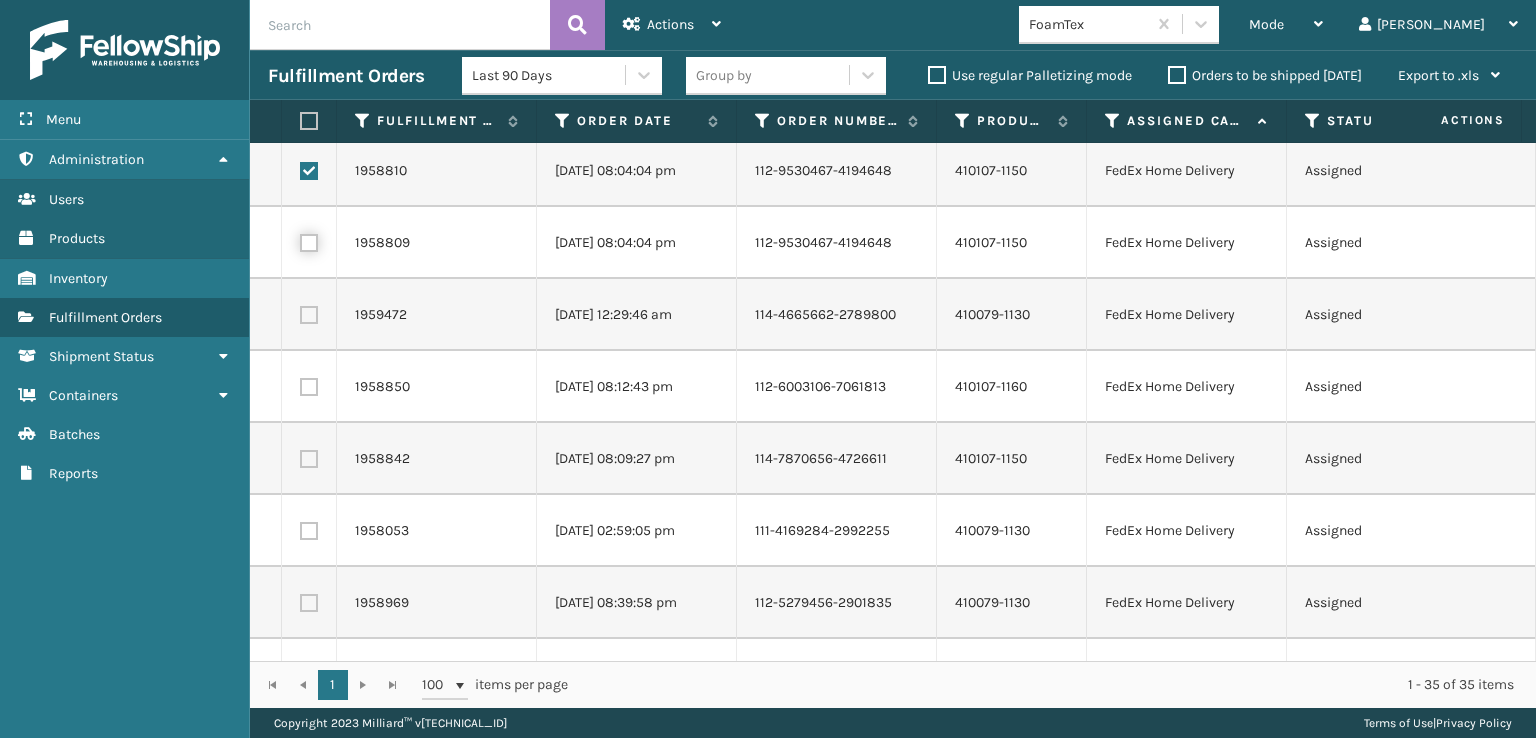 click at bounding box center [300, 240] 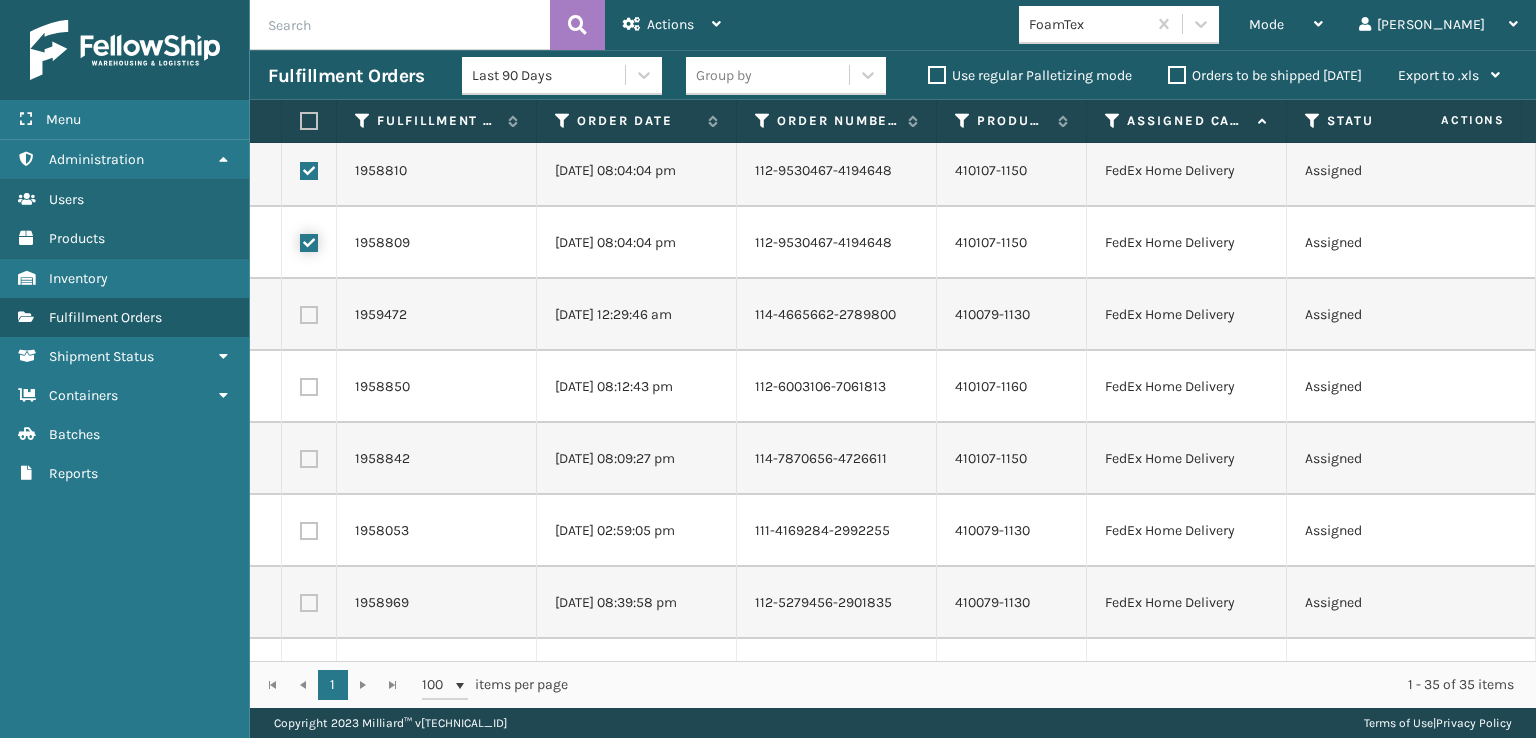 checkbox on "true" 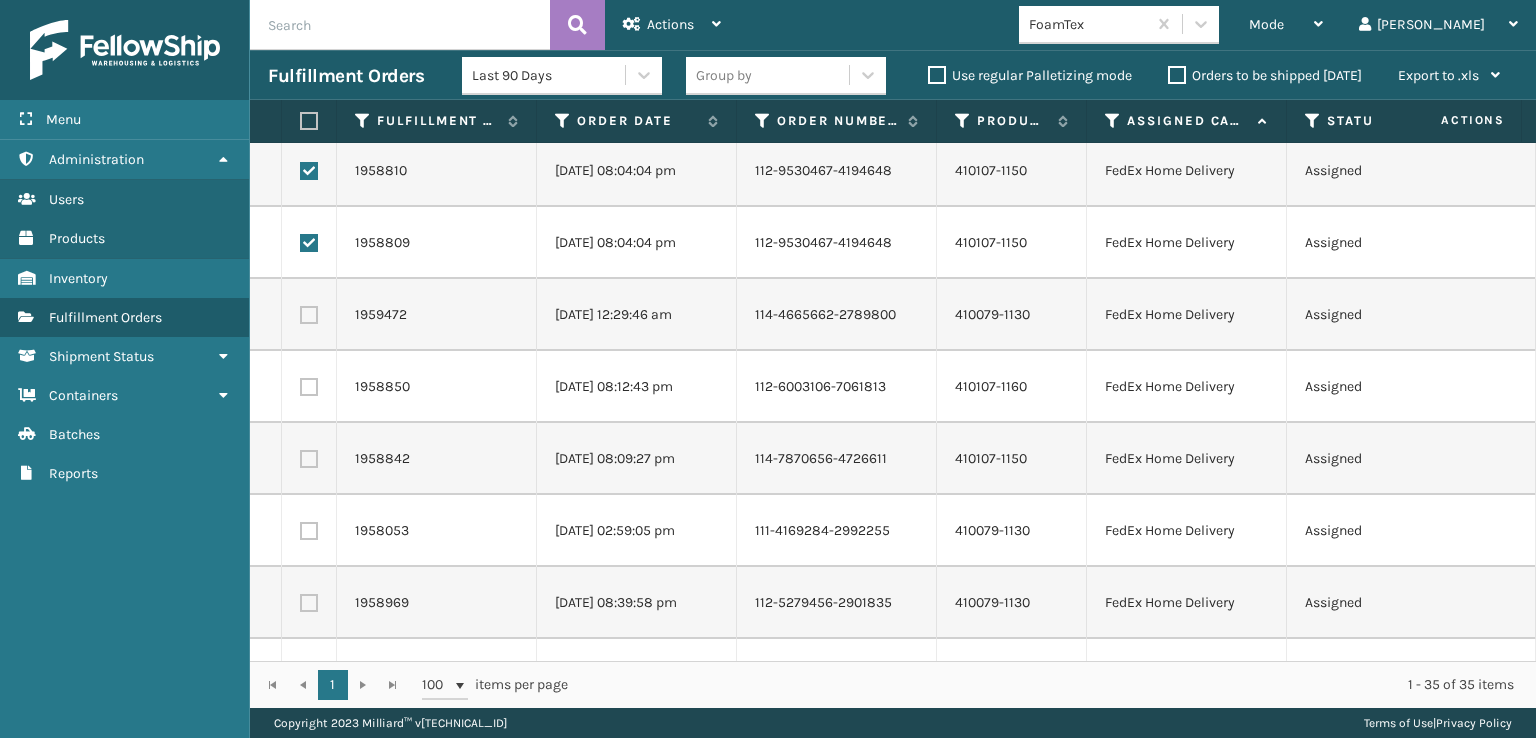 click at bounding box center (309, 315) 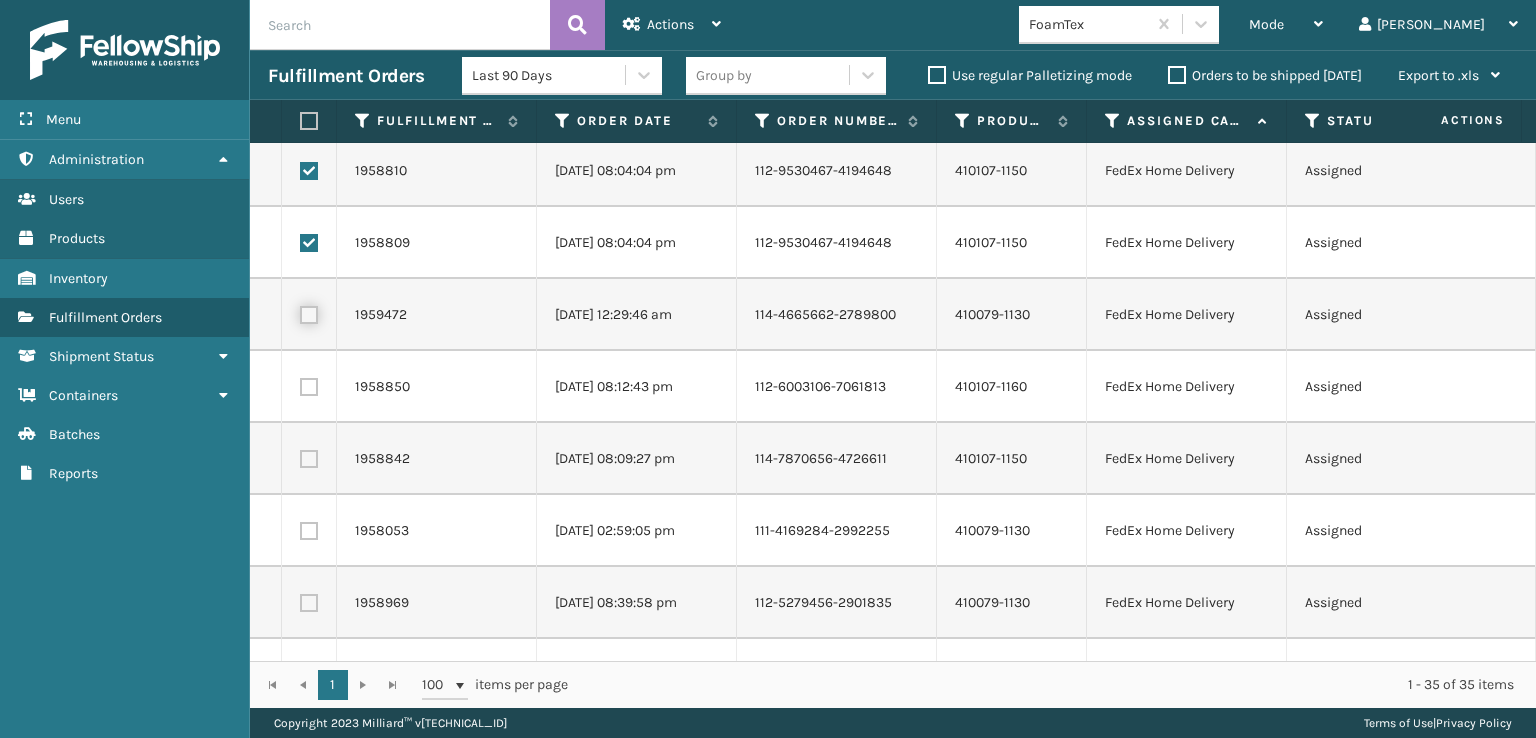 click at bounding box center (300, 312) 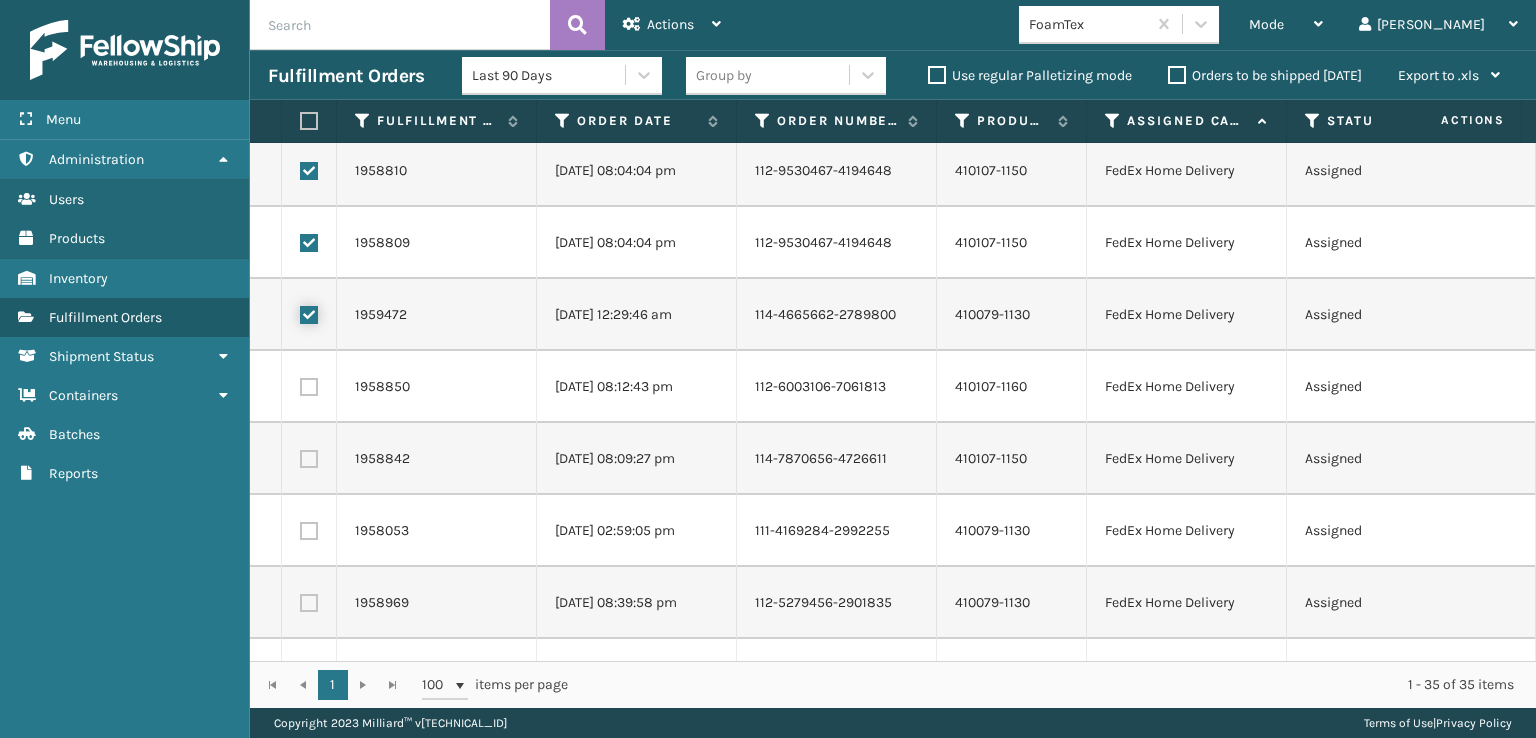 checkbox on "true" 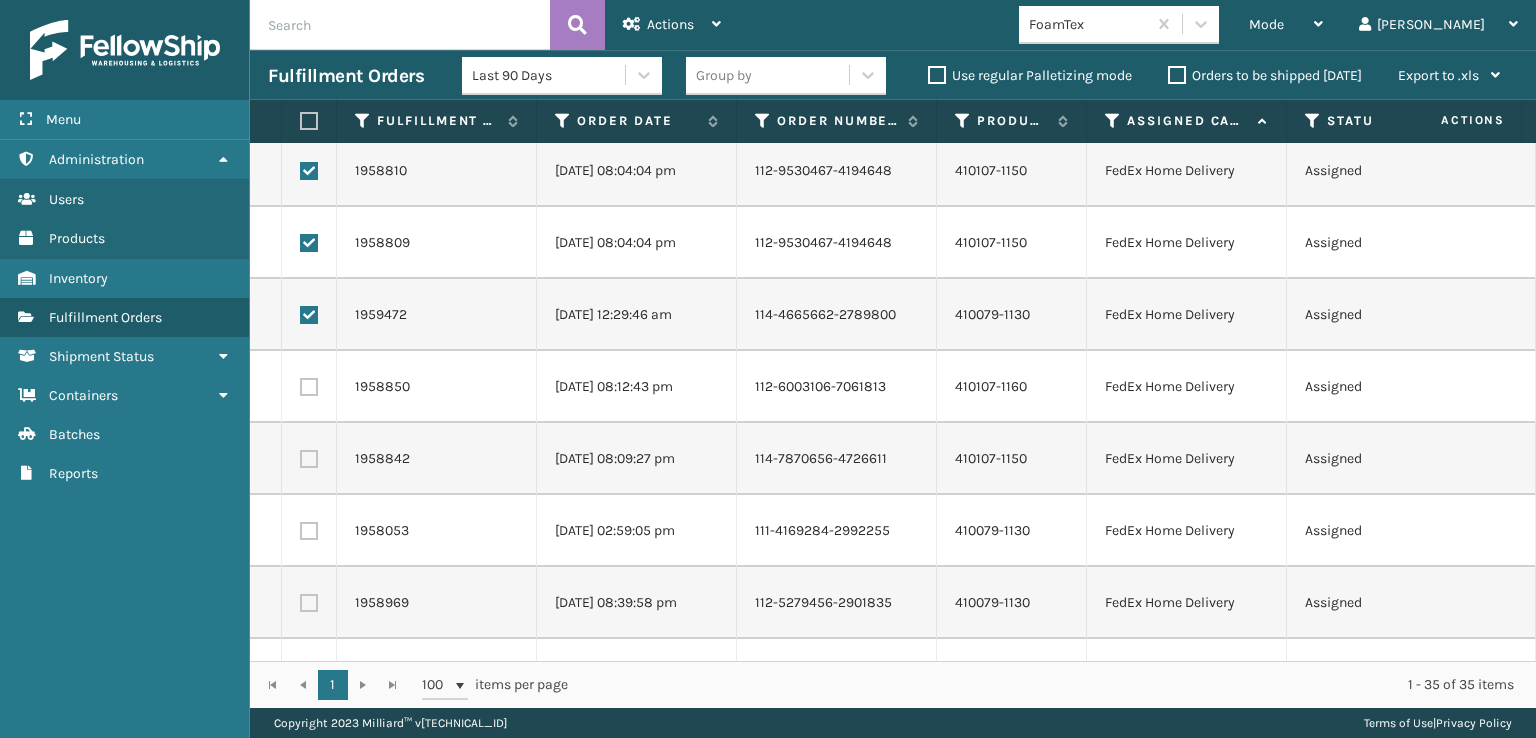 click at bounding box center [309, 387] 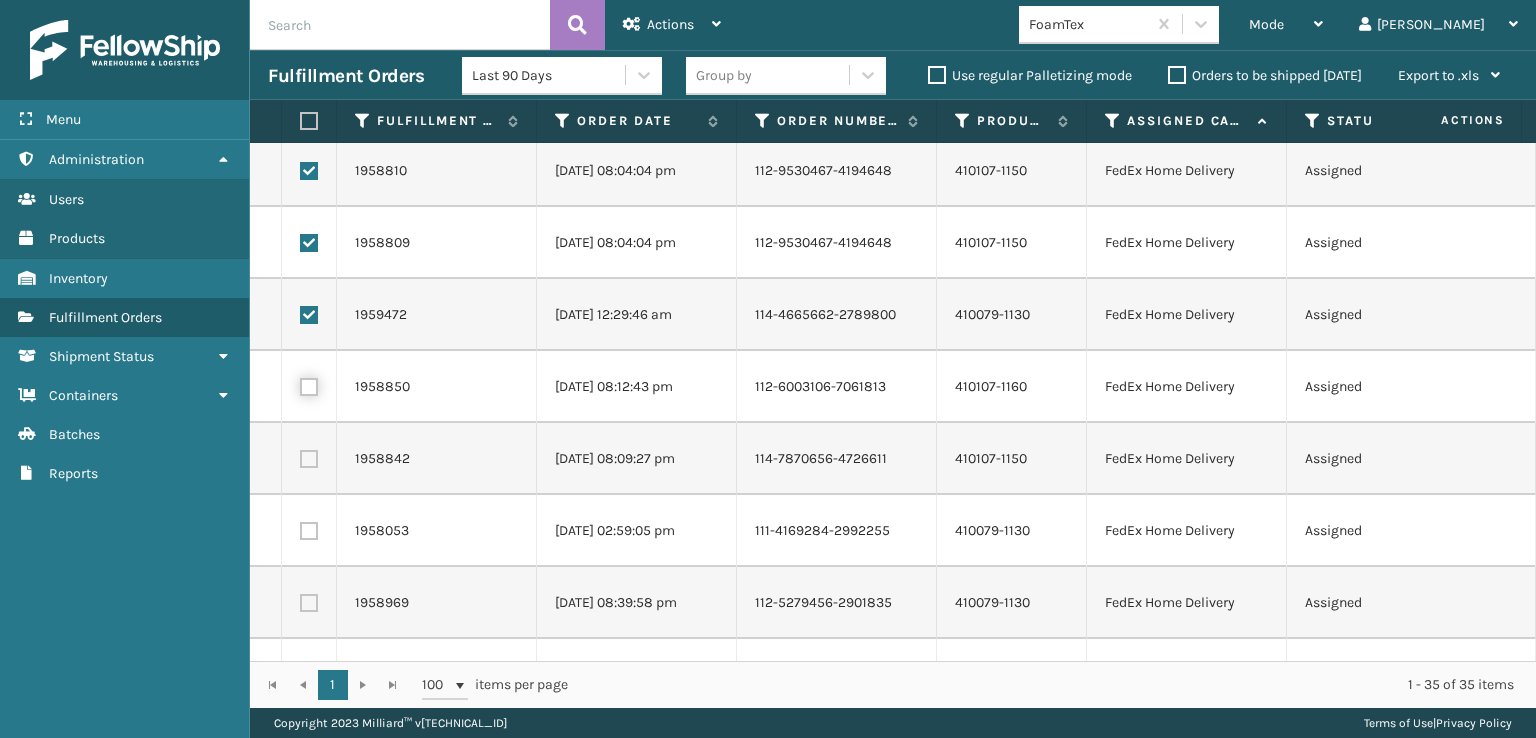 click at bounding box center [300, 384] 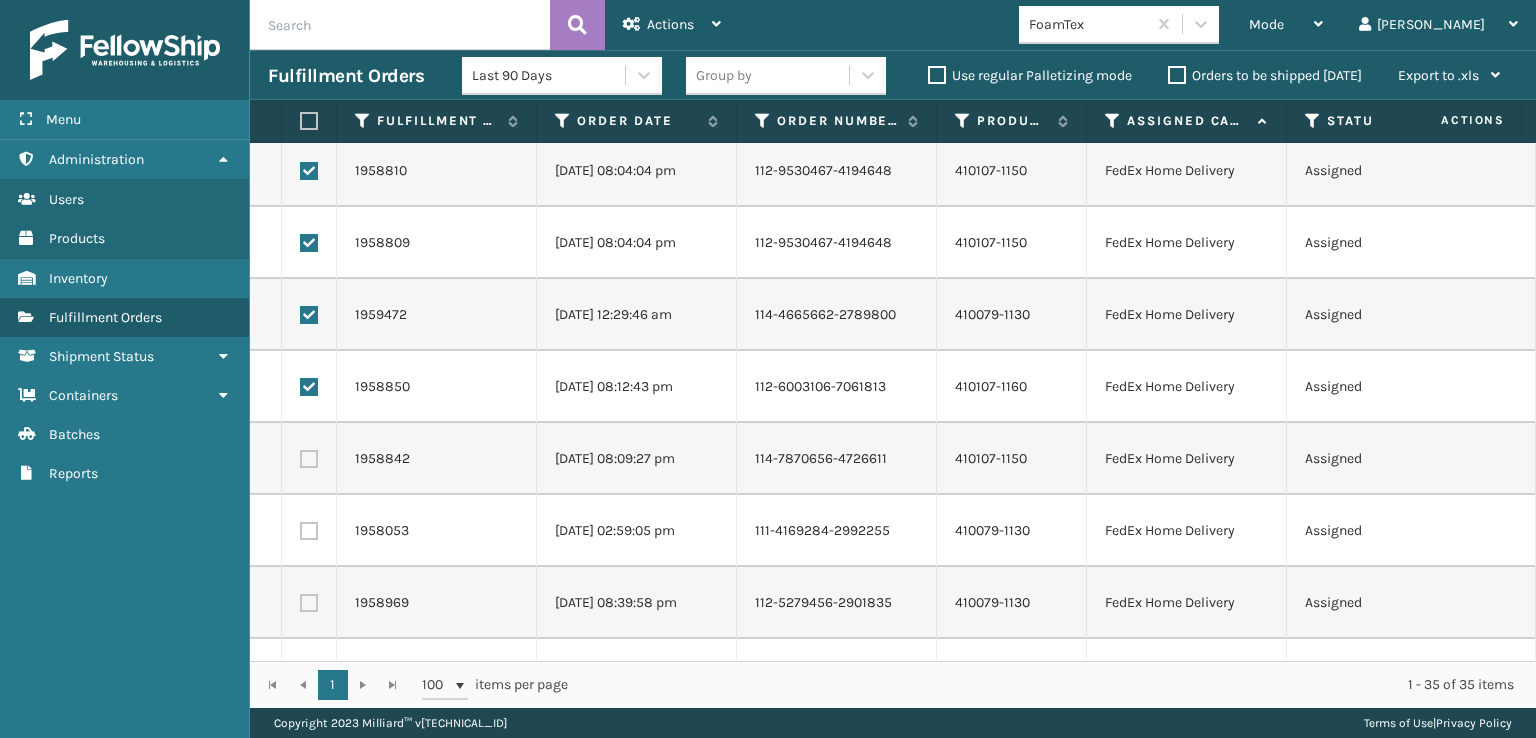click at bounding box center [309, 459] 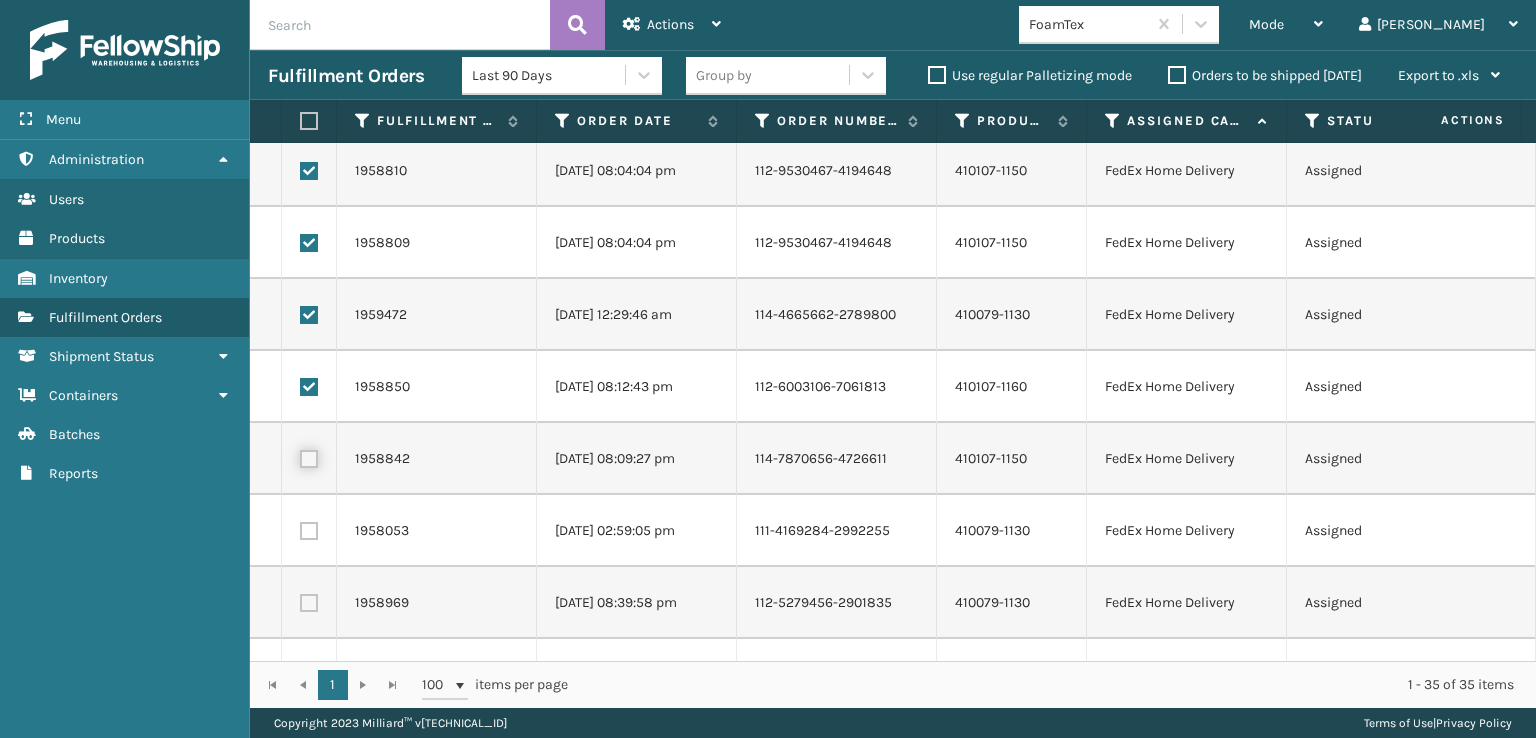 click at bounding box center [300, 456] 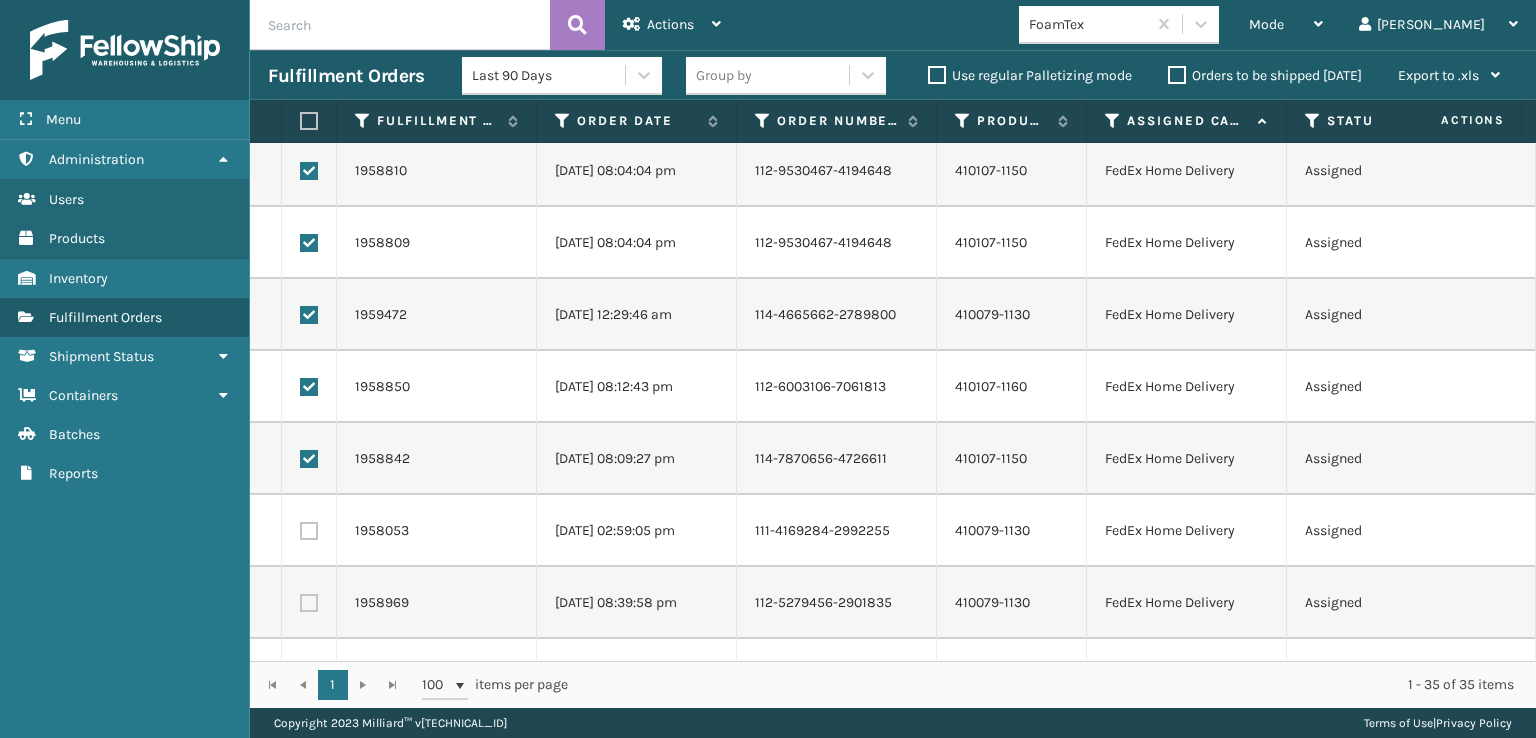 click at bounding box center (309, 531) 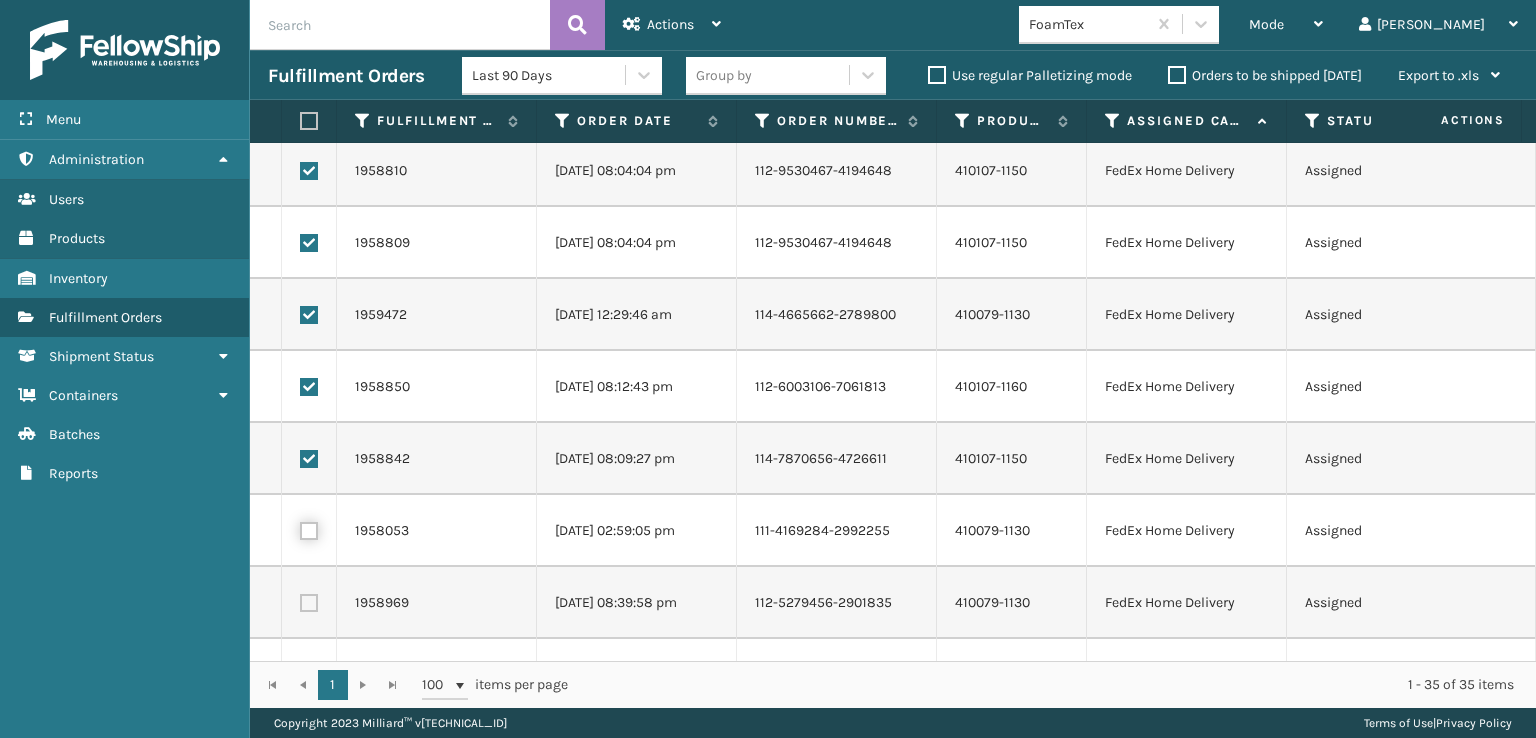 click at bounding box center [300, 528] 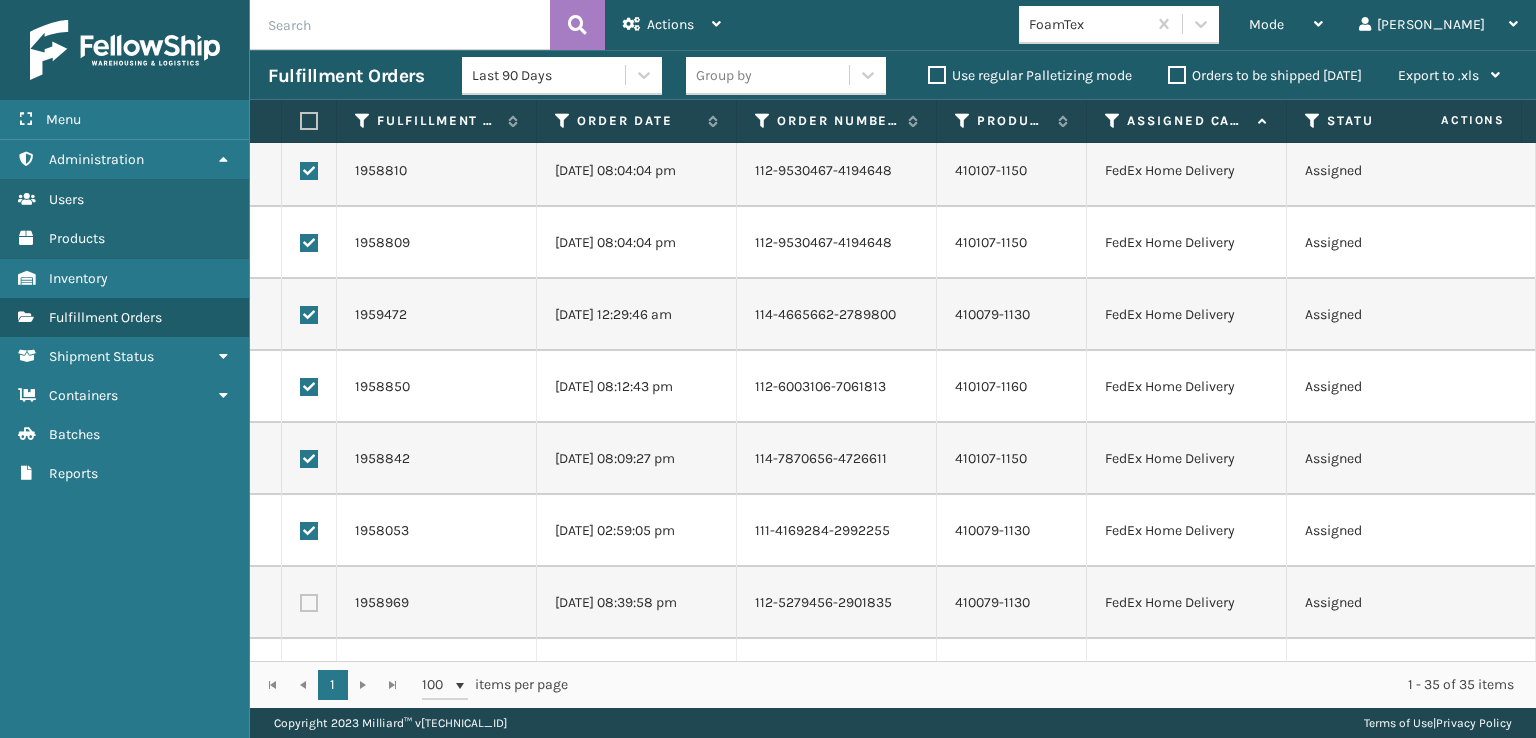 click at bounding box center [309, 603] 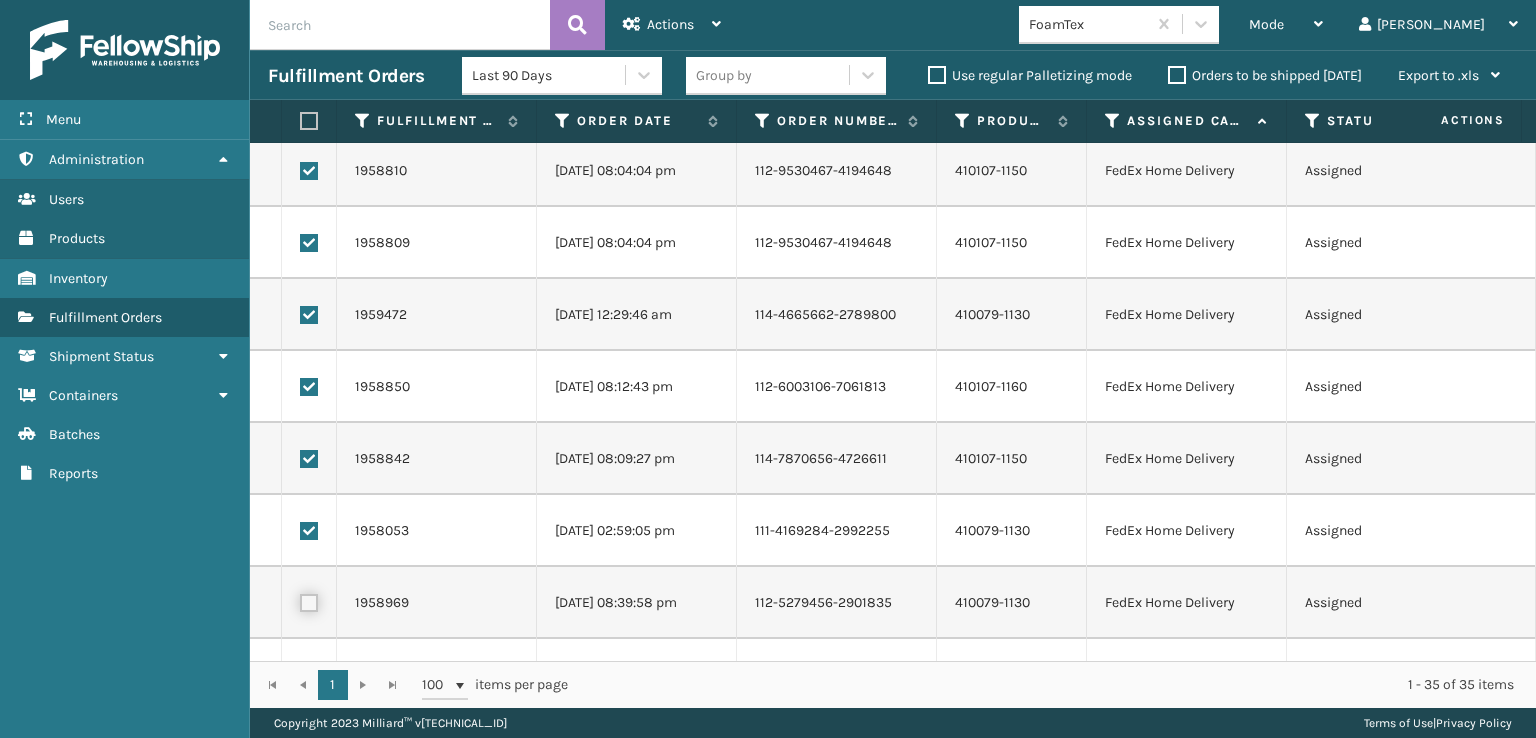 click at bounding box center [300, 600] 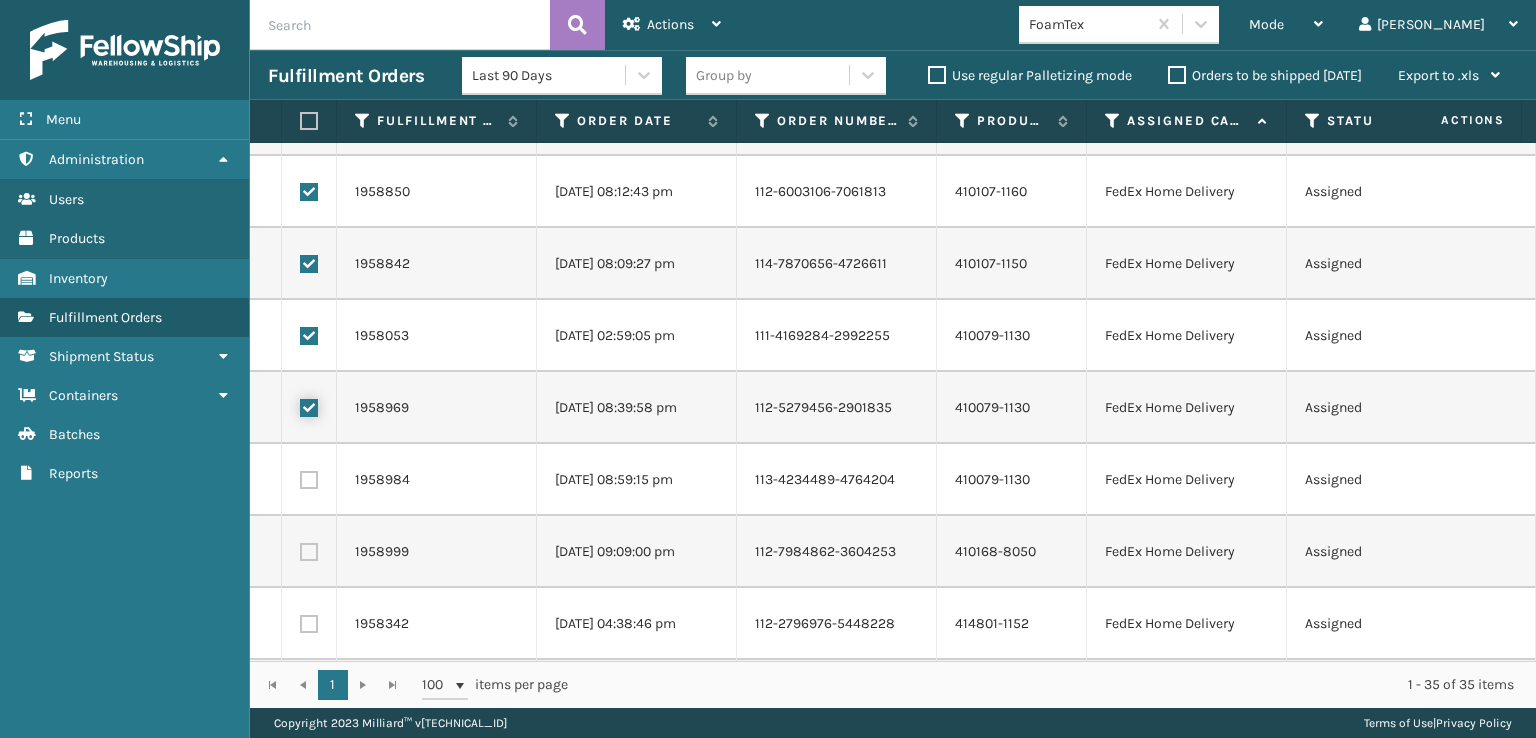 scroll, scrollTop: 1100, scrollLeft: 0, axis: vertical 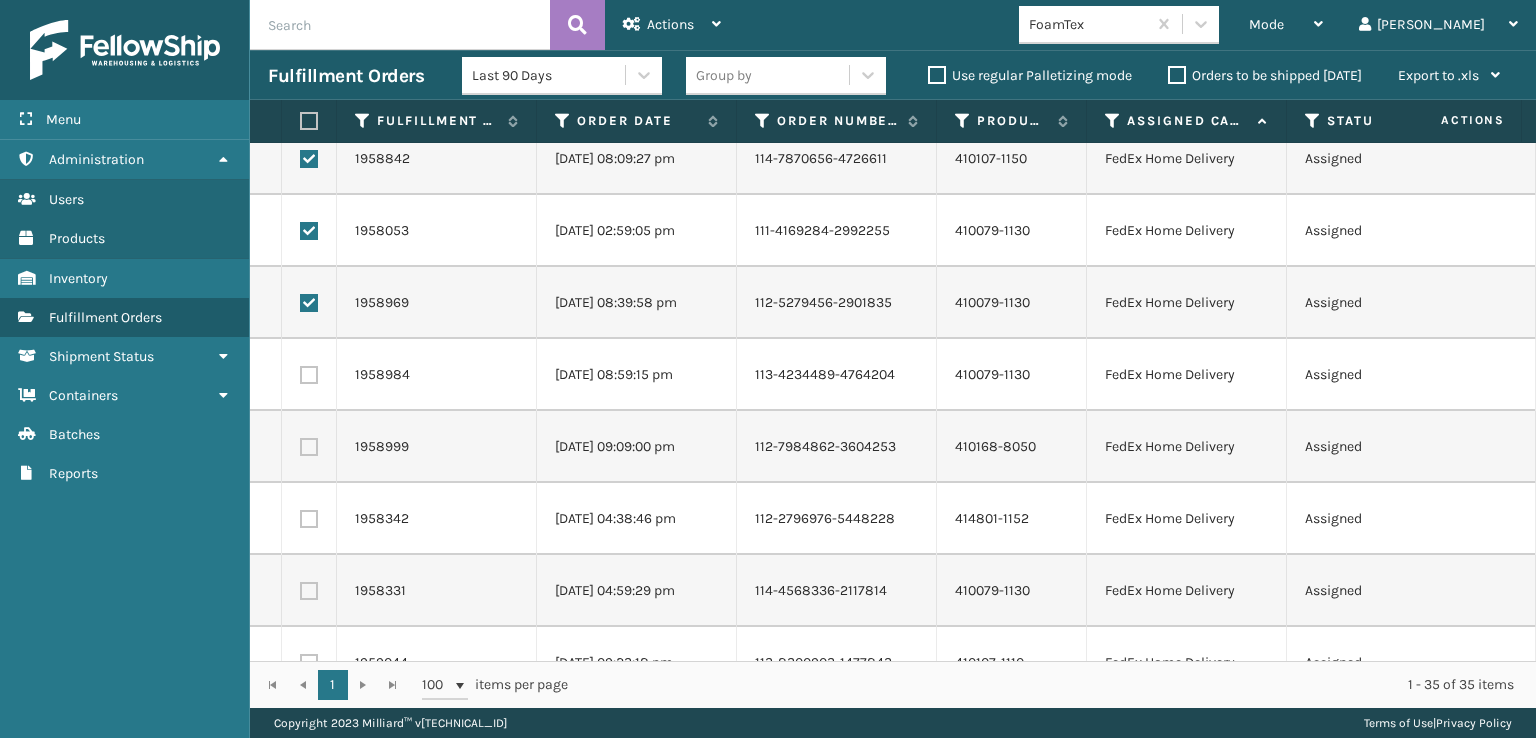 click at bounding box center (309, 375) 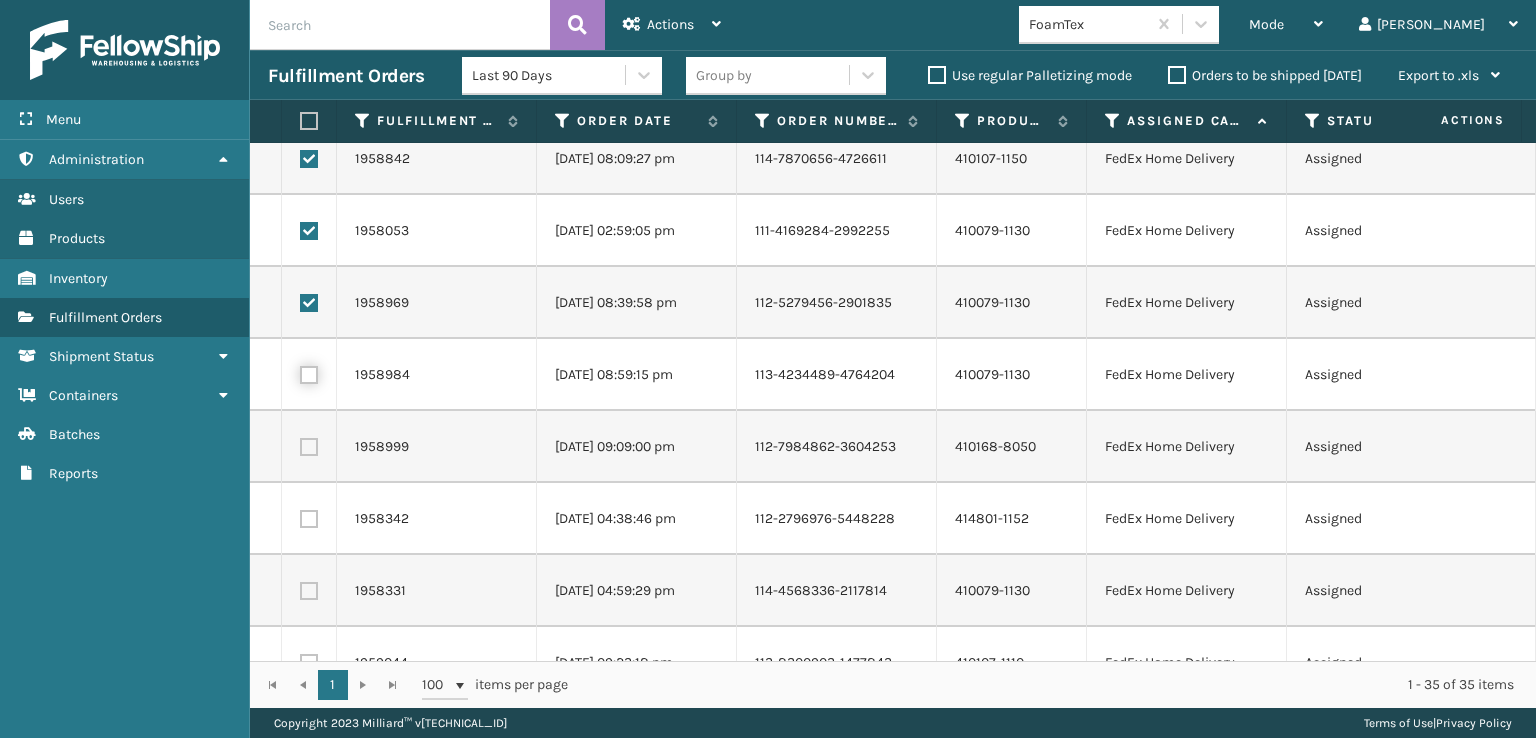 click at bounding box center [300, 372] 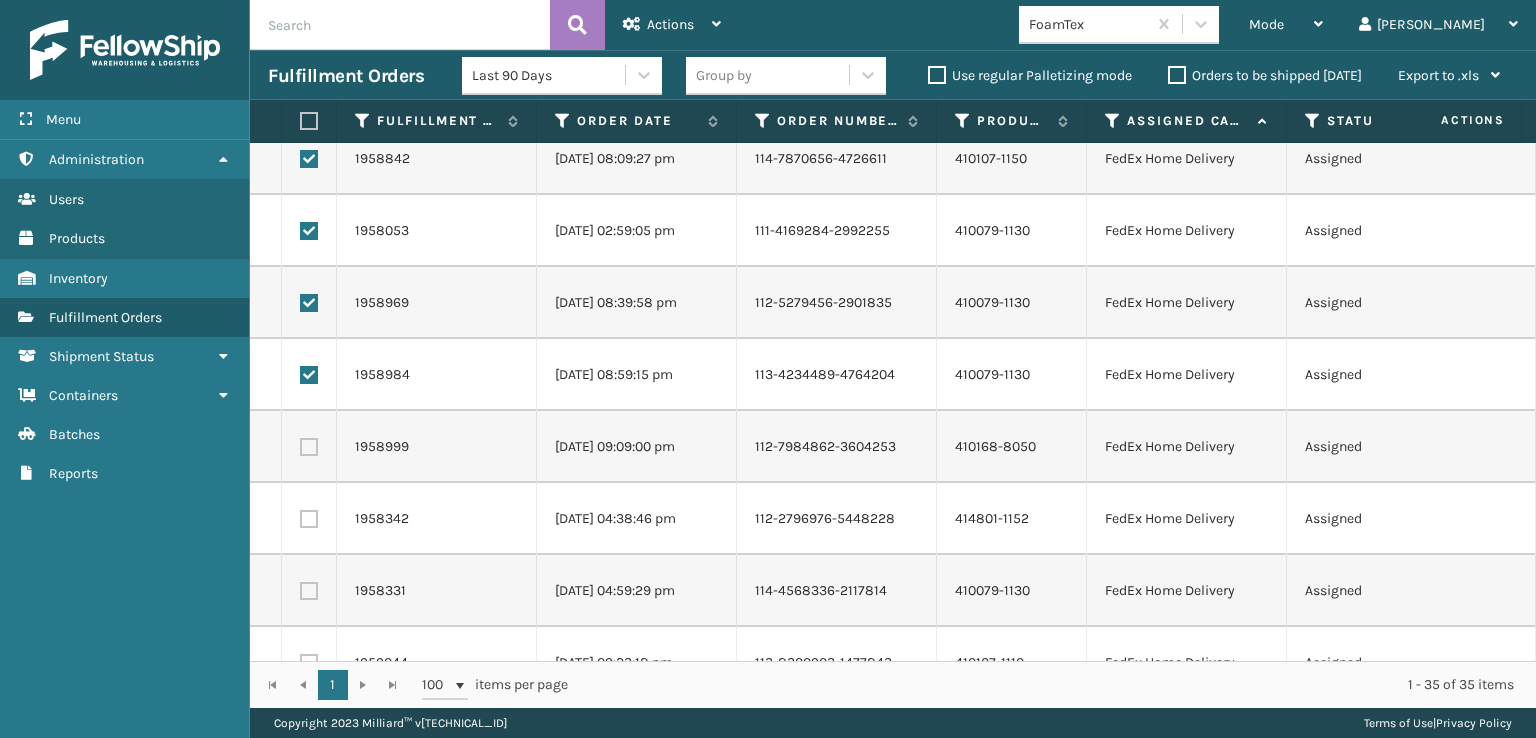 click at bounding box center [309, 447] 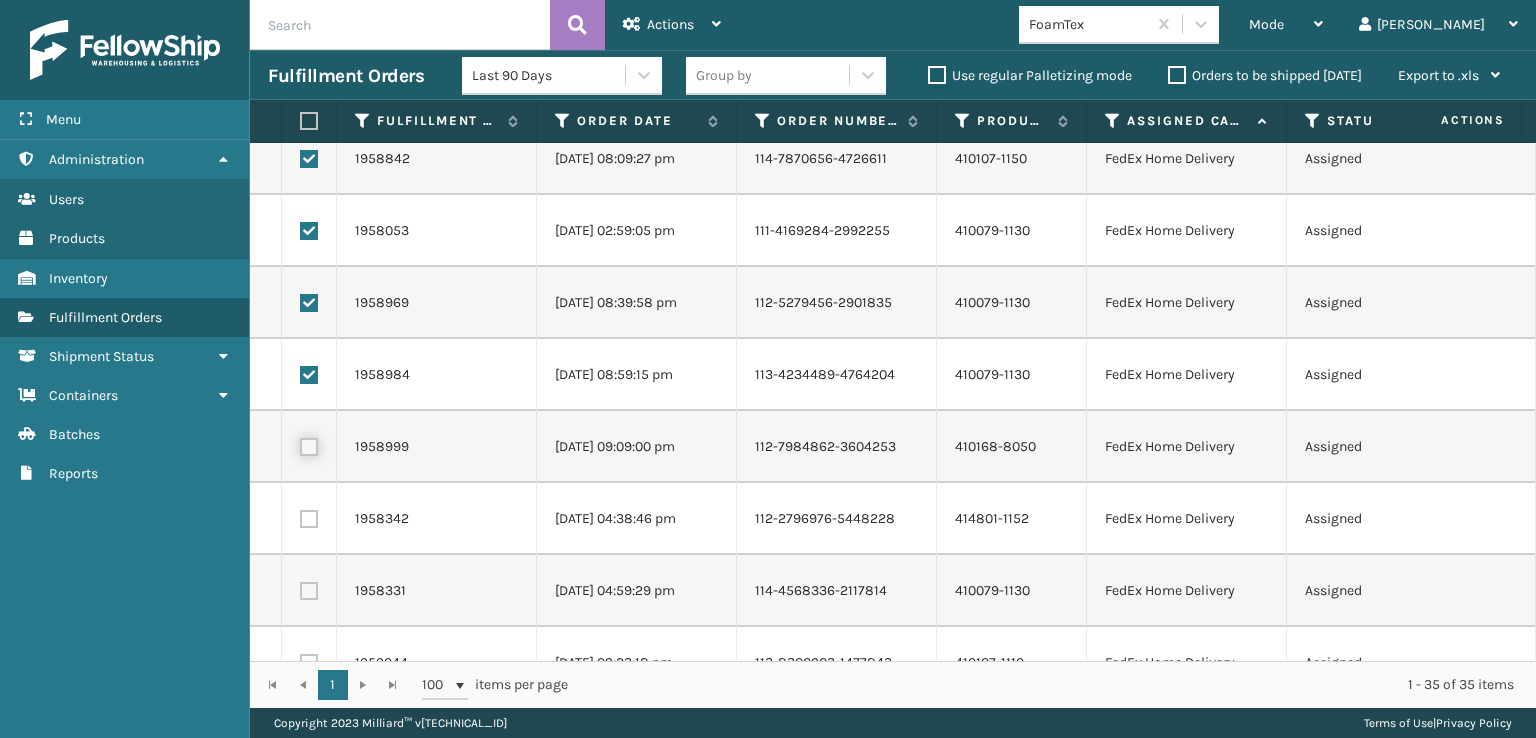 click at bounding box center [300, 444] 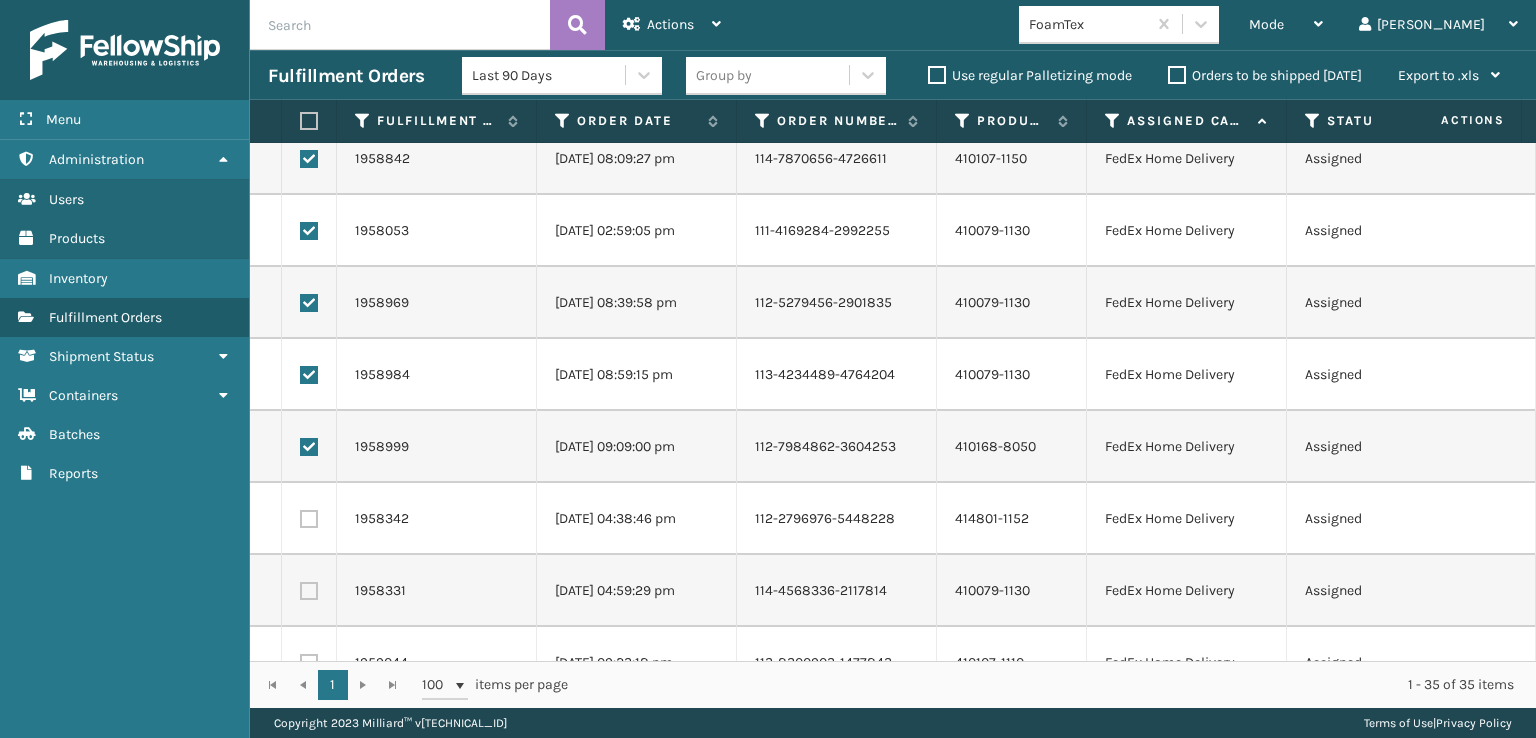 click at bounding box center [309, 519] 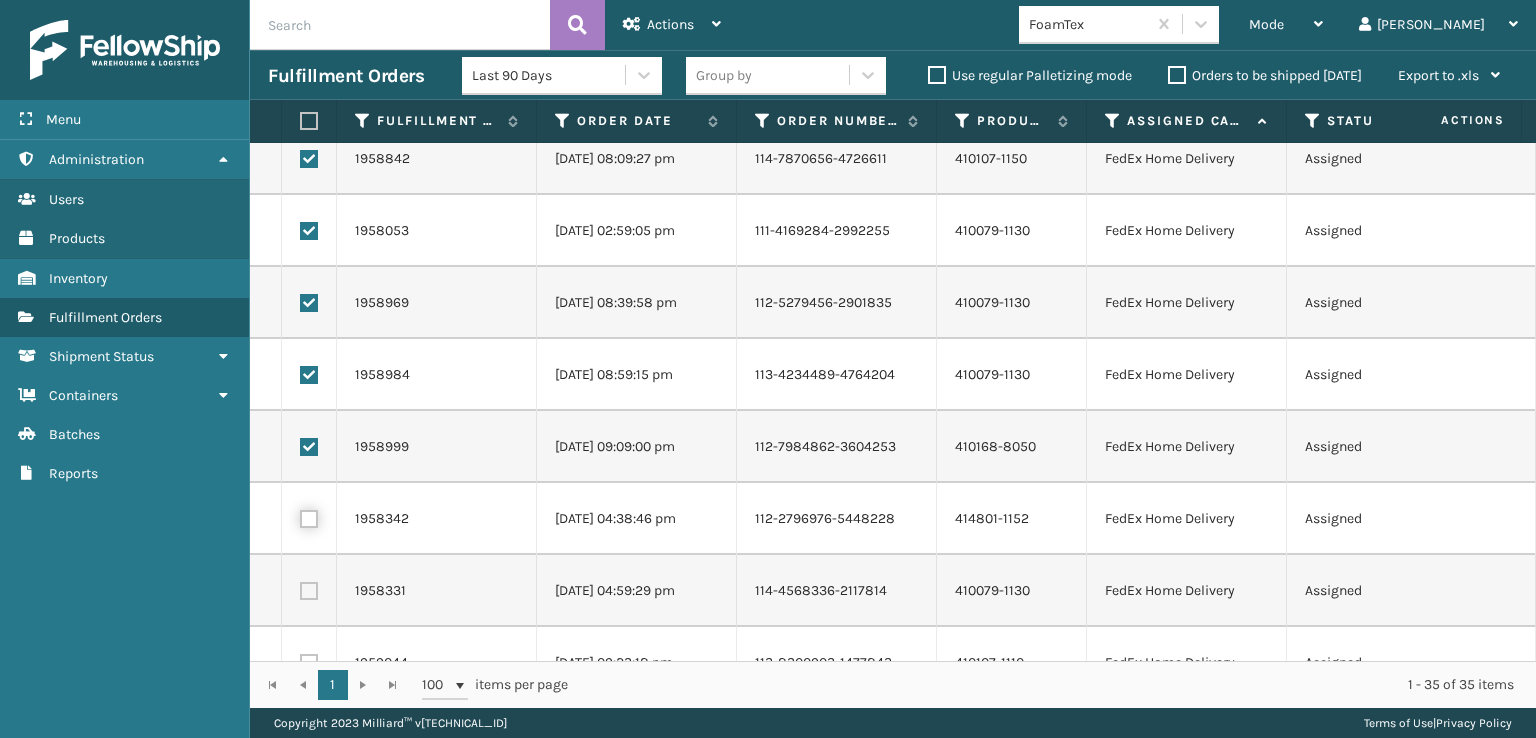 click at bounding box center [300, 516] 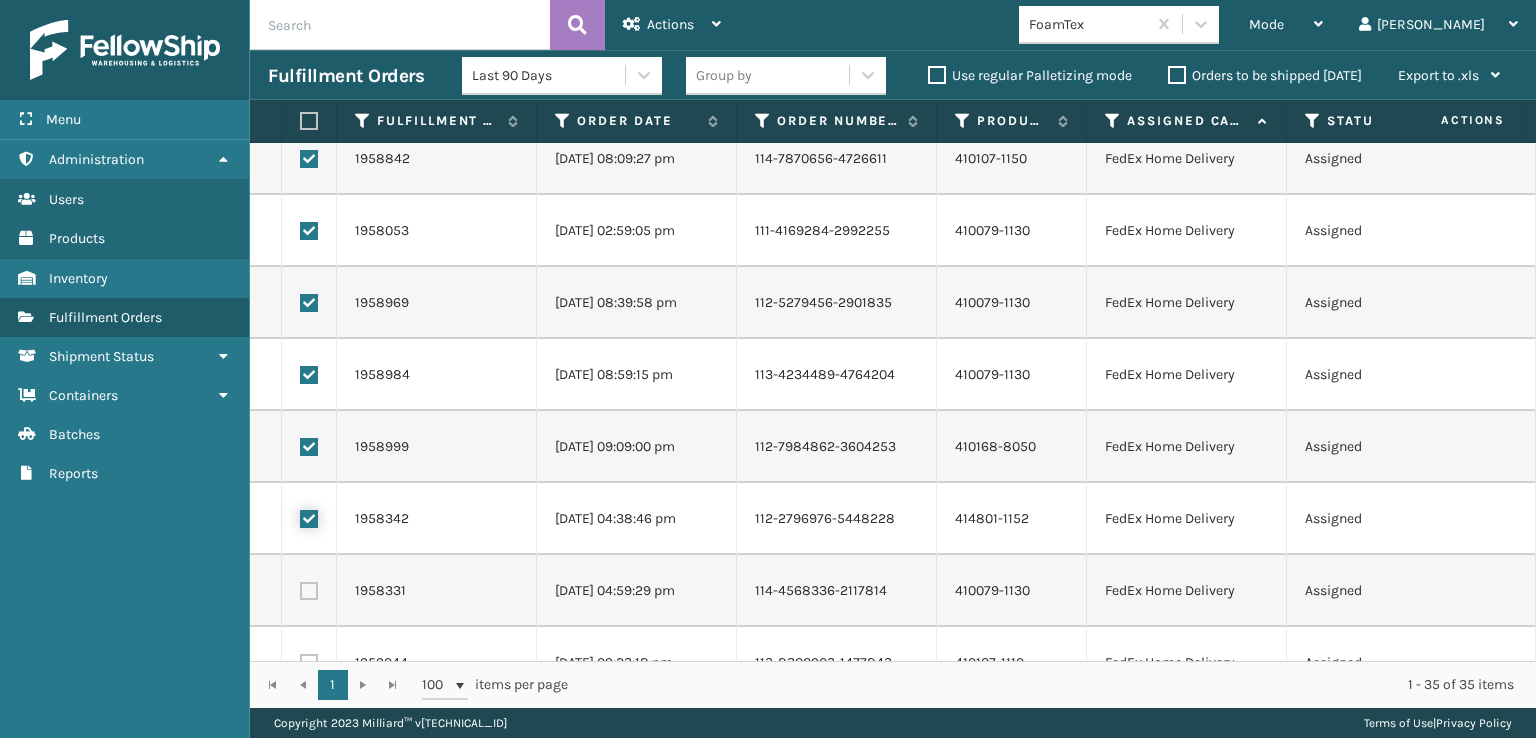 checkbox on "true" 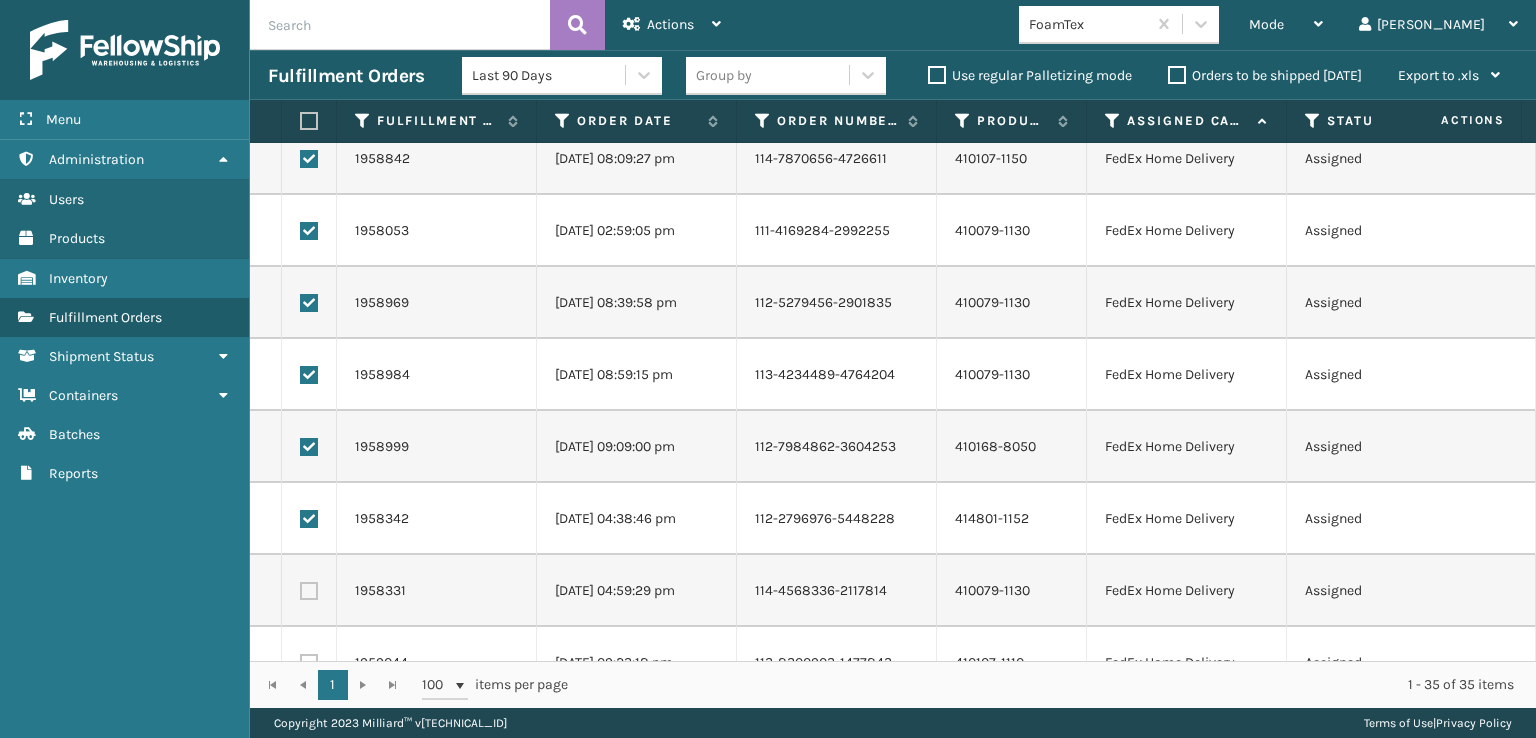 click at bounding box center [309, 591] 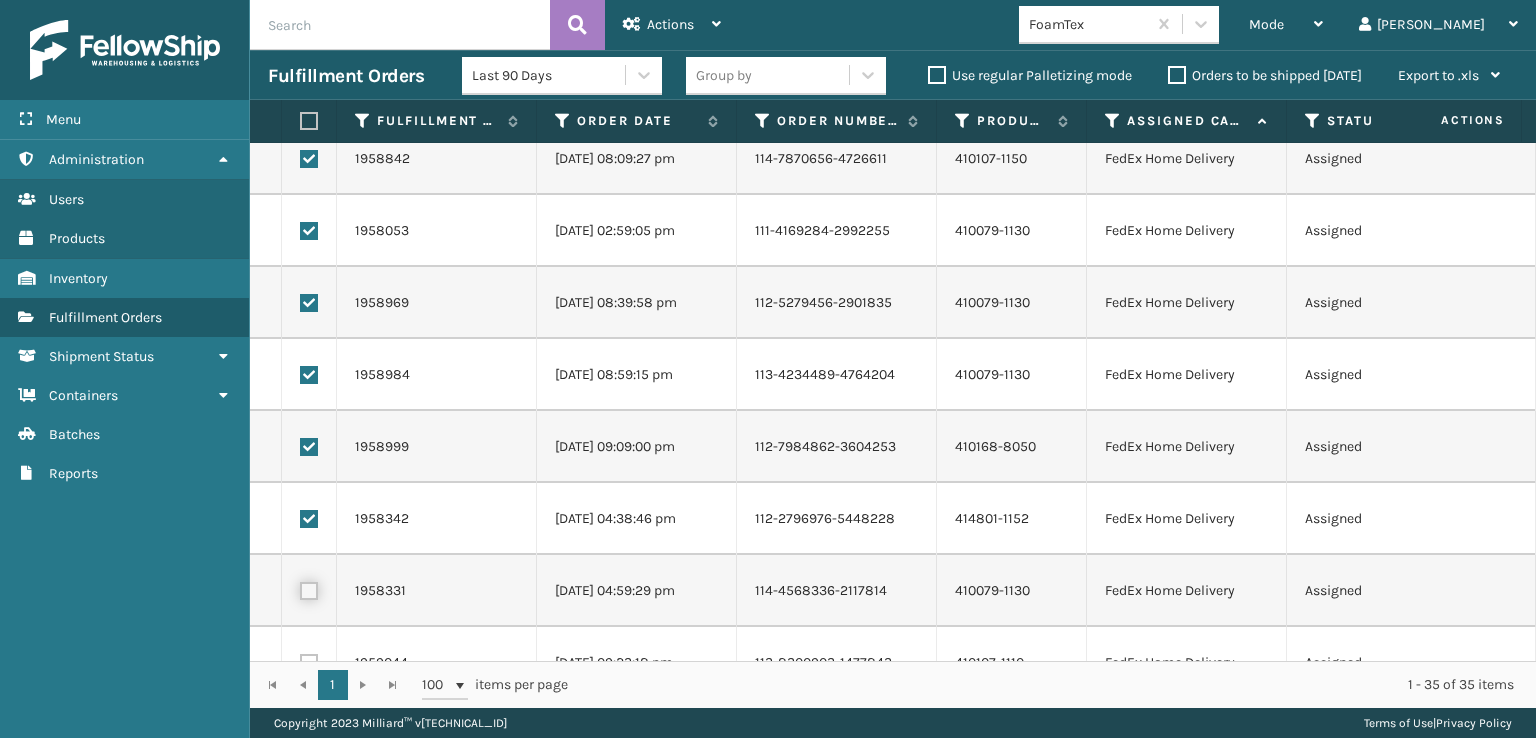 click at bounding box center (300, 588) 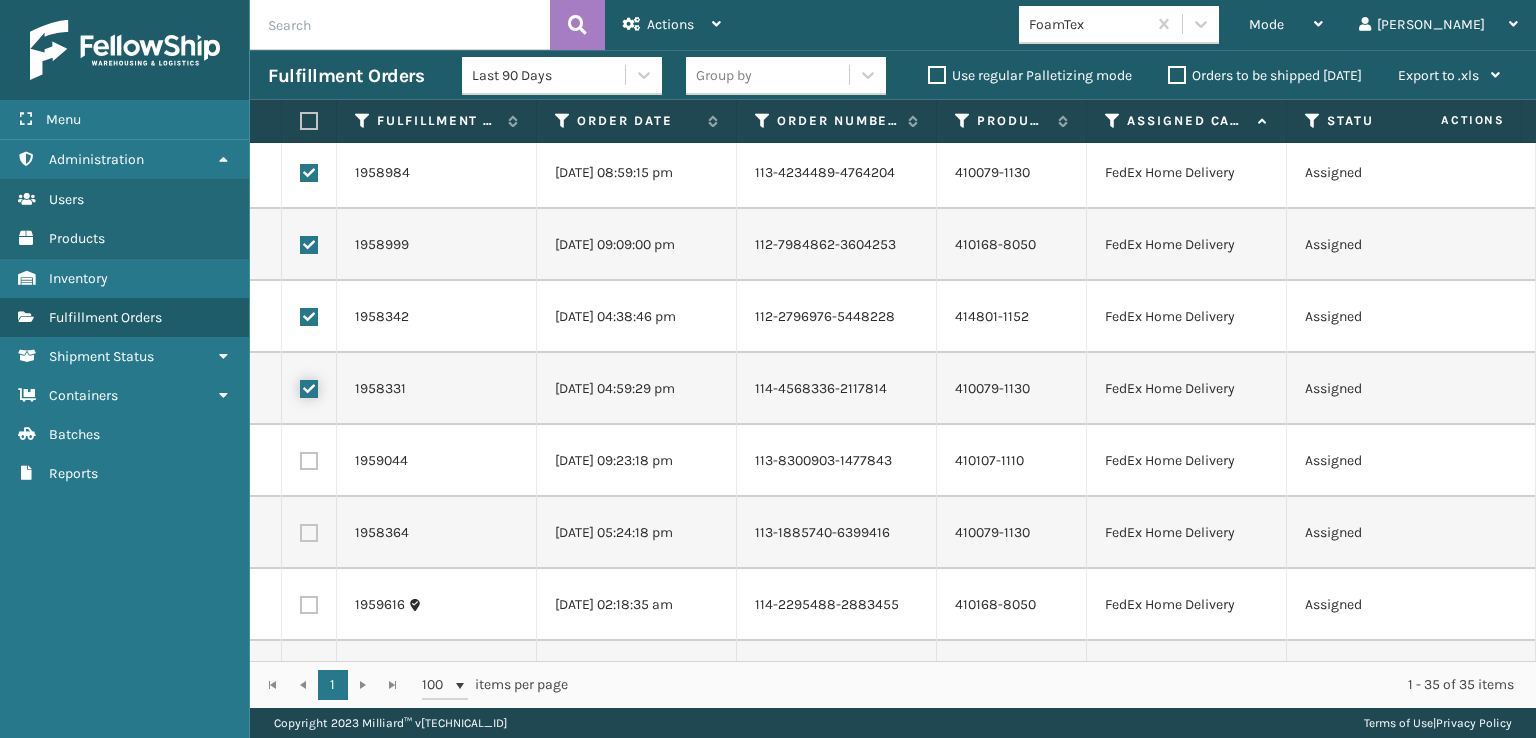 scroll, scrollTop: 1400, scrollLeft: 0, axis: vertical 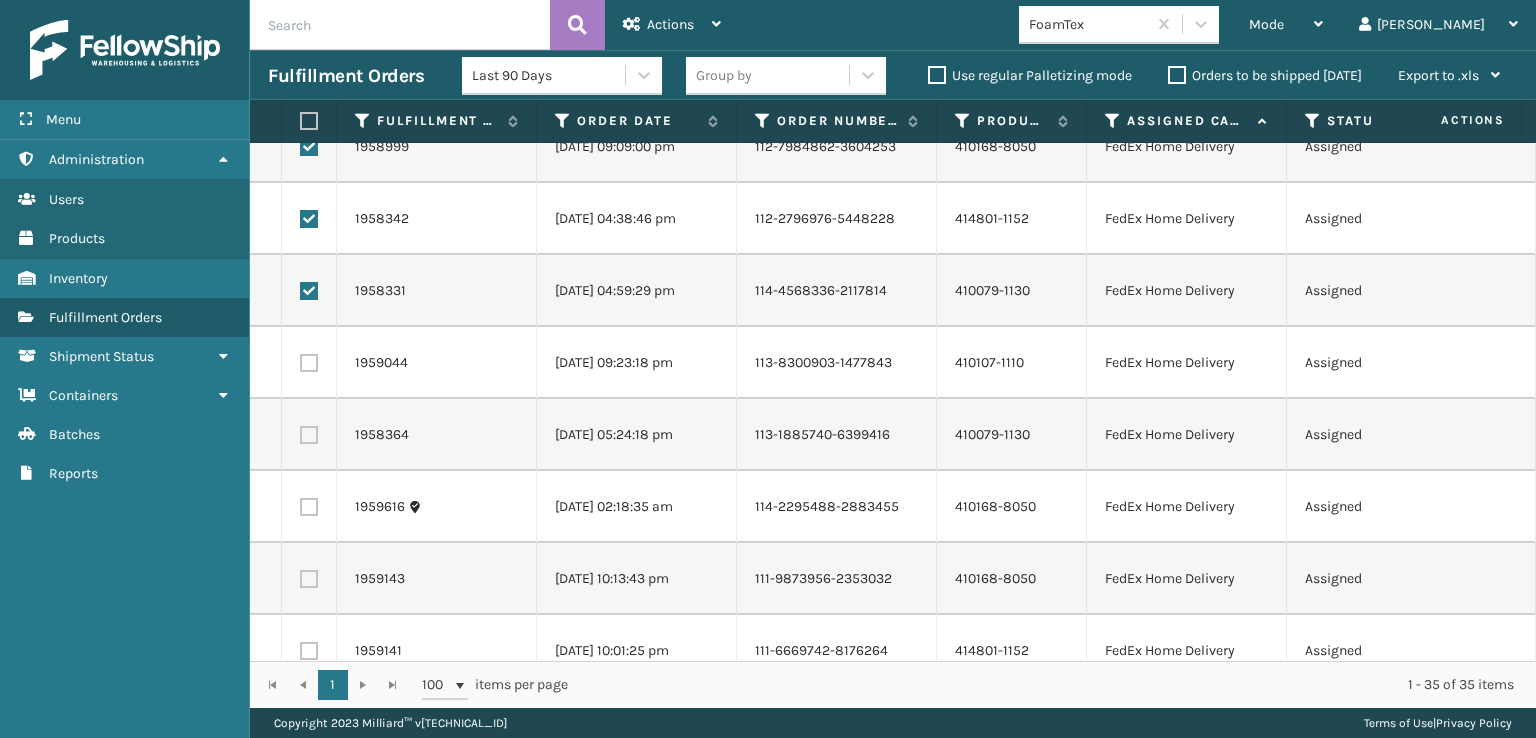 click at bounding box center [309, 363] 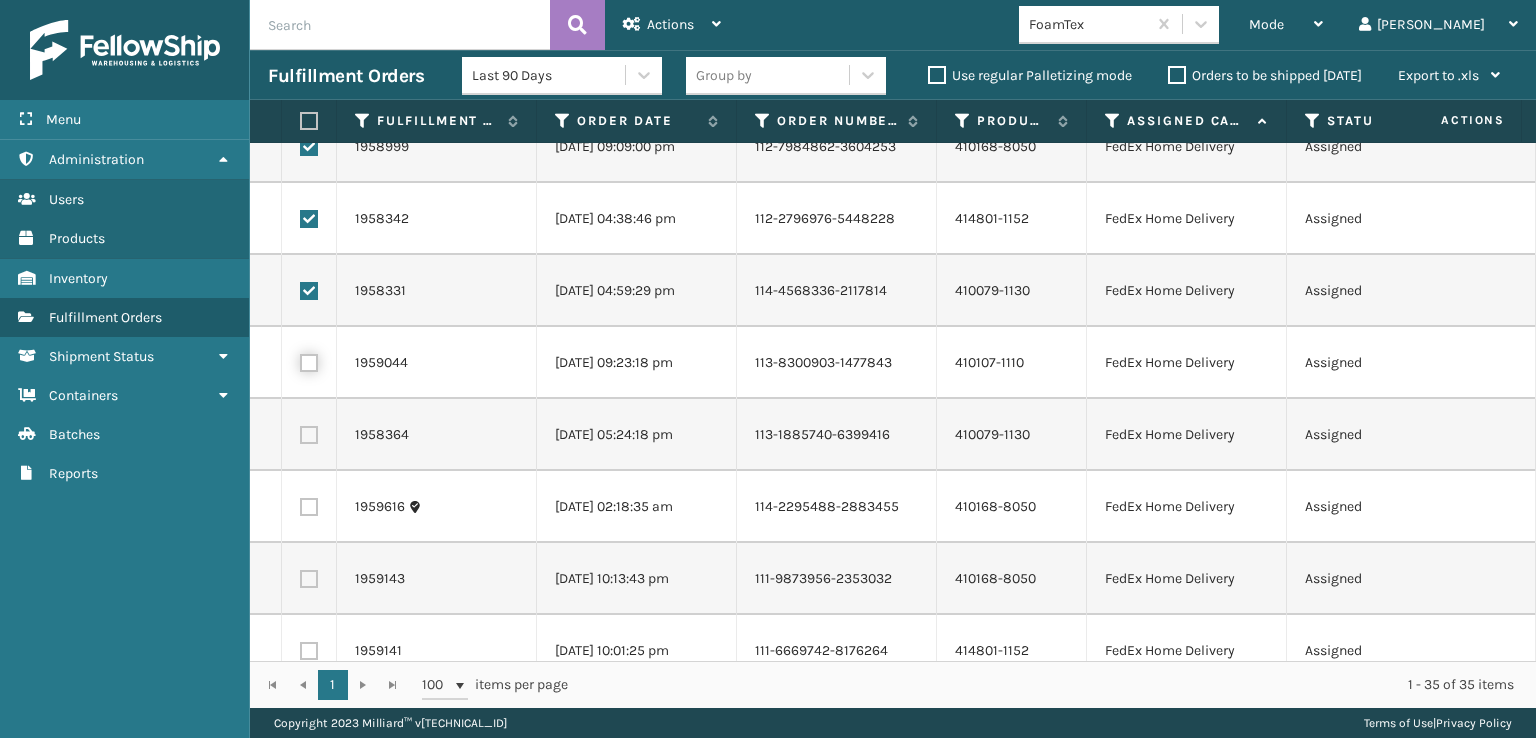 click at bounding box center (300, 360) 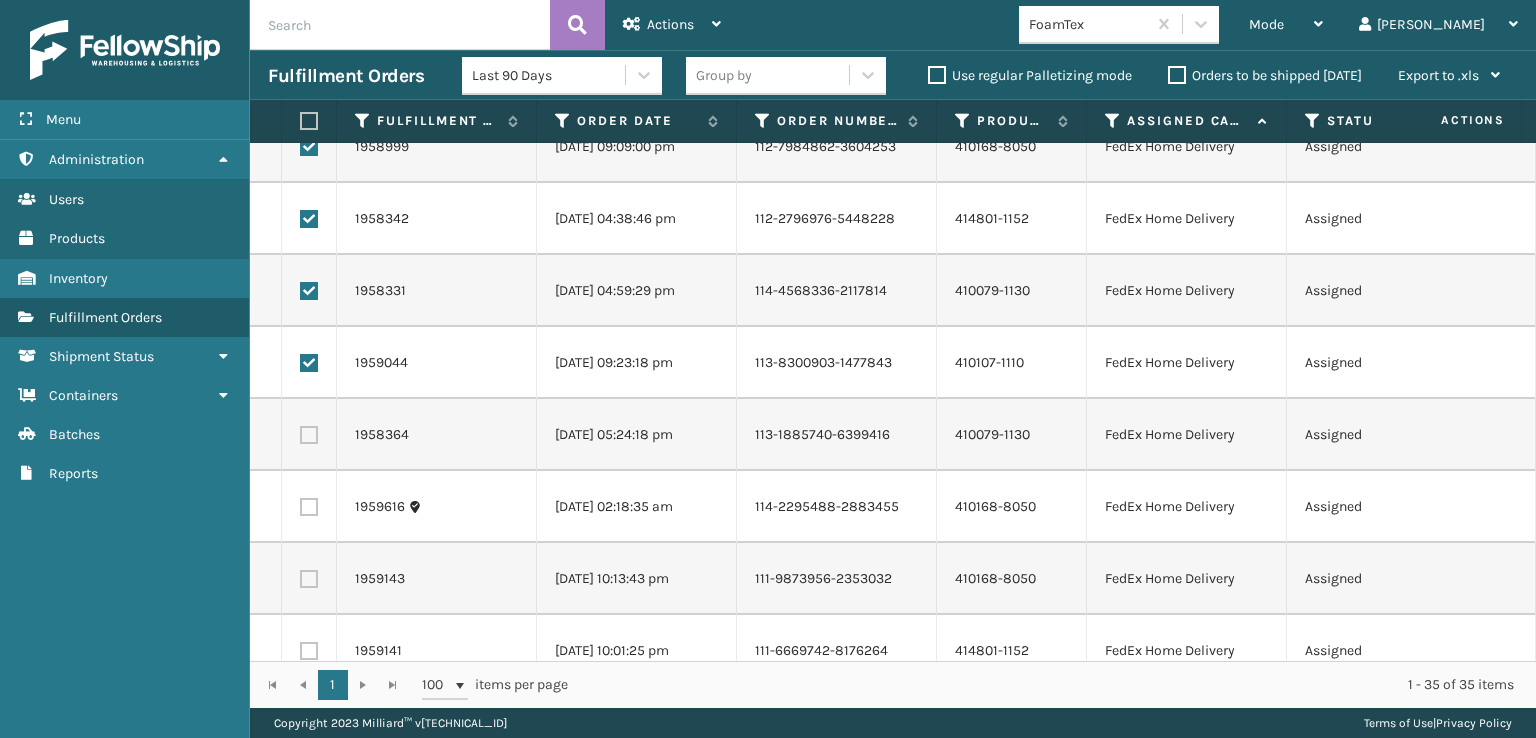 click at bounding box center (309, 435) 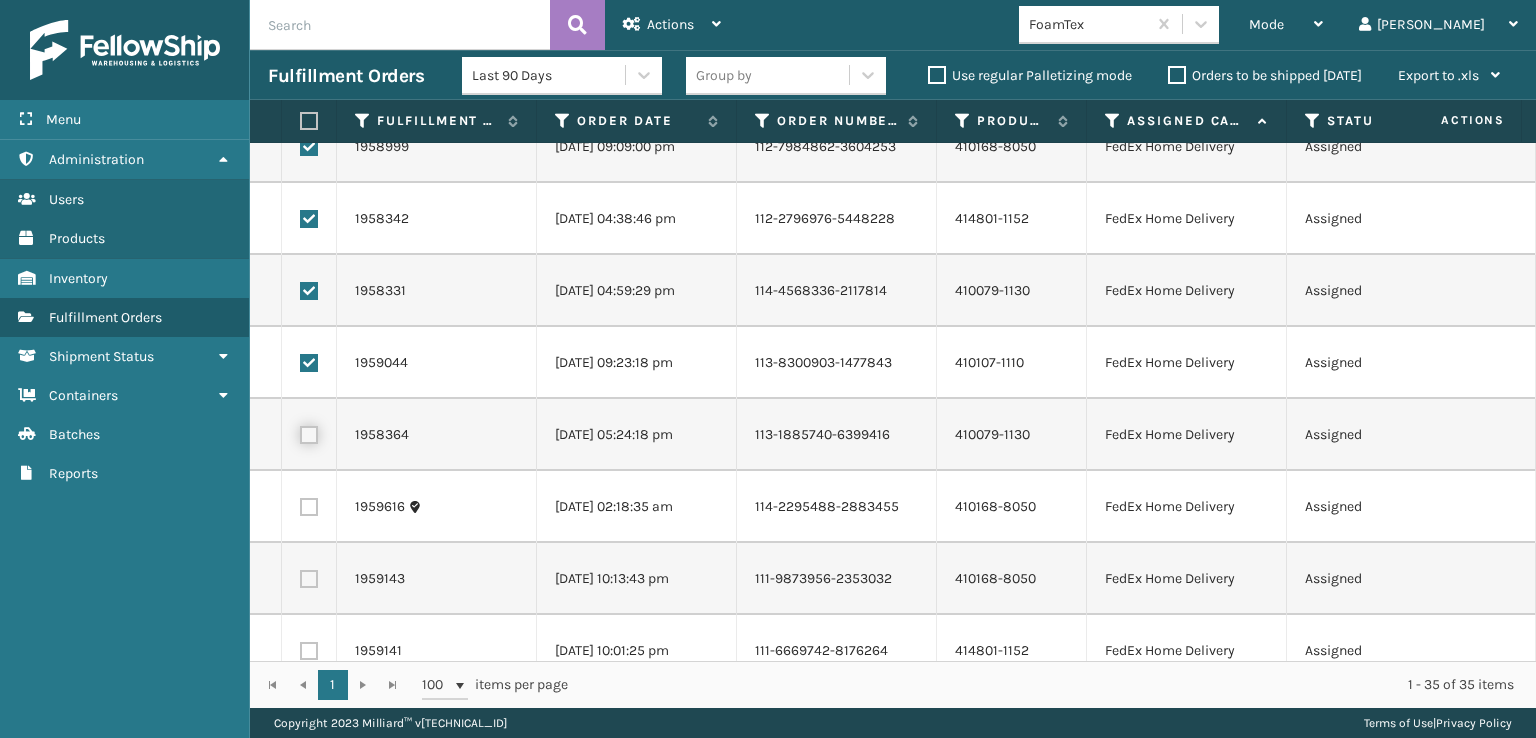 click at bounding box center [300, 432] 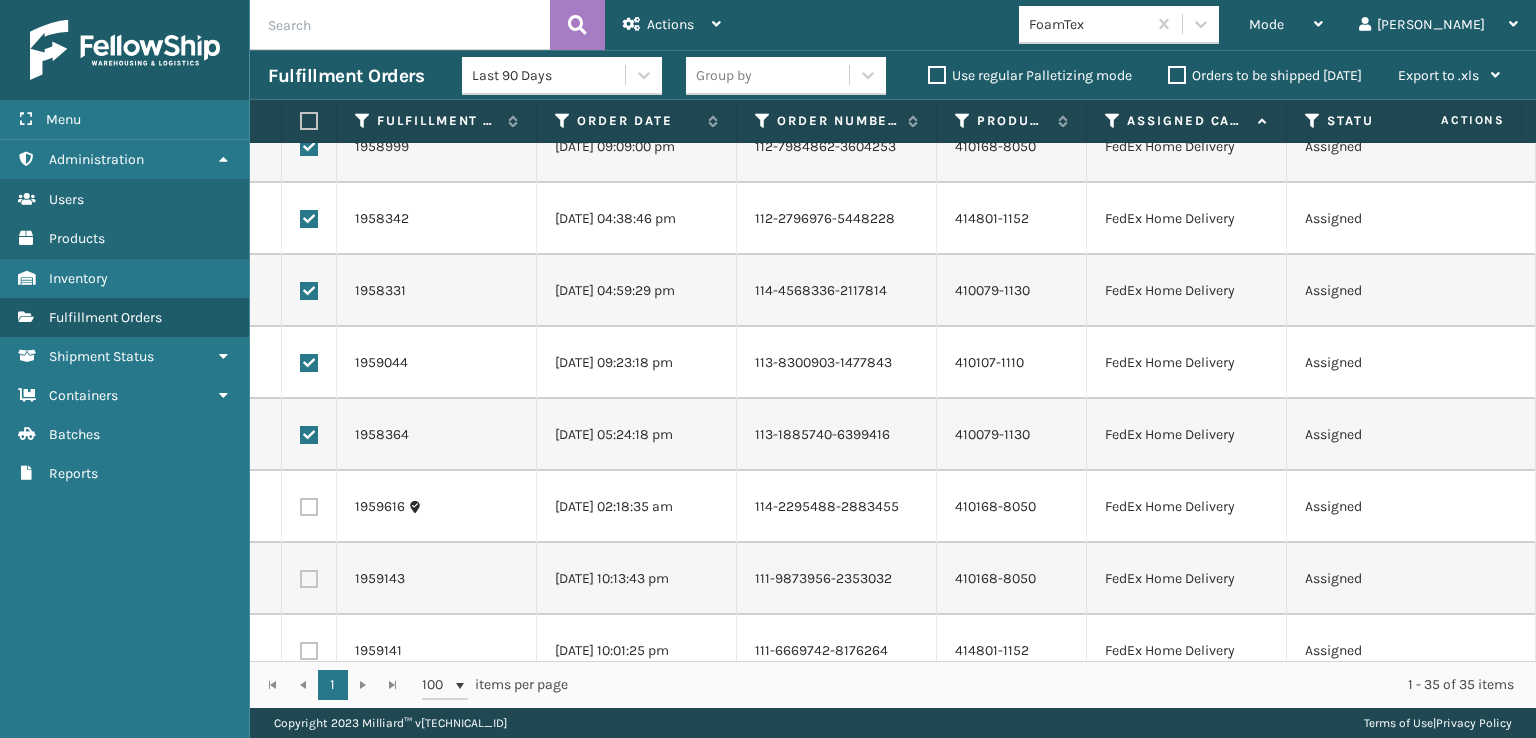 click at bounding box center (309, 507) 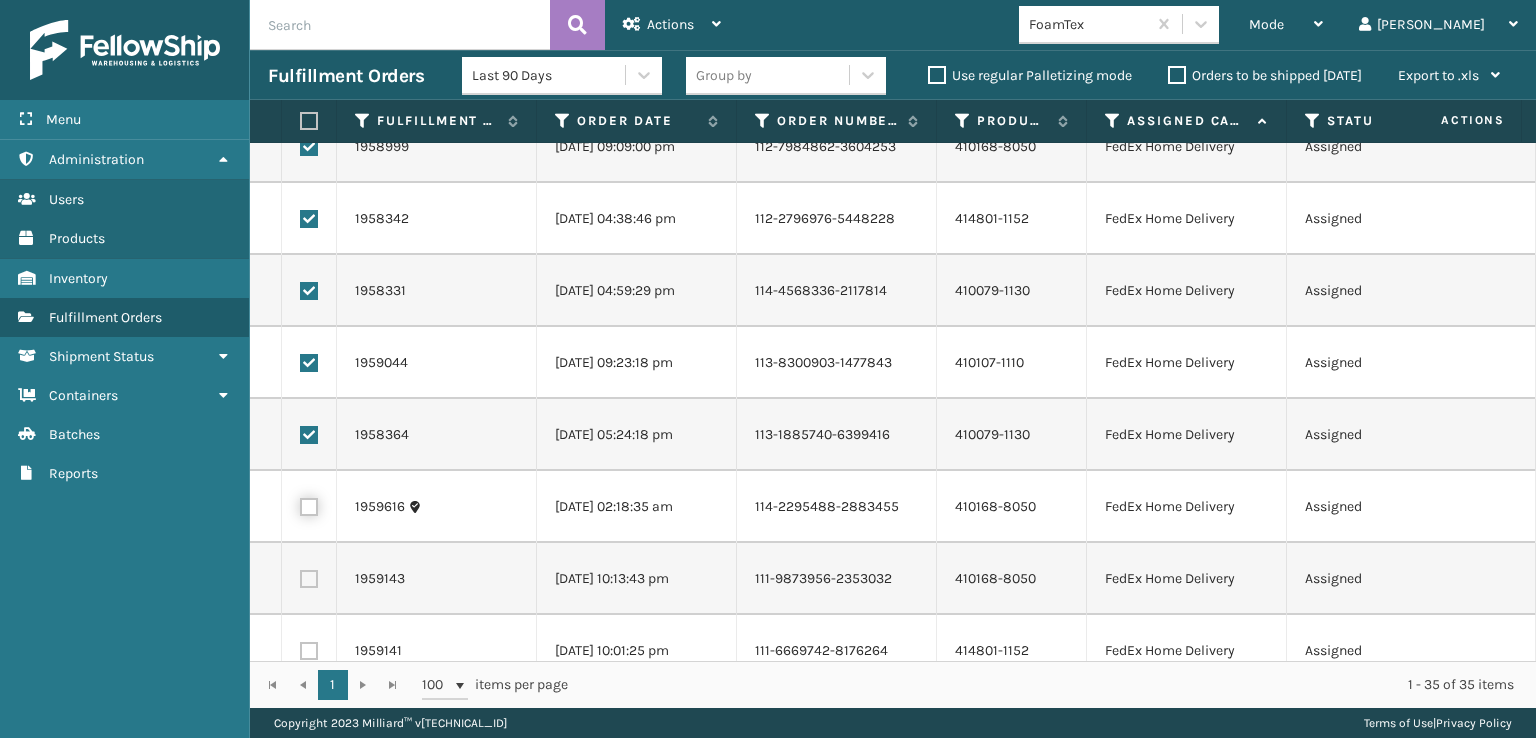 click at bounding box center [300, 504] 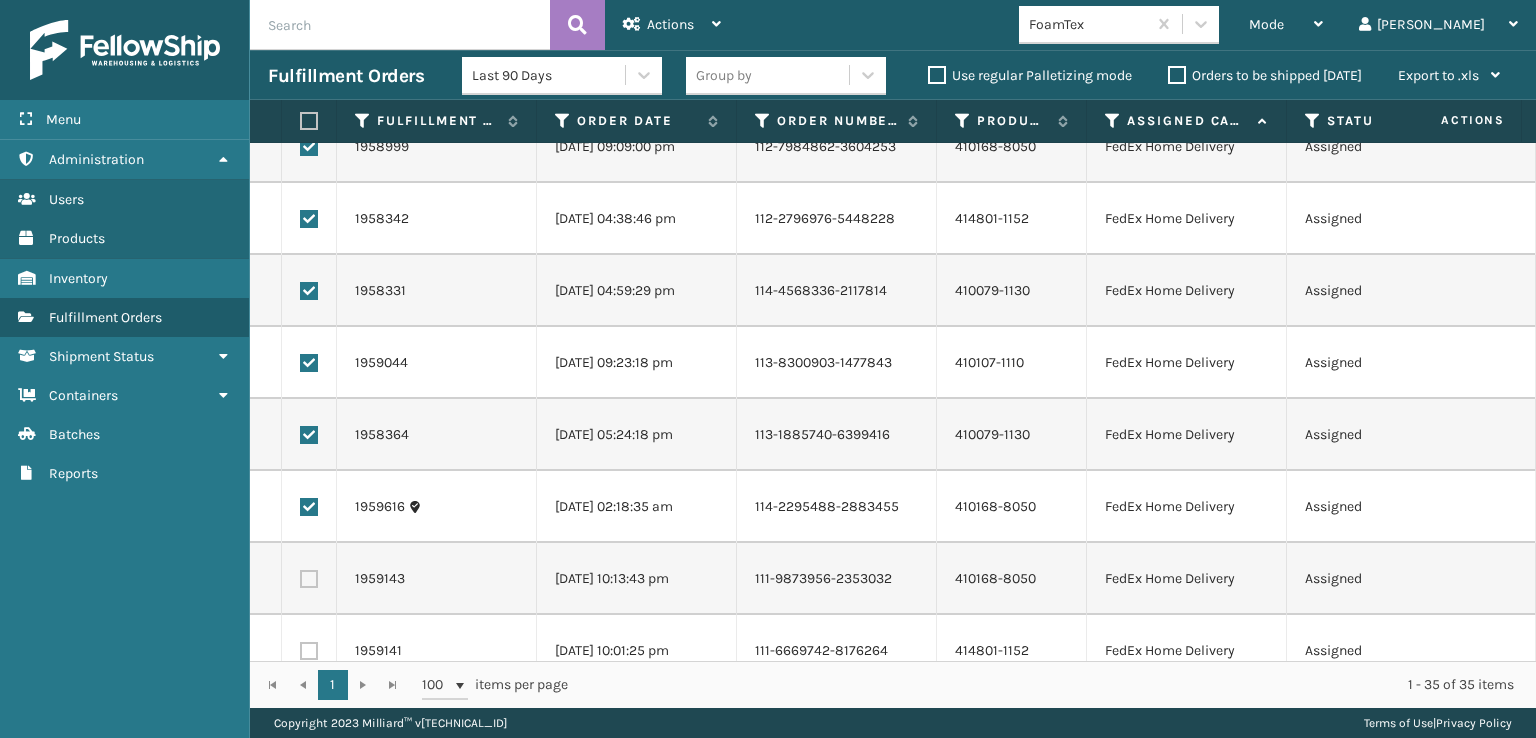 drag, startPoint x: 312, startPoint y: 585, endPoint x: 310, endPoint y: 546, distance: 39.051247 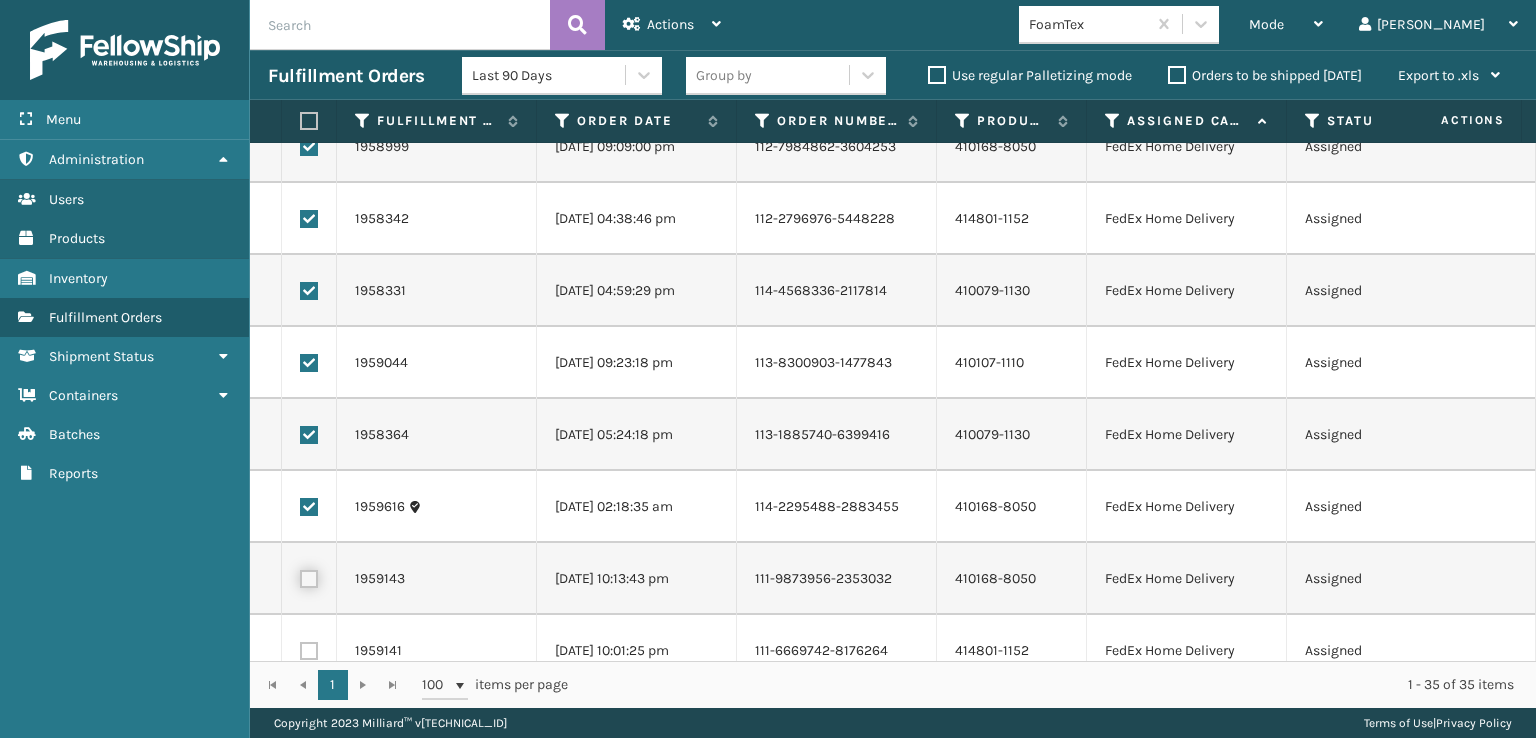click at bounding box center (300, 576) 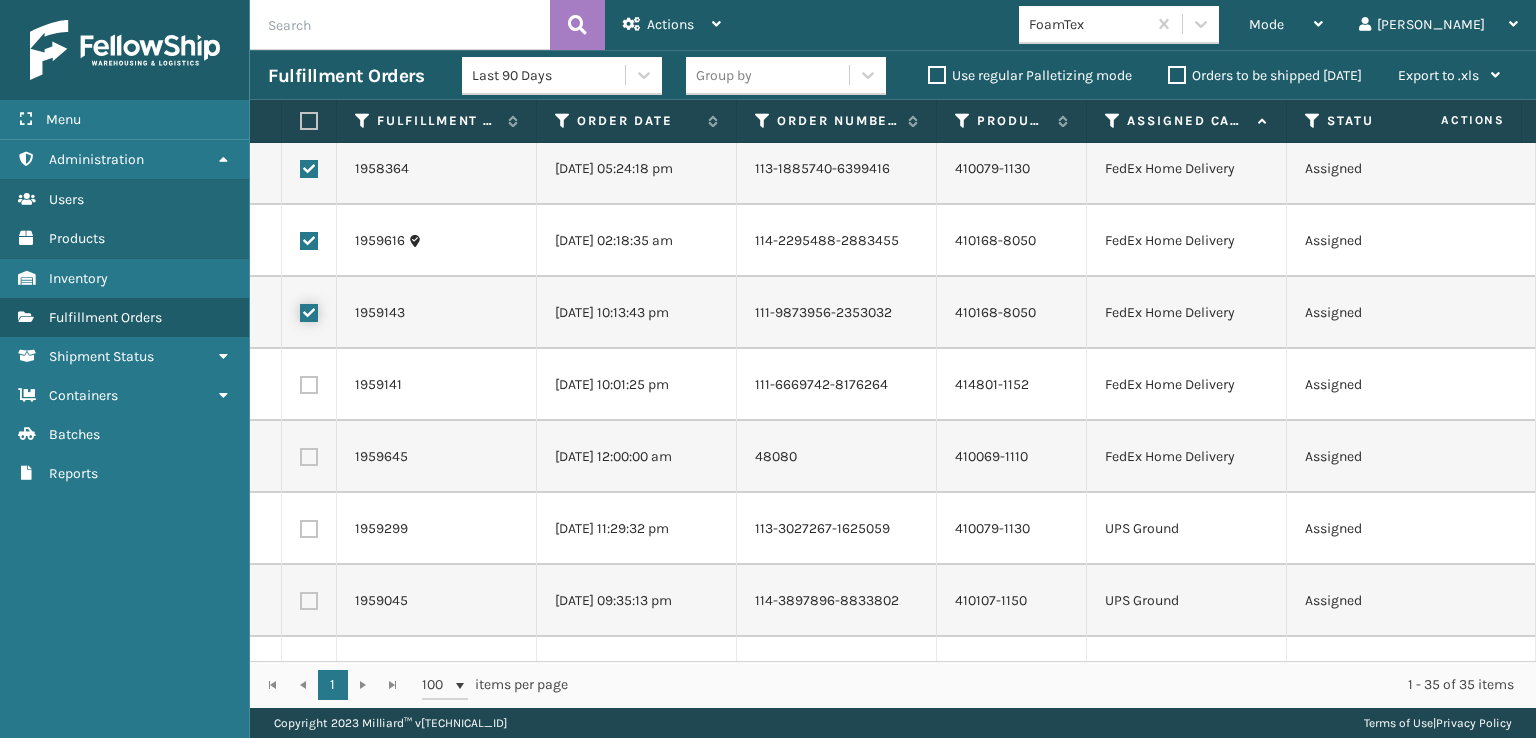 scroll, scrollTop: 1700, scrollLeft: 0, axis: vertical 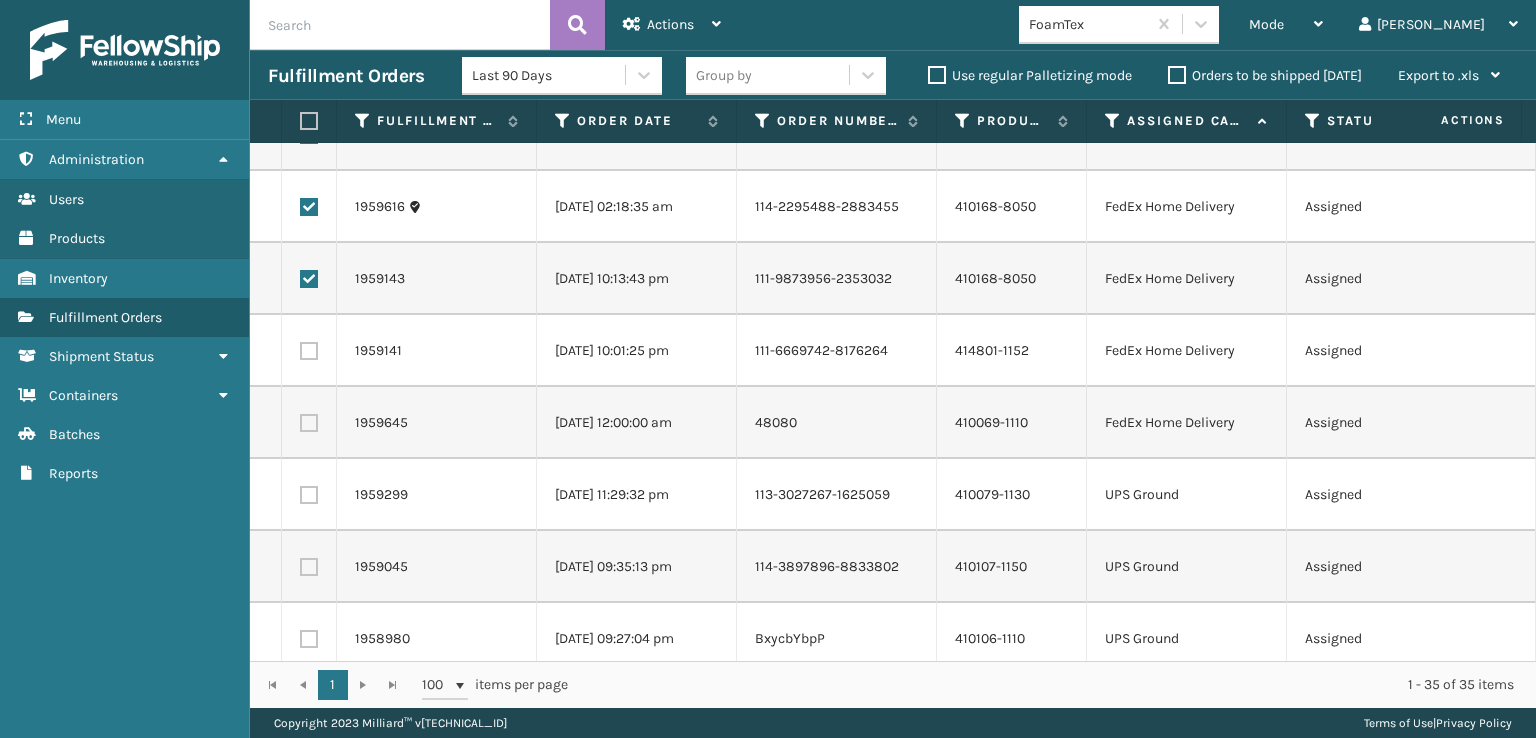 click at bounding box center [309, 351] 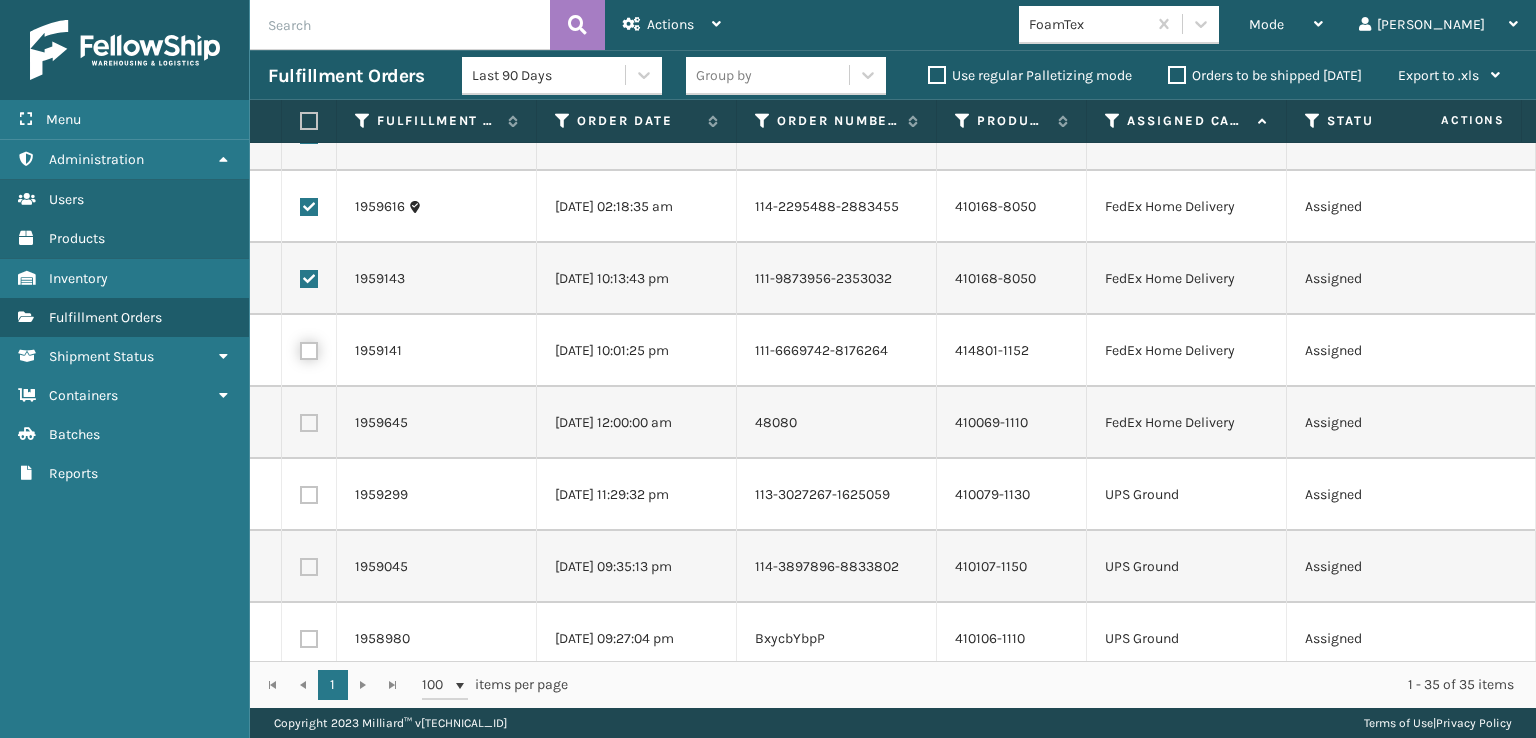 click at bounding box center (300, 348) 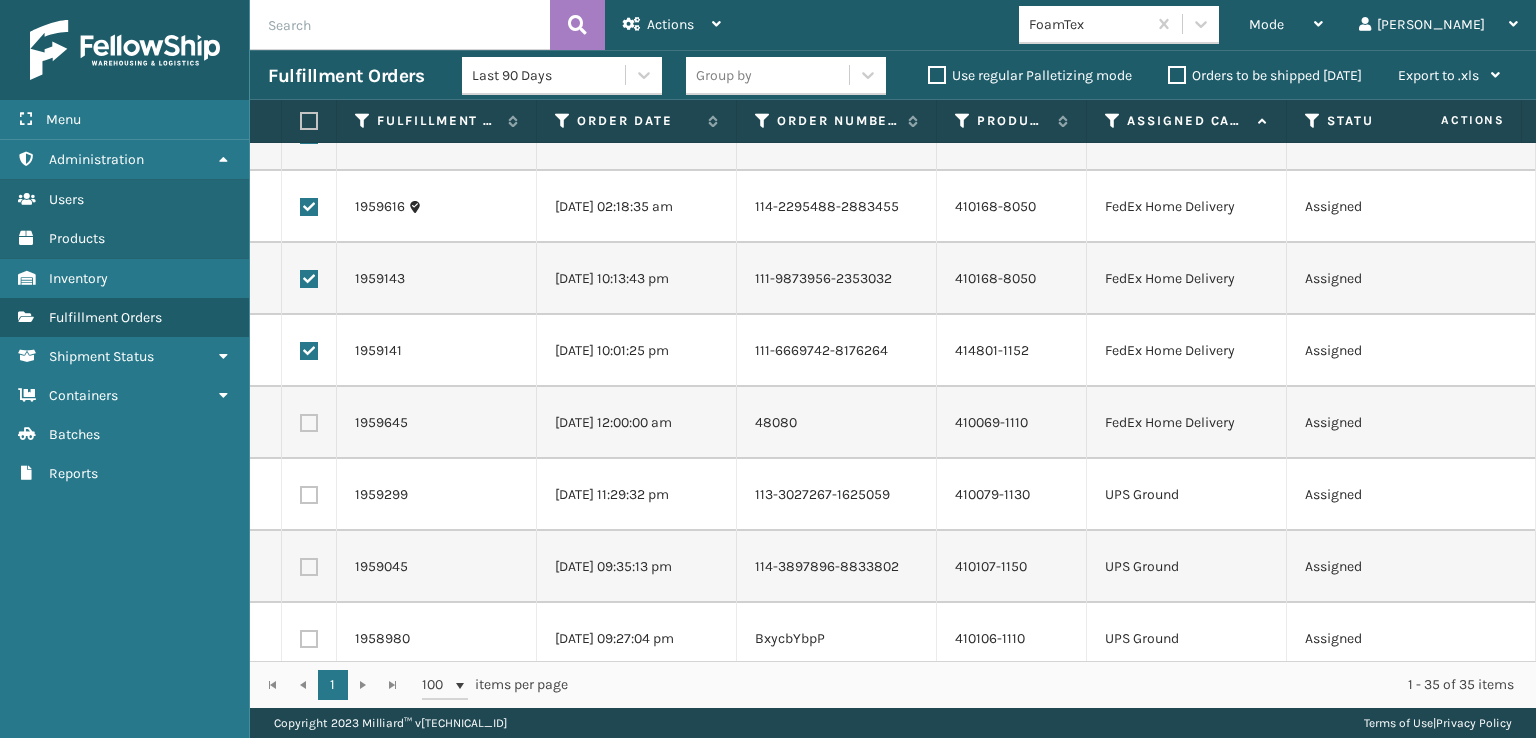 click at bounding box center [309, 423] 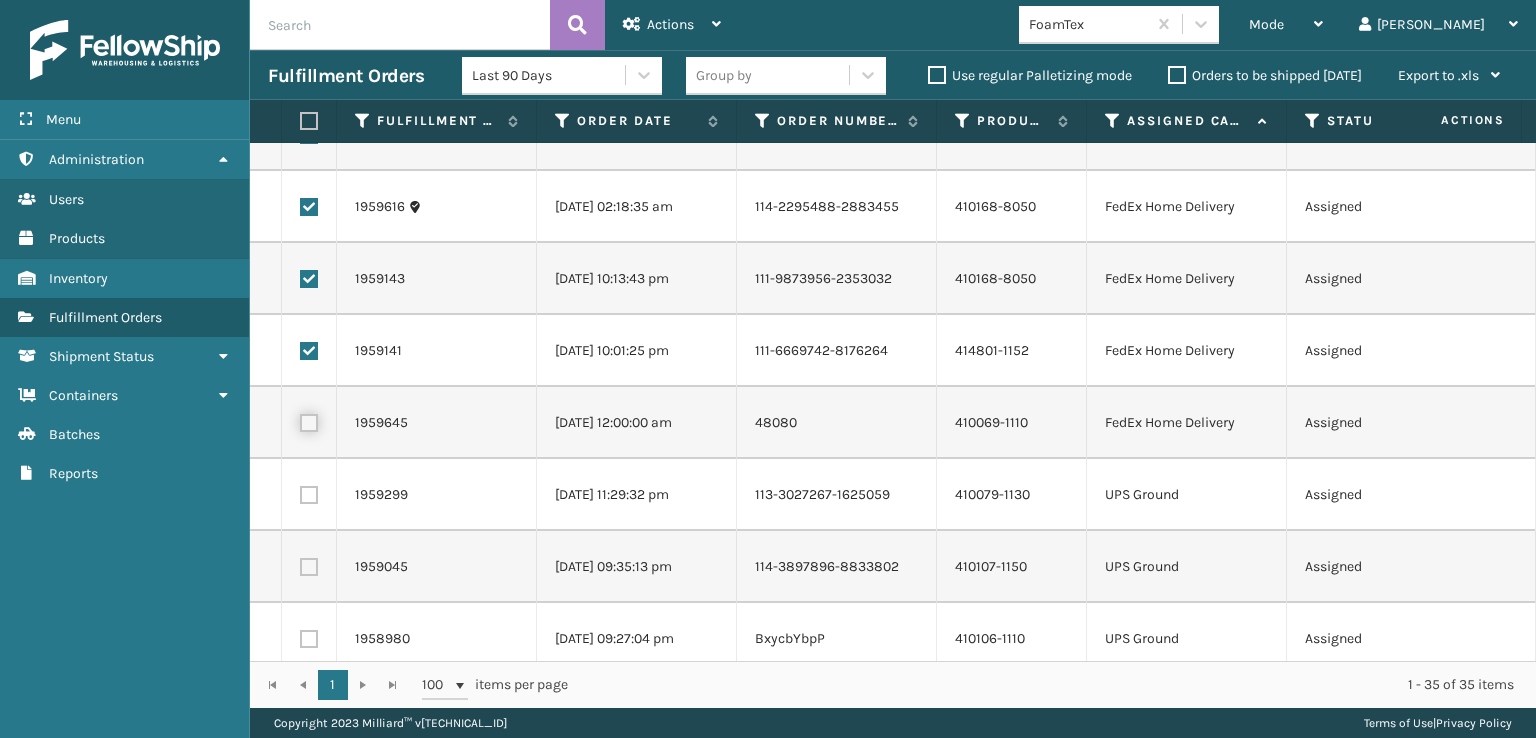 click at bounding box center (300, 420) 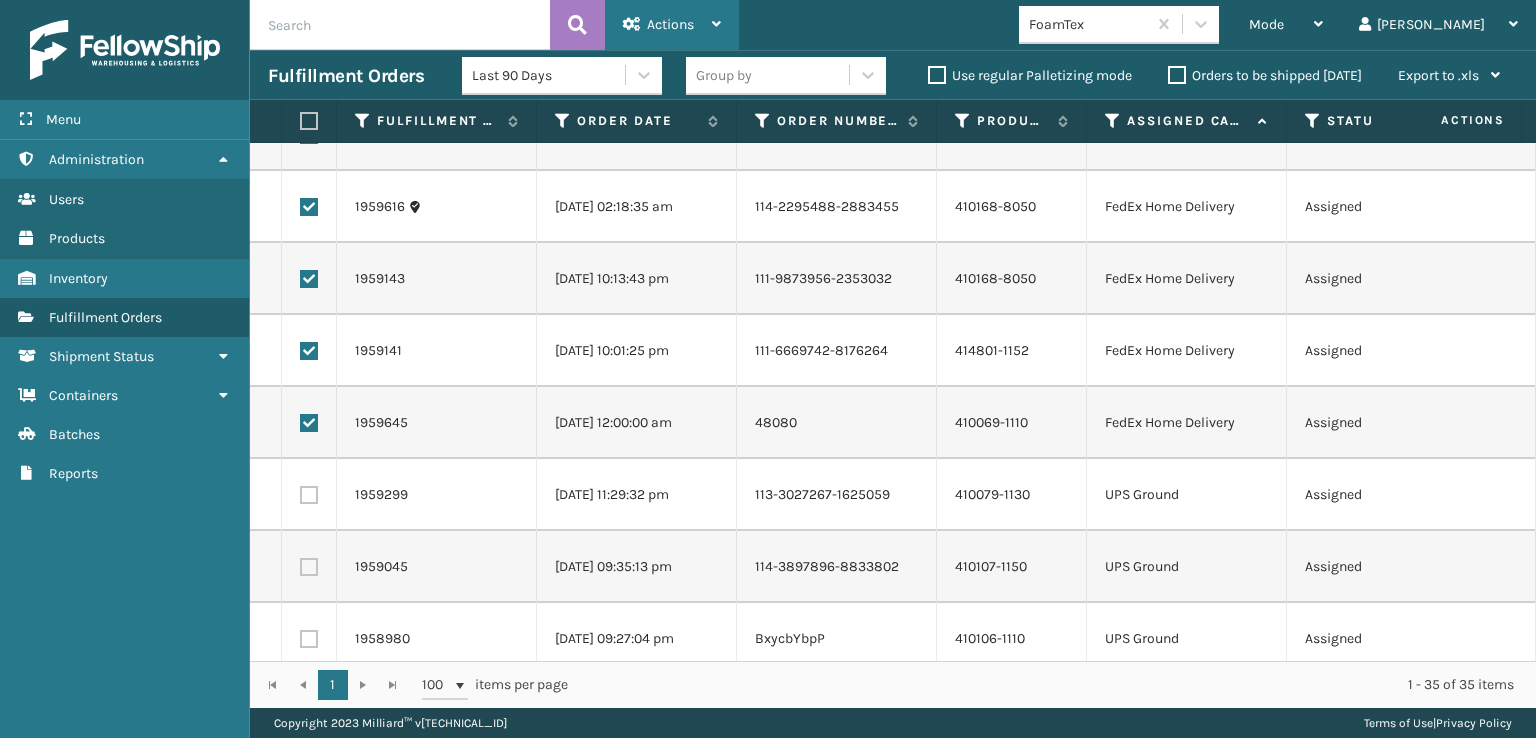 click on "Actions" at bounding box center [672, 25] 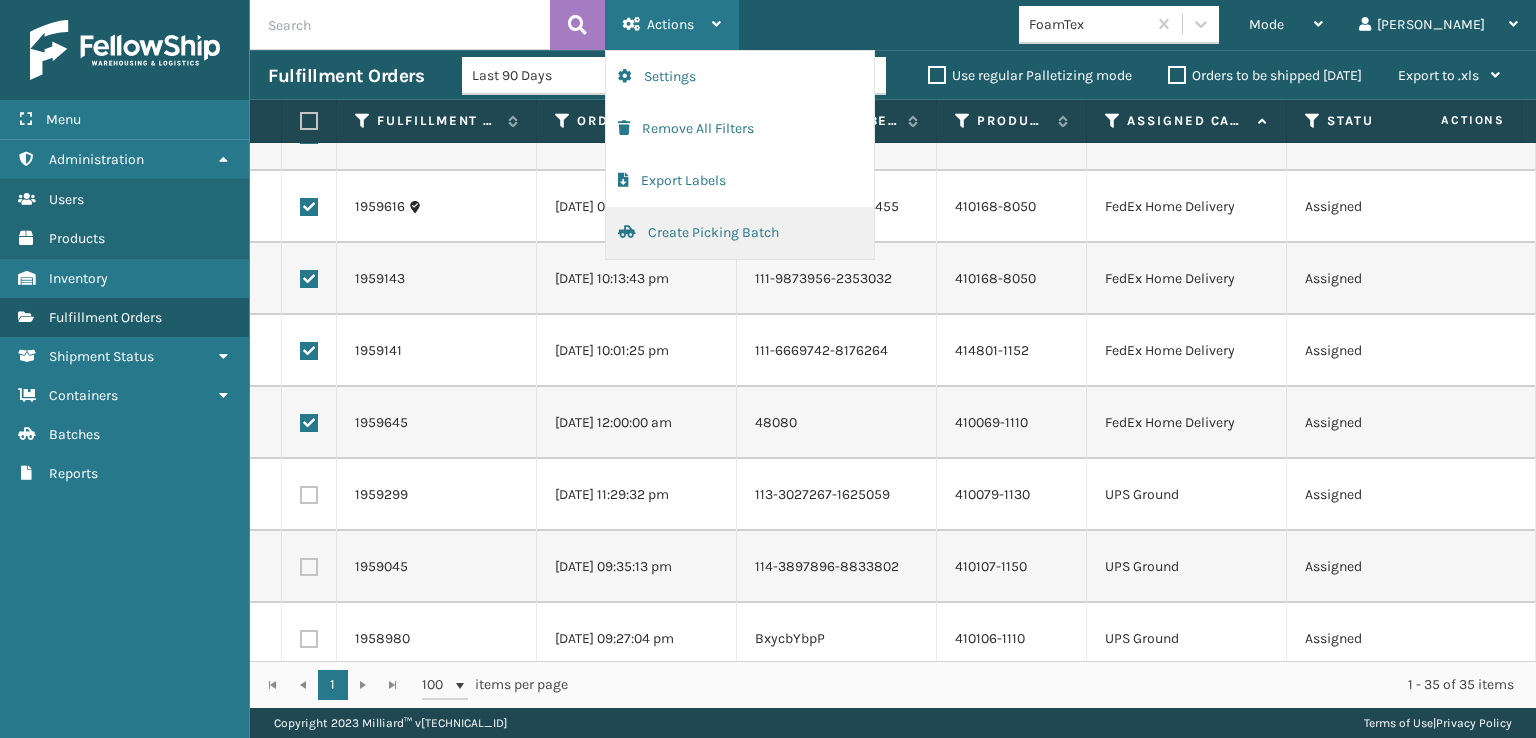 click on "Create Picking Batch" at bounding box center (740, 233) 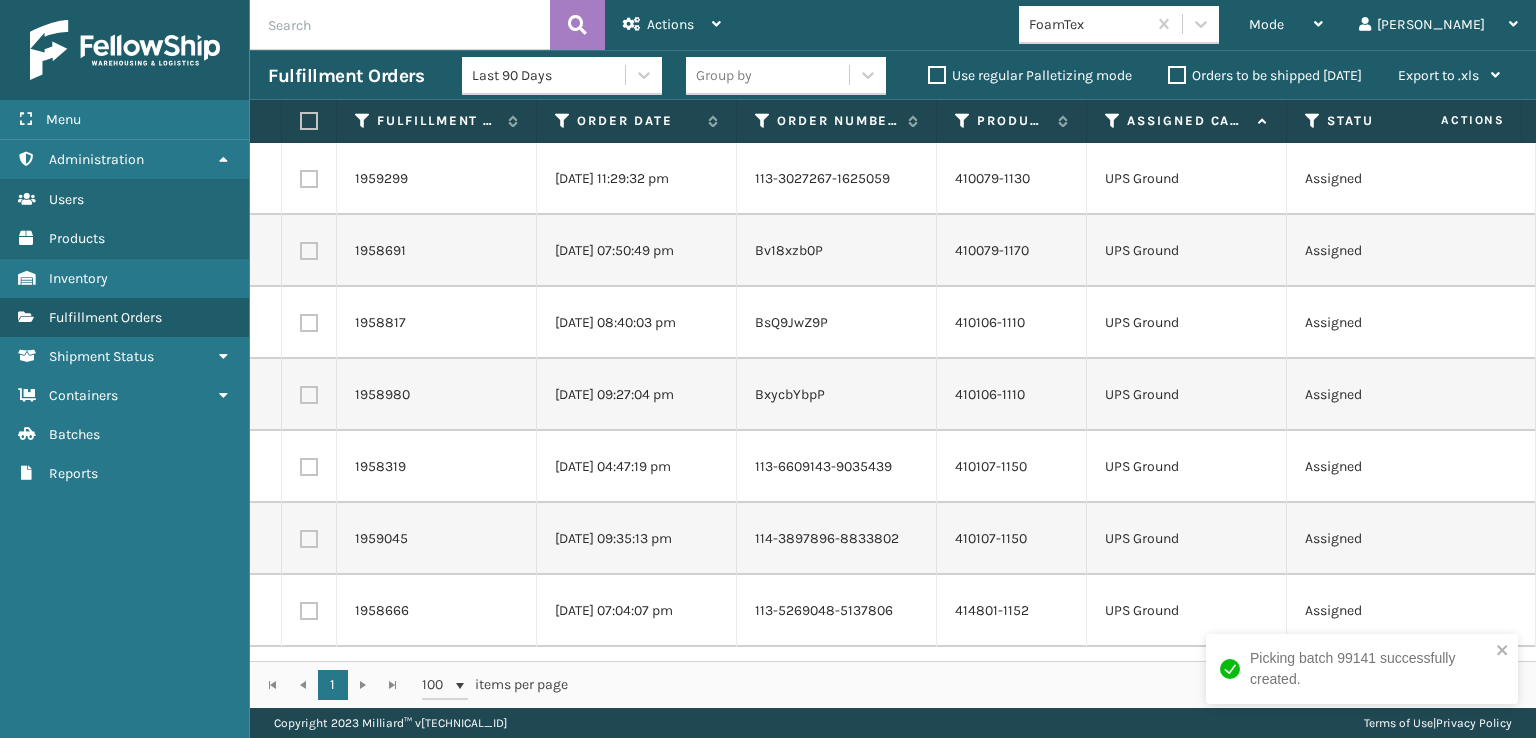 scroll, scrollTop: 0, scrollLeft: 0, axis: both 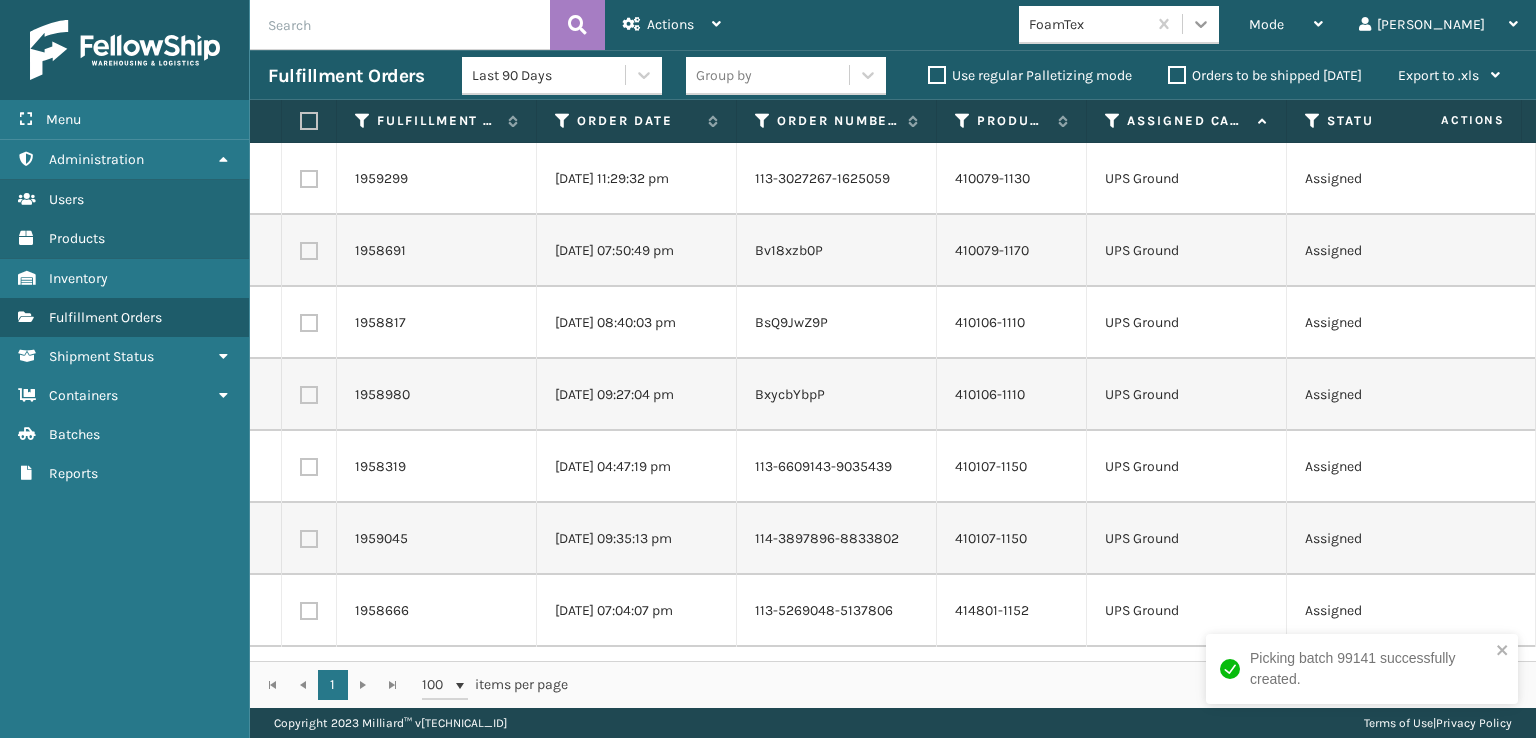click at bounding box center [1201, 24] 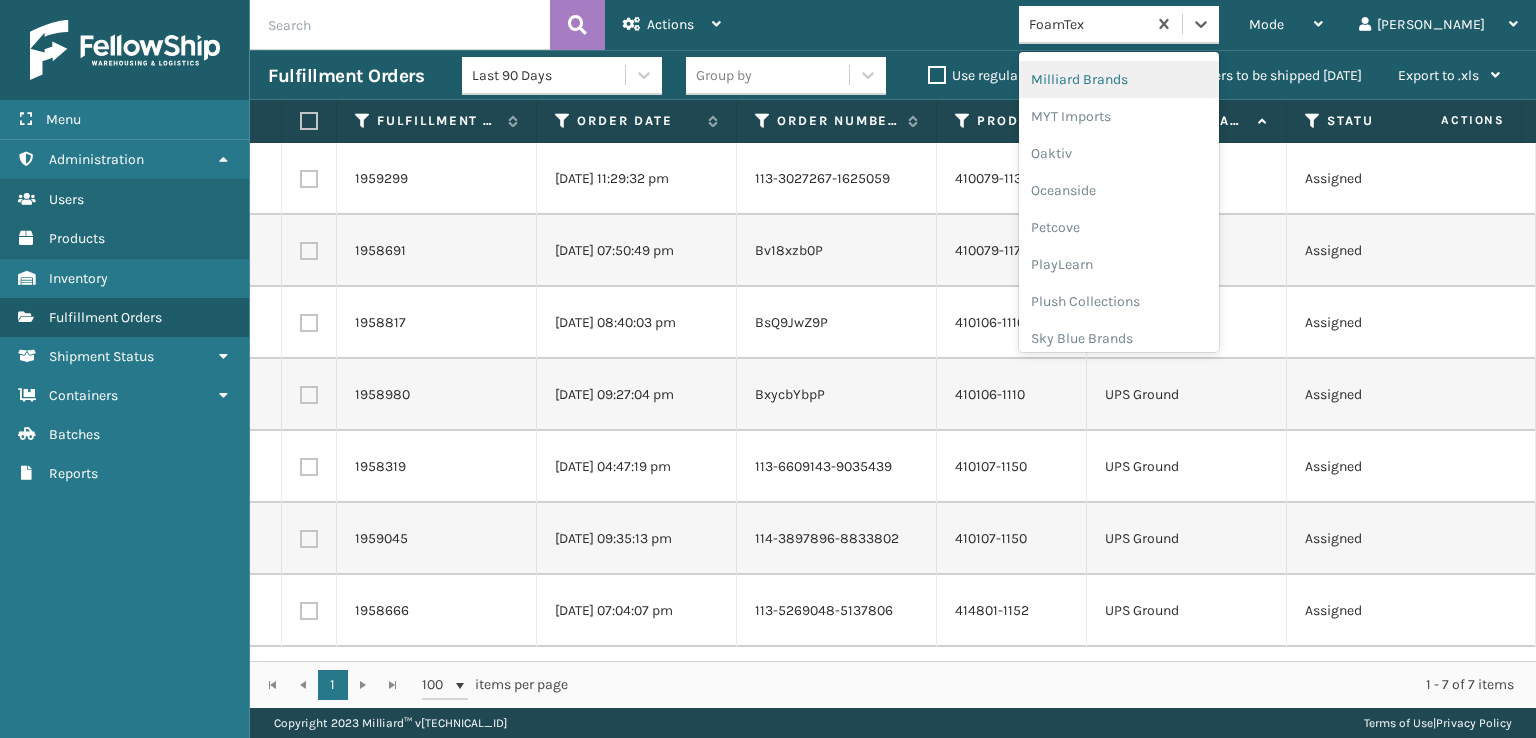 scroll, scrollTop: 892, scrollLeft: 0, axis: vertical 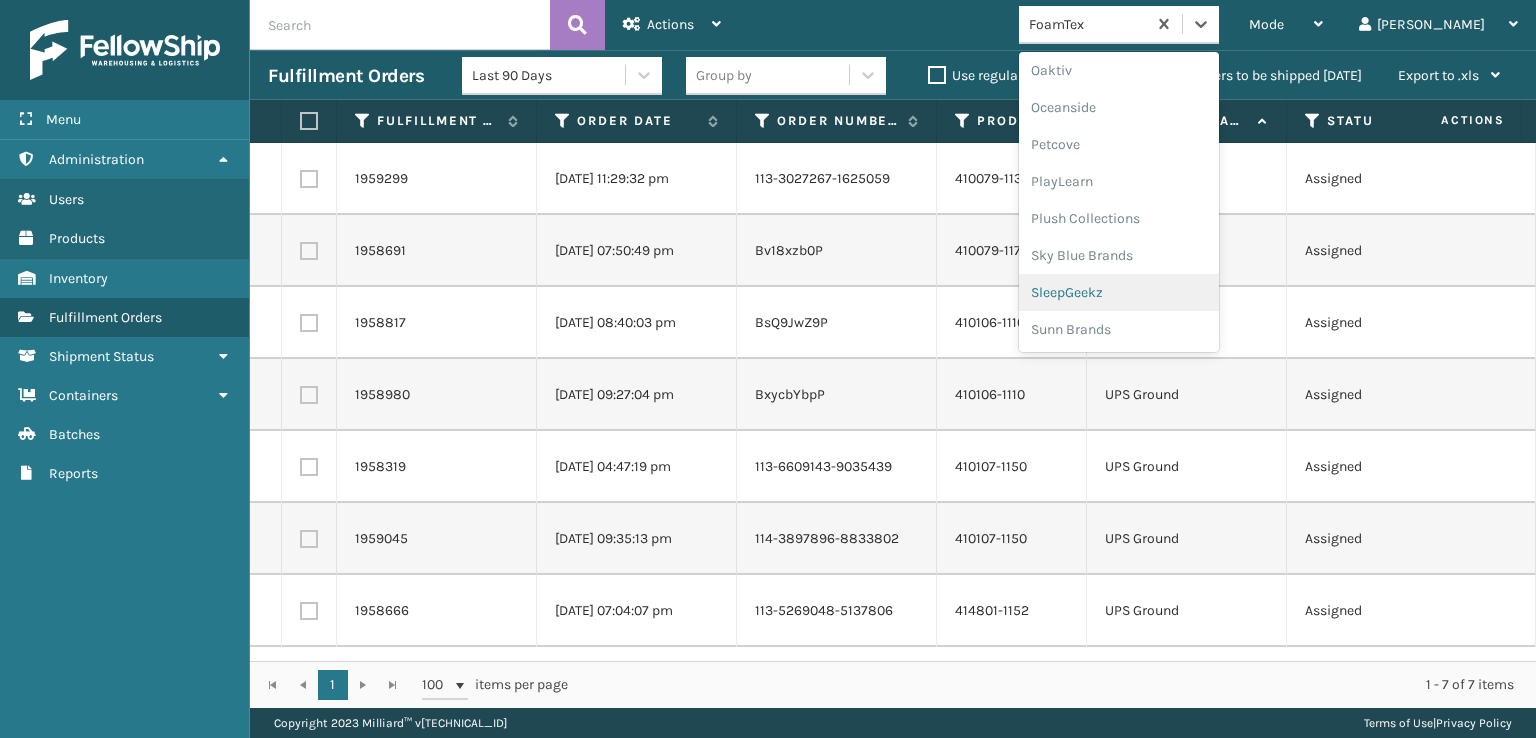 click on "SleepGeekz" at bounding box center [1119, 292] 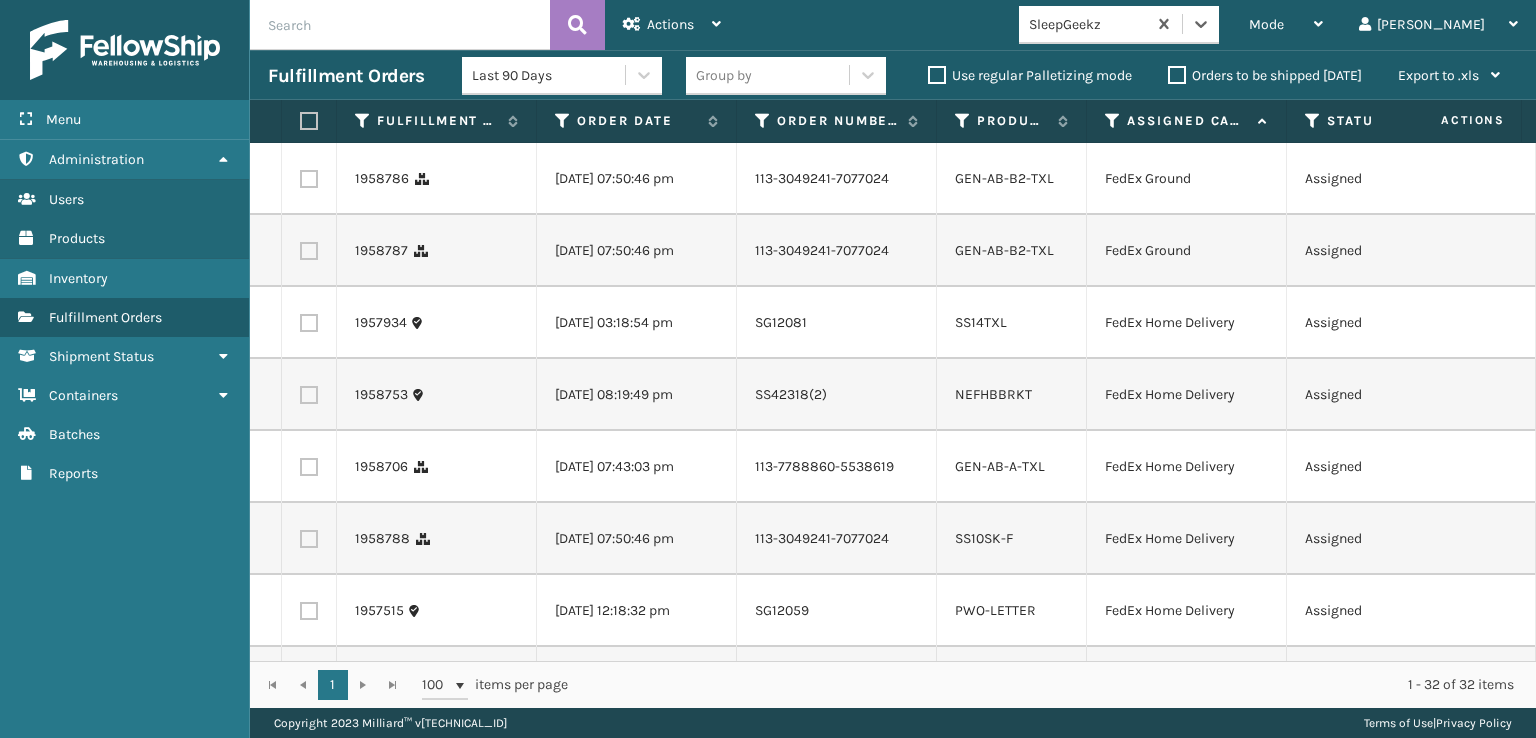 click at bounding box center (309, 179) 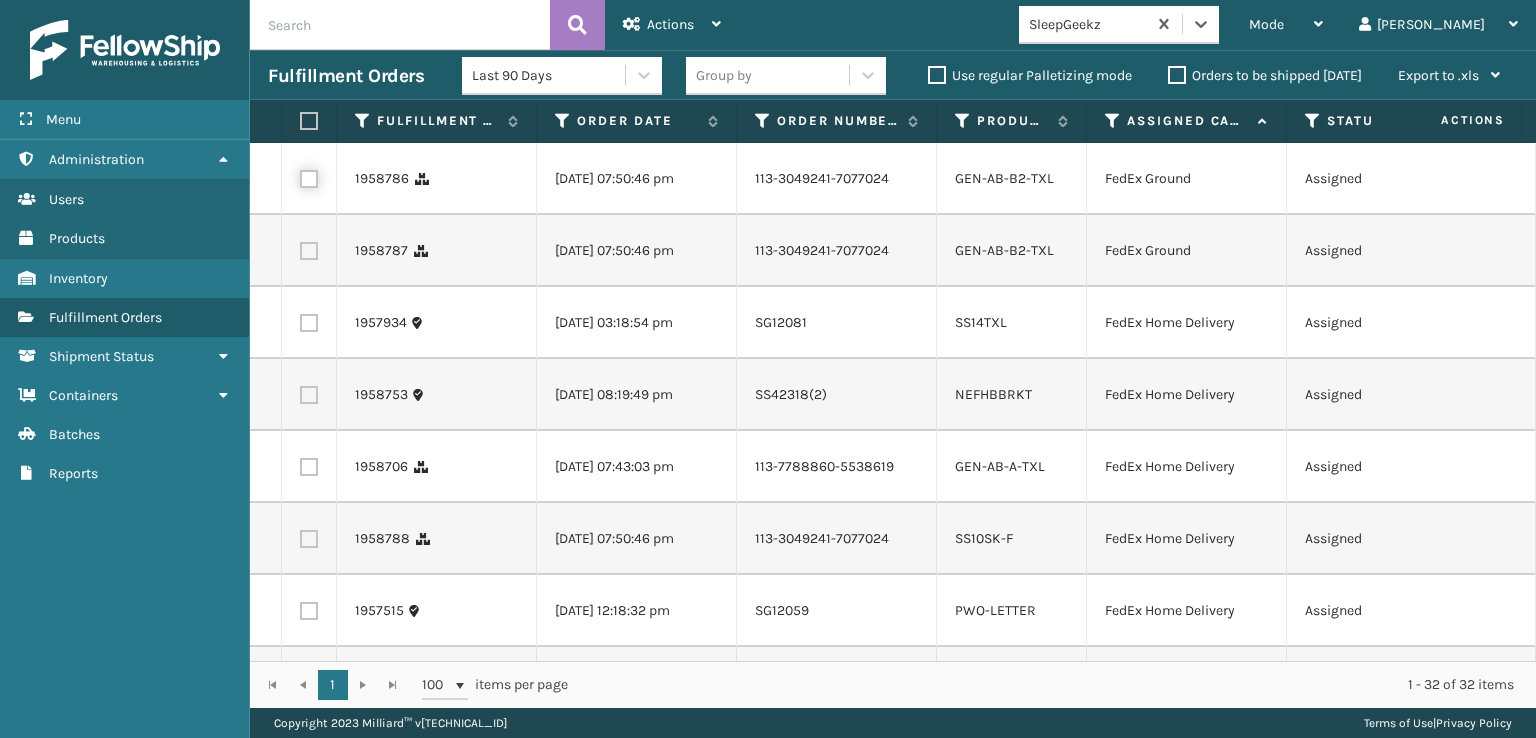 click at bounding box center (300, 176) 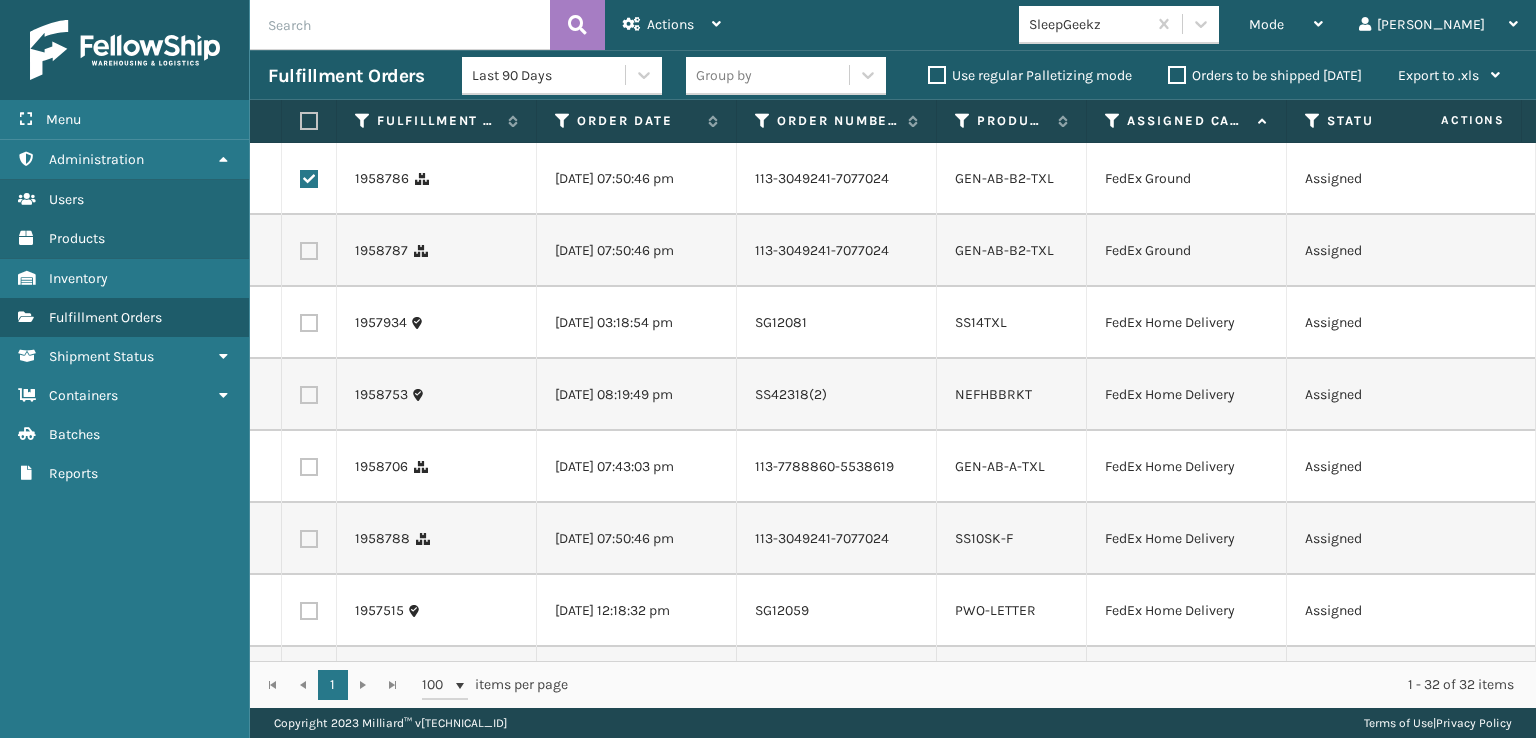click at bounding box center (309, 251) 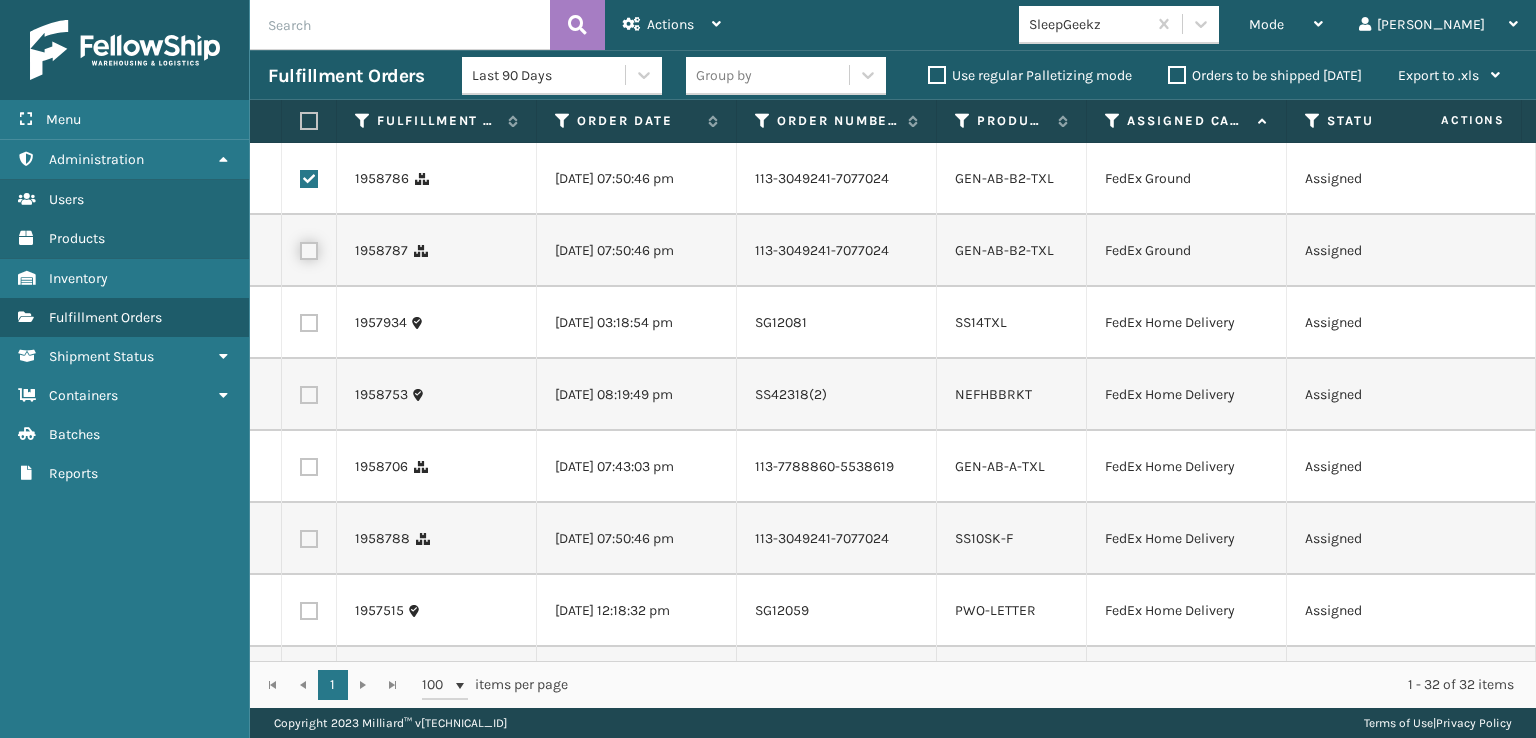 click at bounding box center (300, 248) 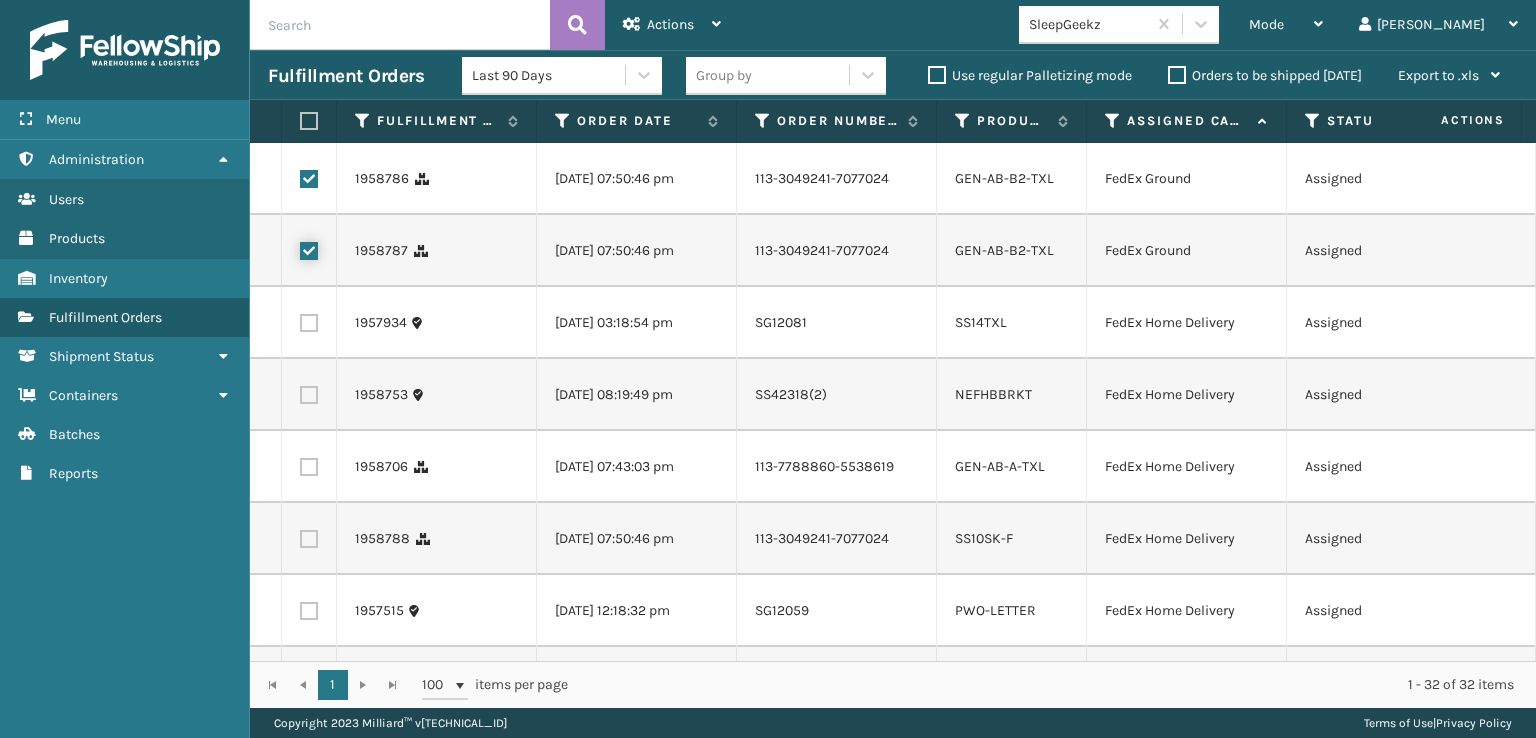 checkbox on "true" 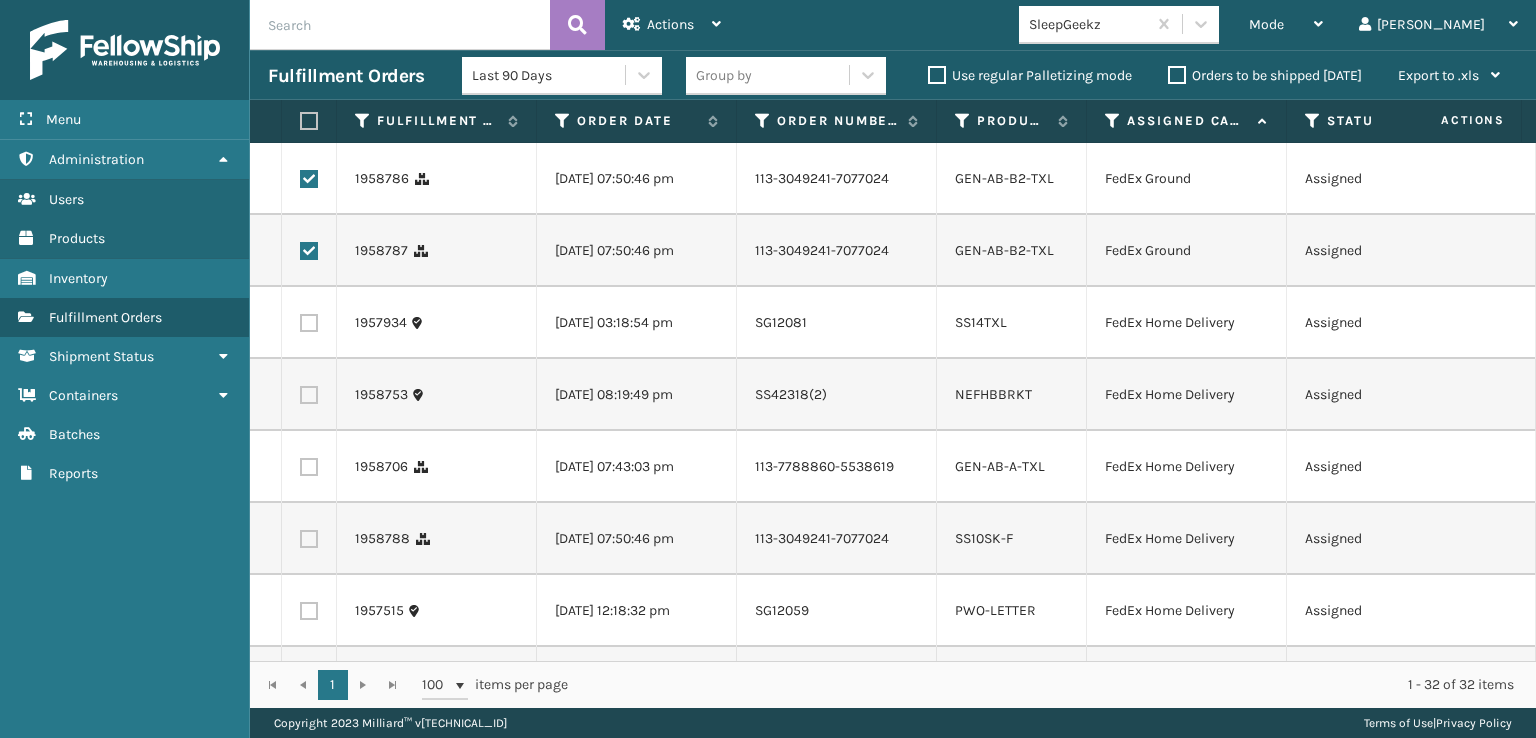 click at bounding box center (309, 323) 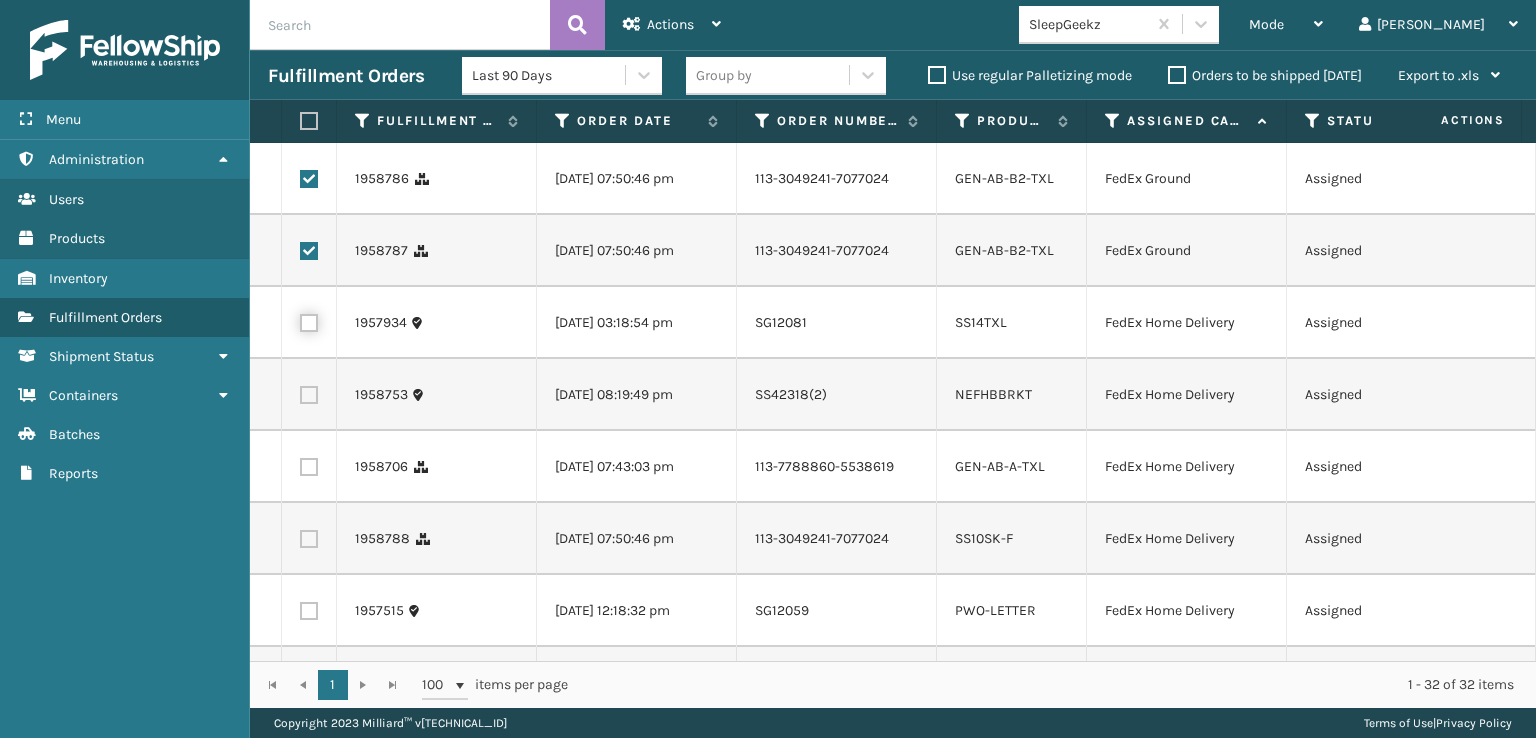 click at bounding box center (300, 320) 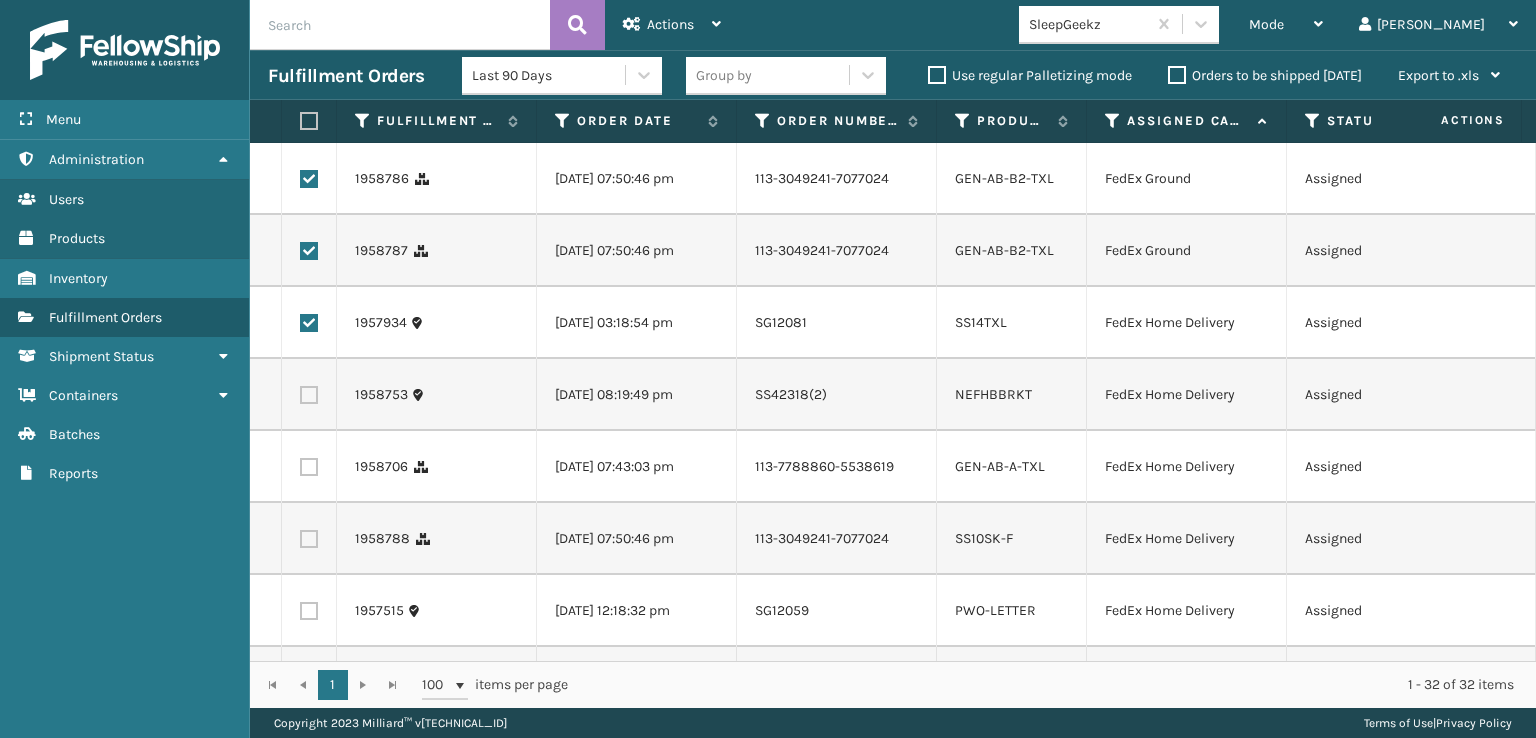 click at bounding box center [309, 467] 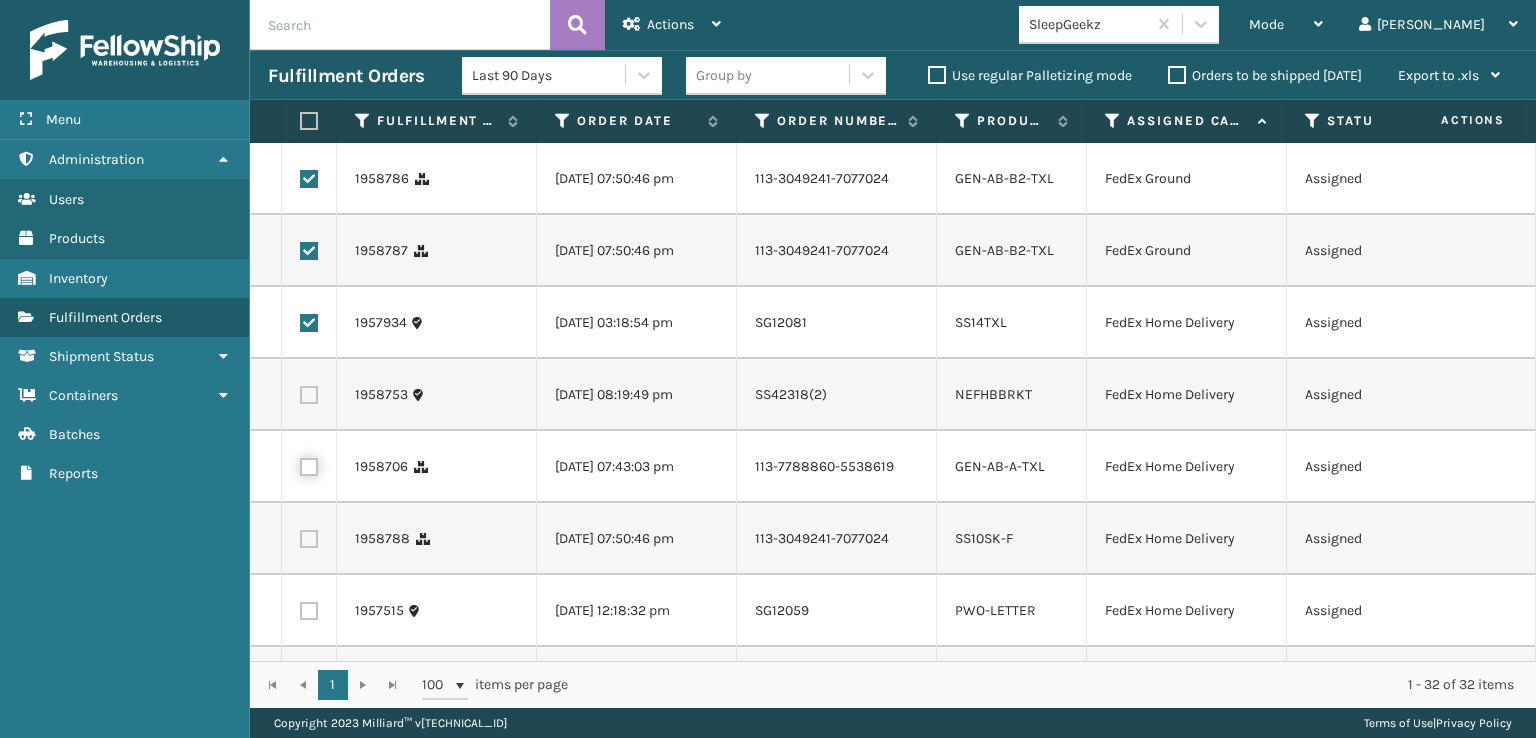 click at bounding box center (300, 464) 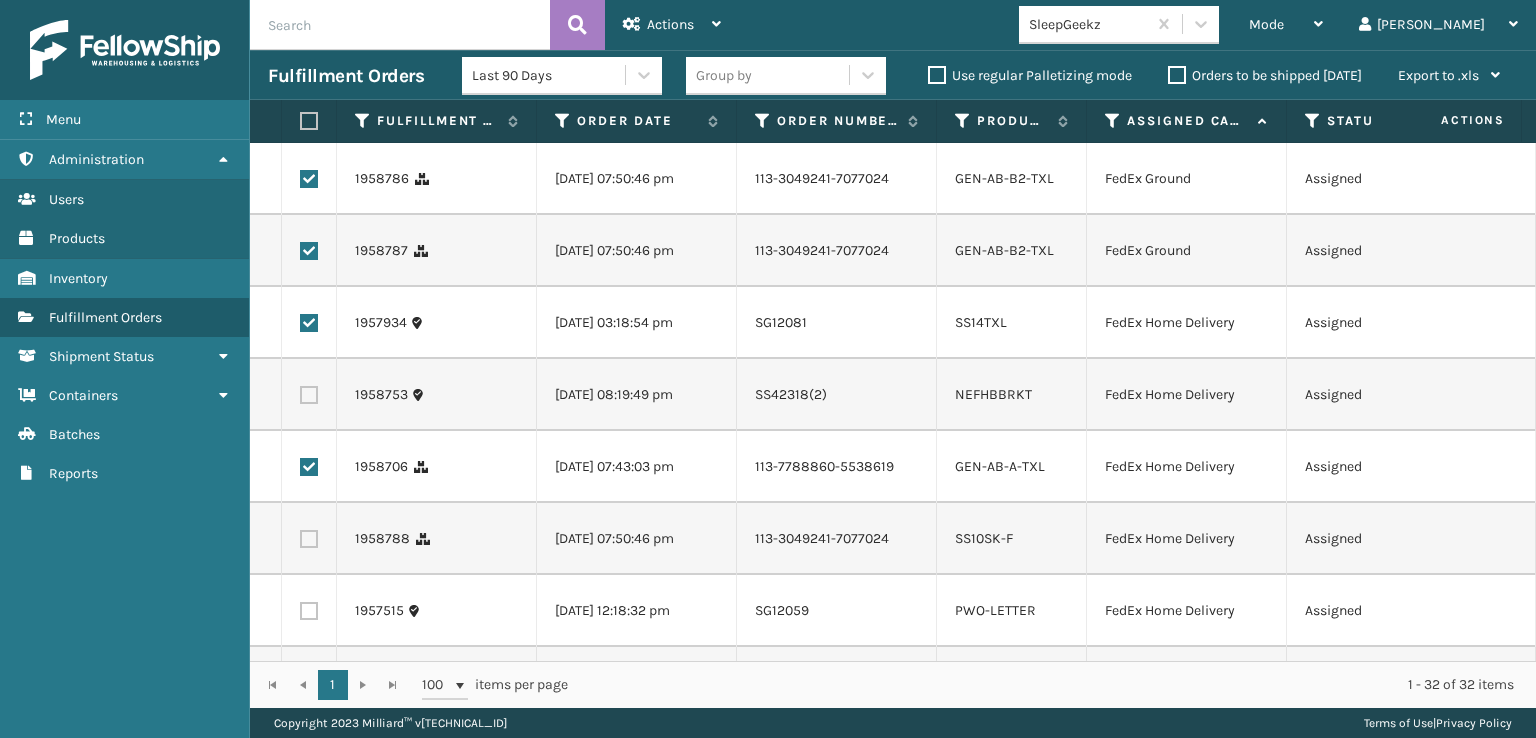 click at bounding box center (309, 539) 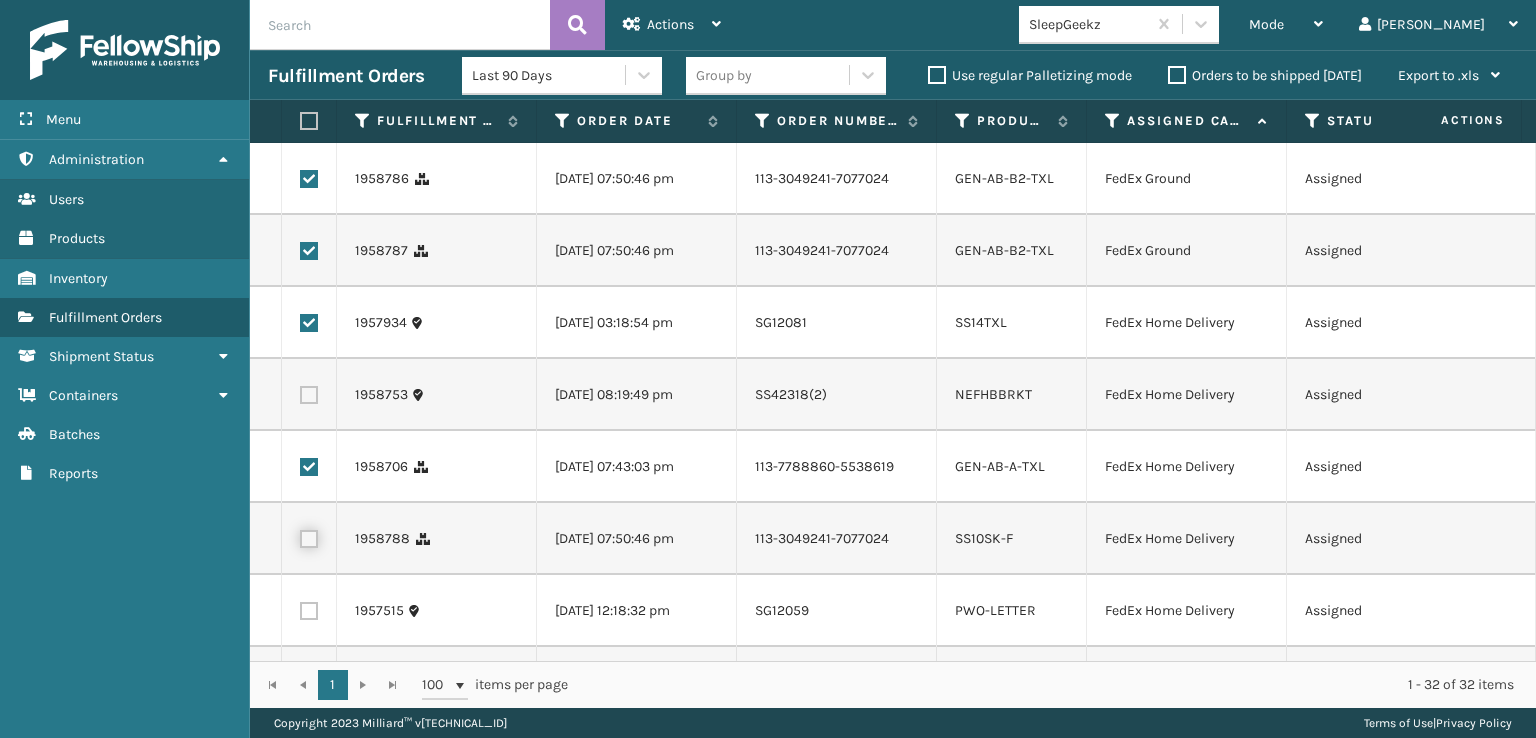 click at bounding box center (300, 536) 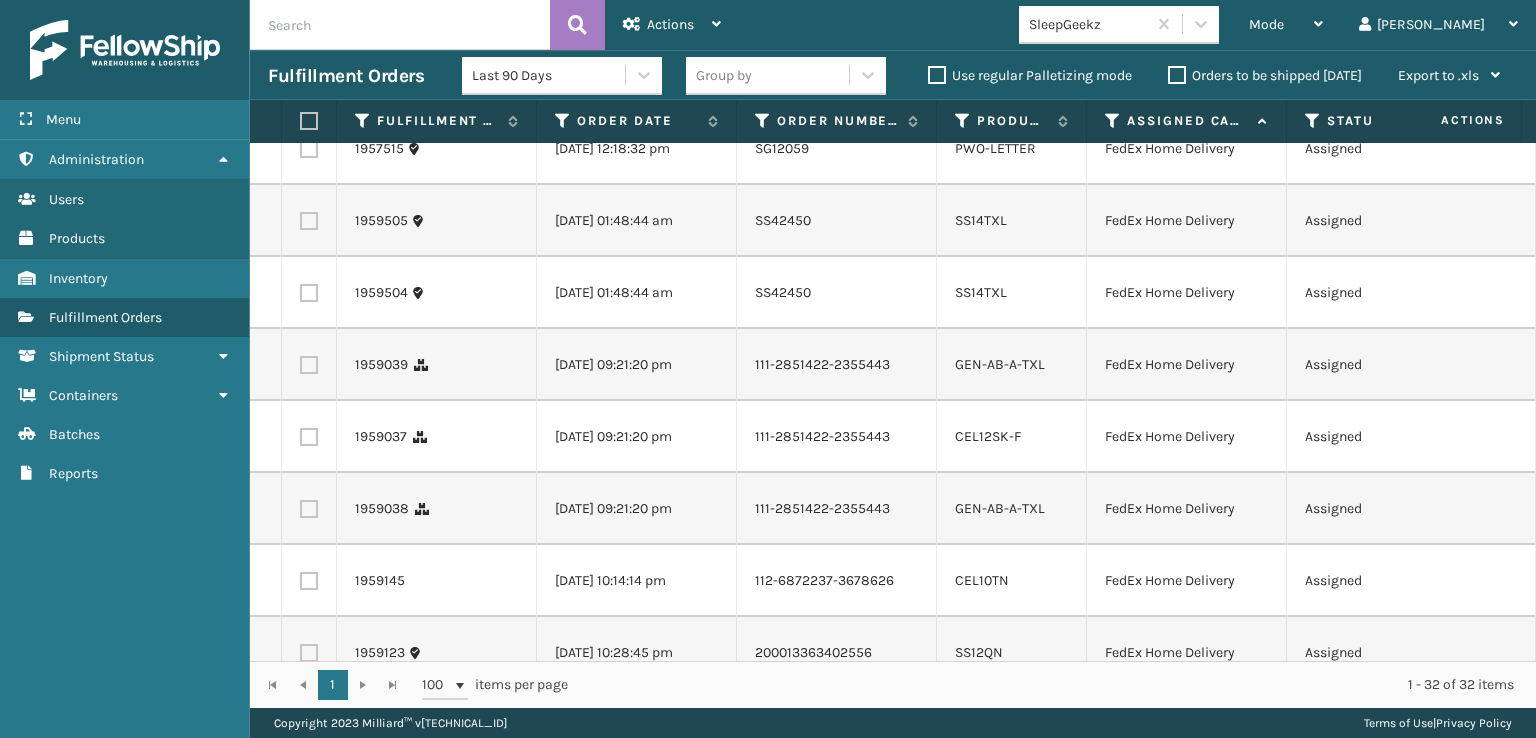 scroll, scrollTop: 500, scrollLeft: 0, axis: vertical 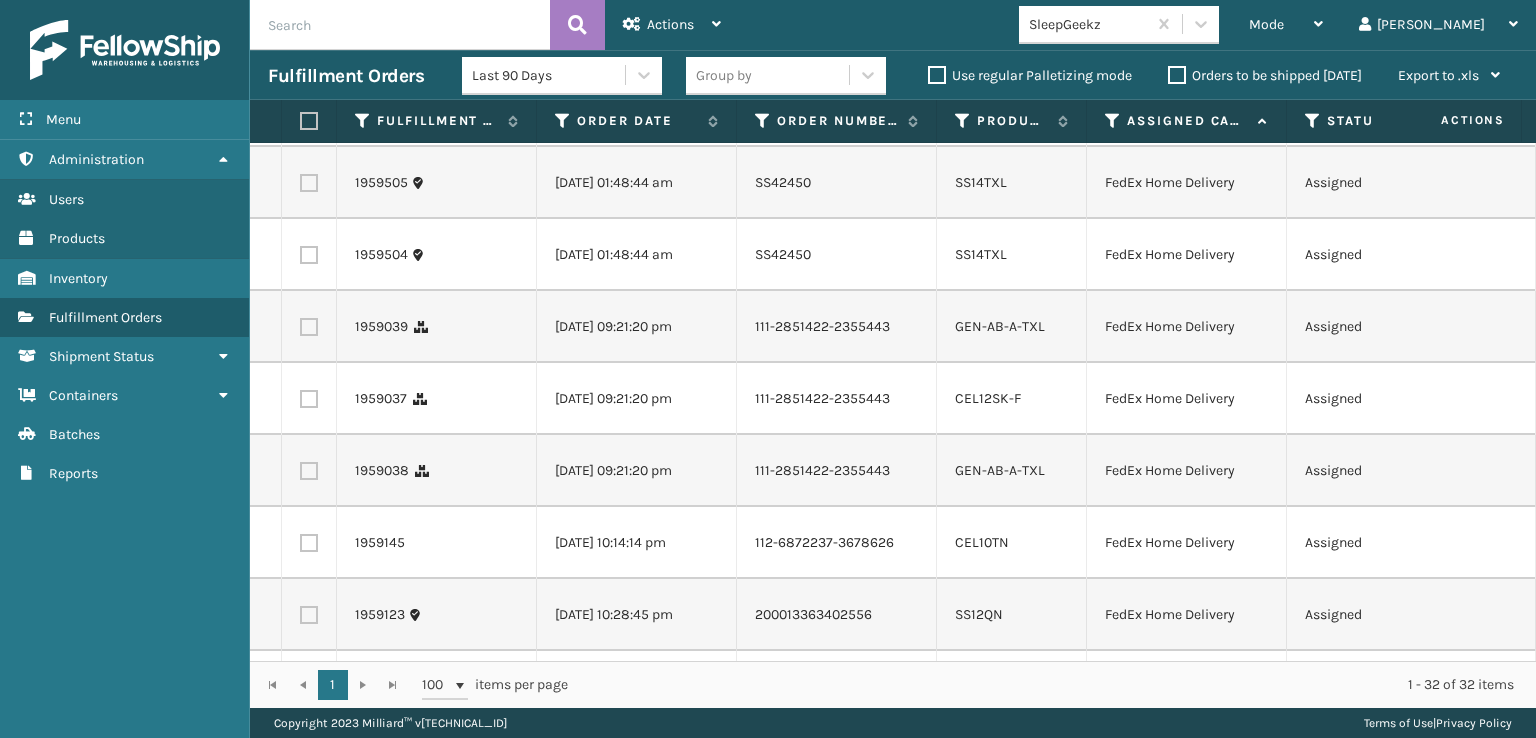 click at bounding box center (309, 183) 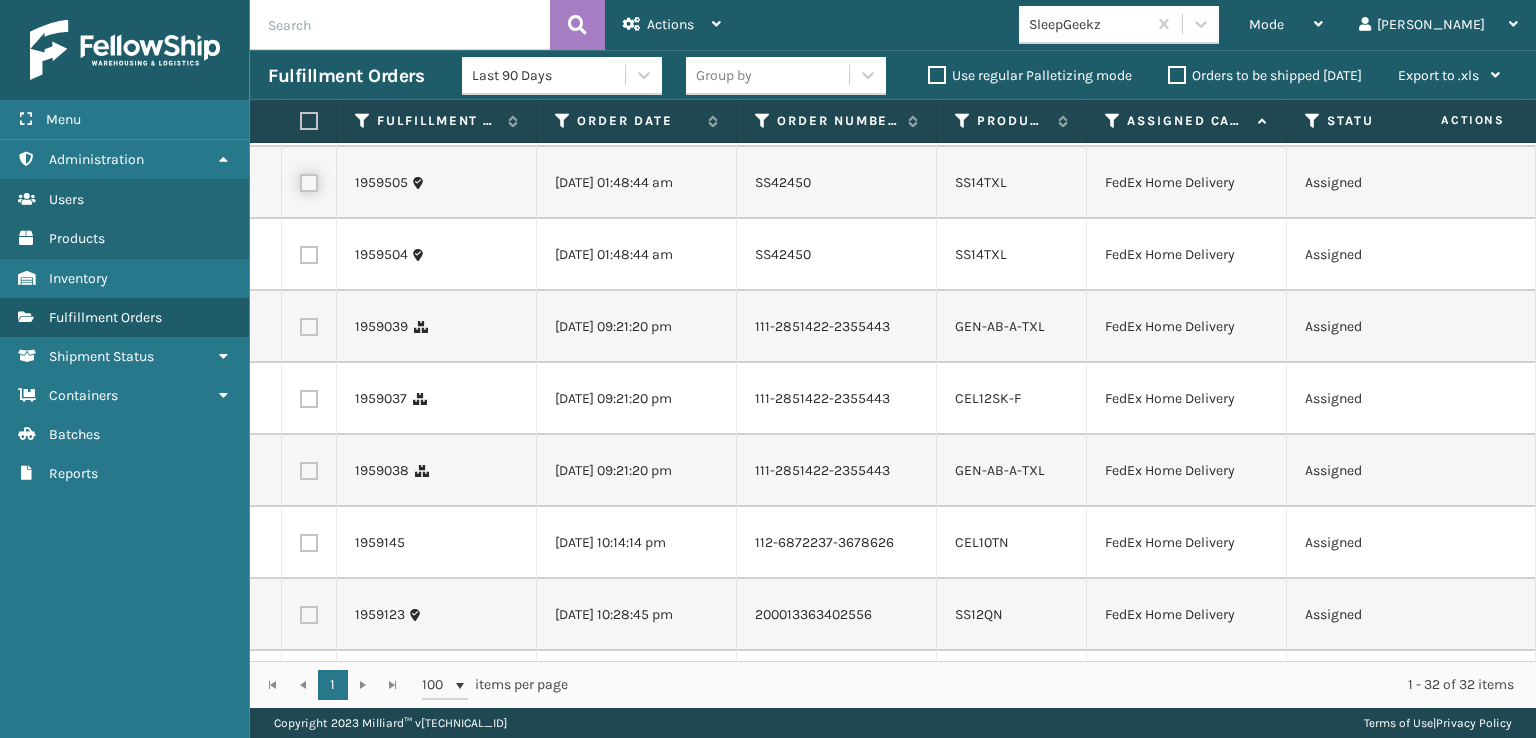 click at bounding box center [300, 180] 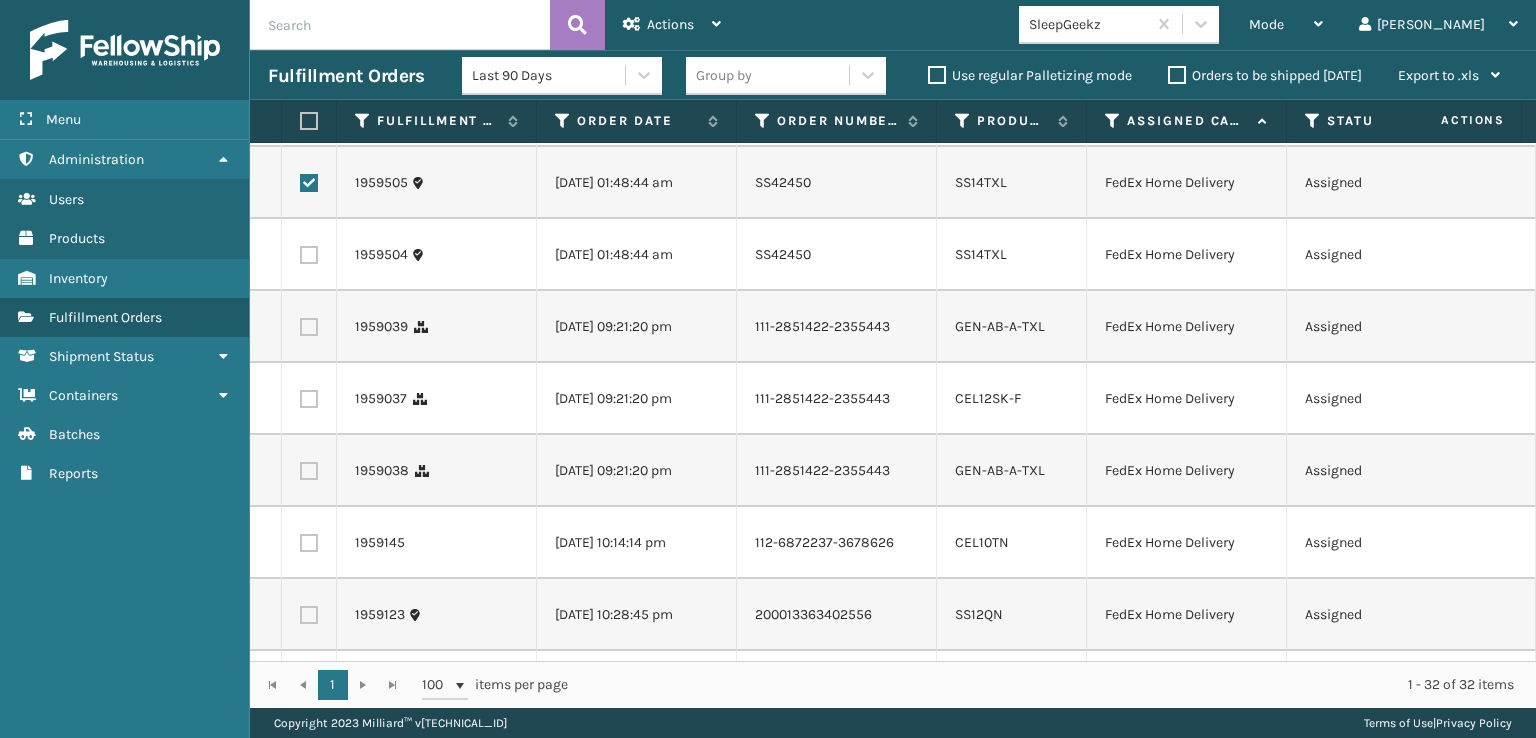click at bounding box center (309, 255) 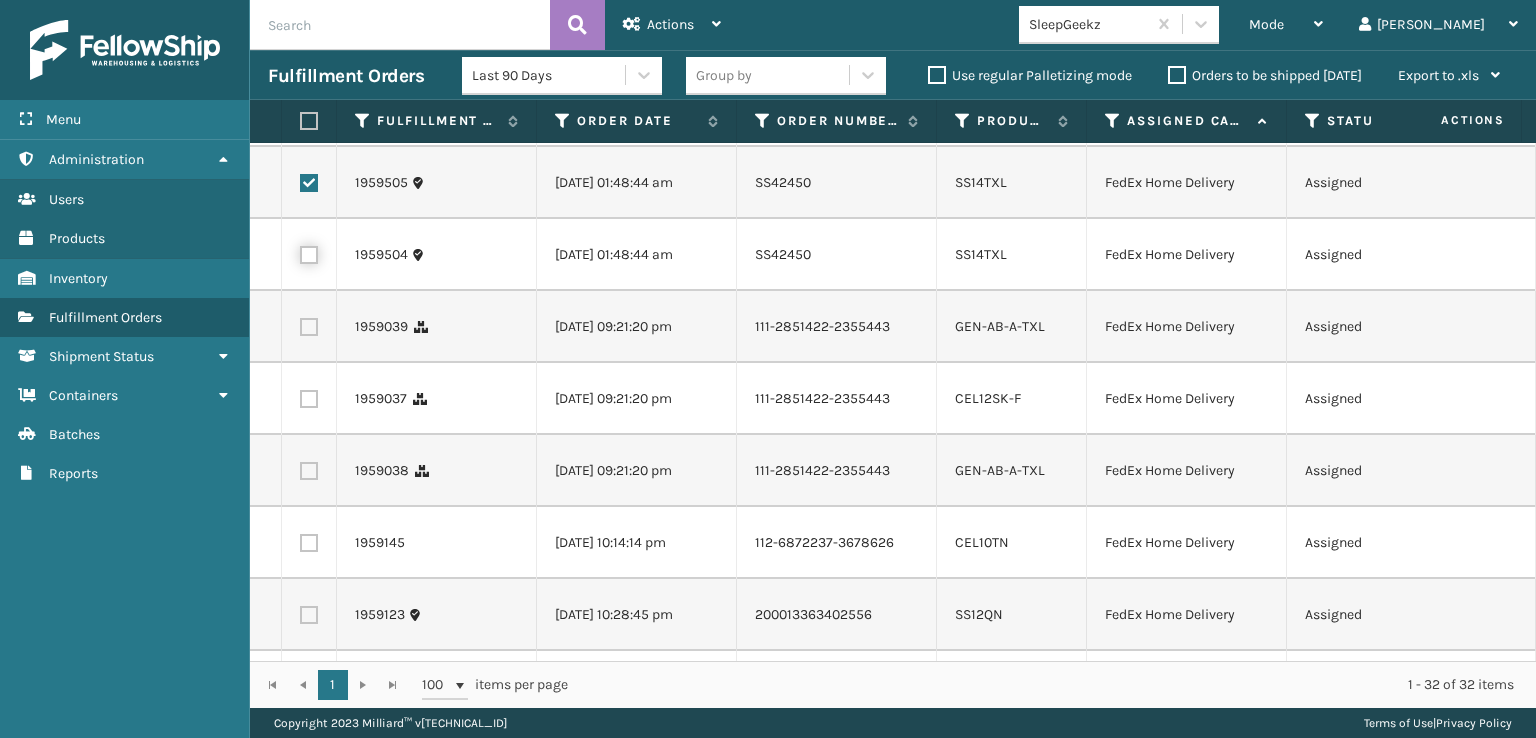 click at bounding box center [300, 252] 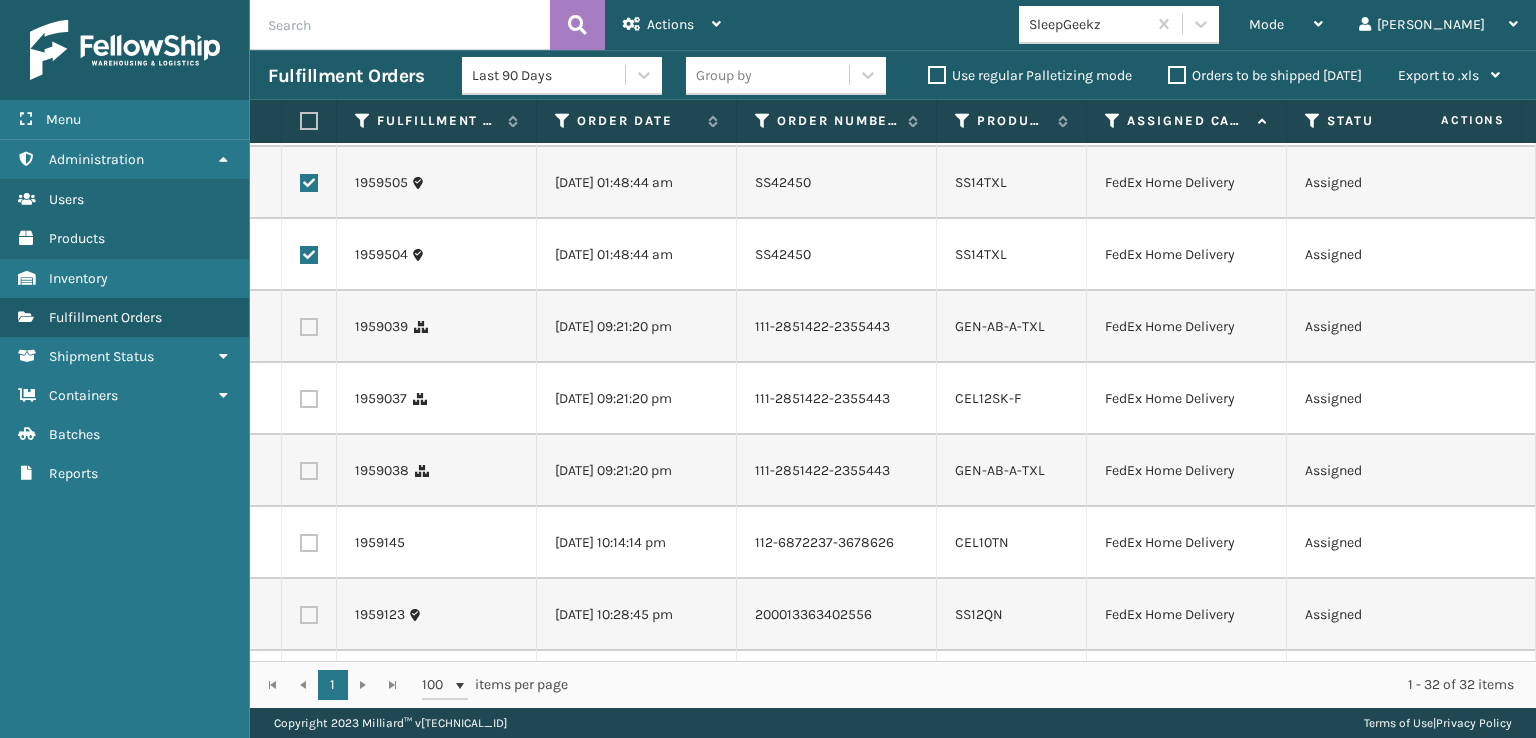 click at bounding box center (309, 327) 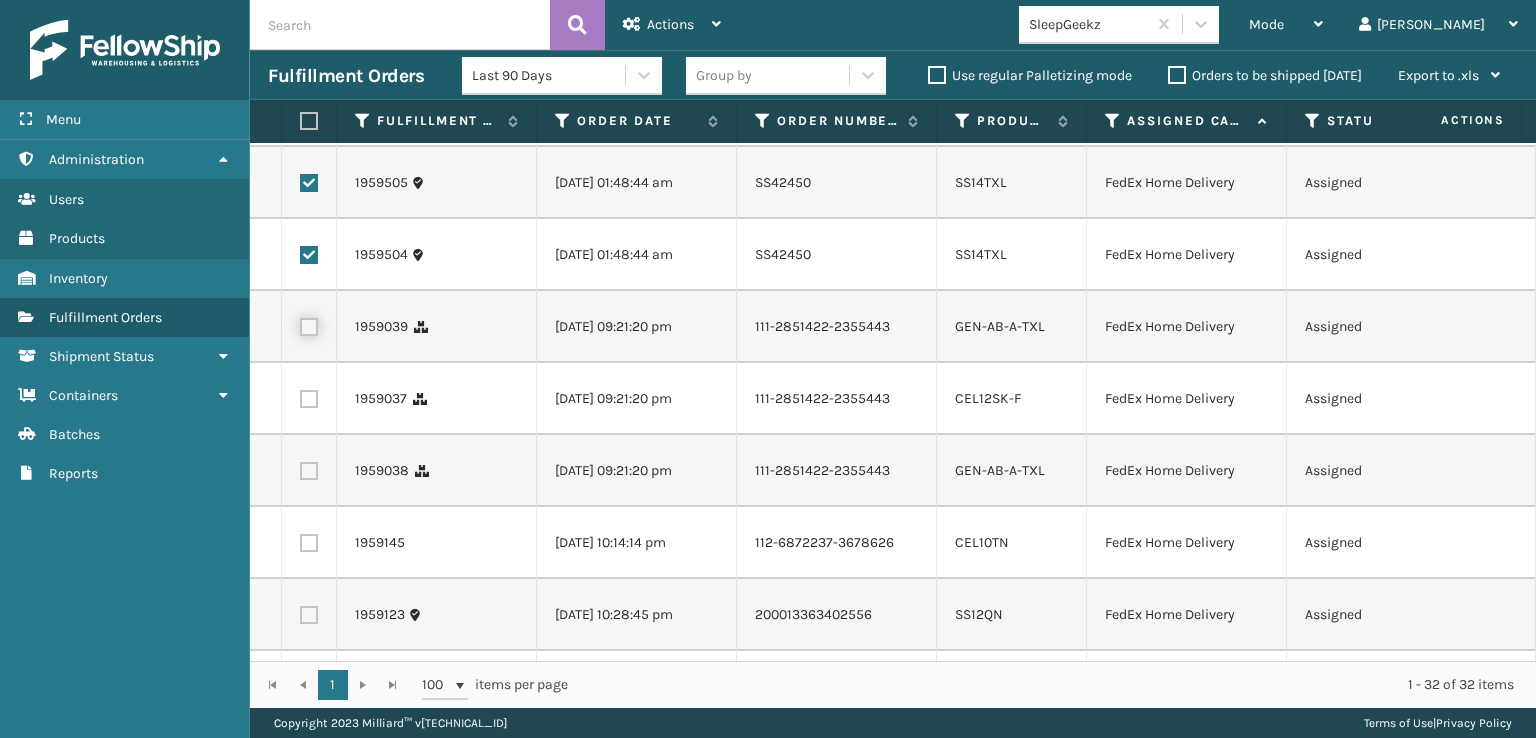 click at bounding box center (300, 324) 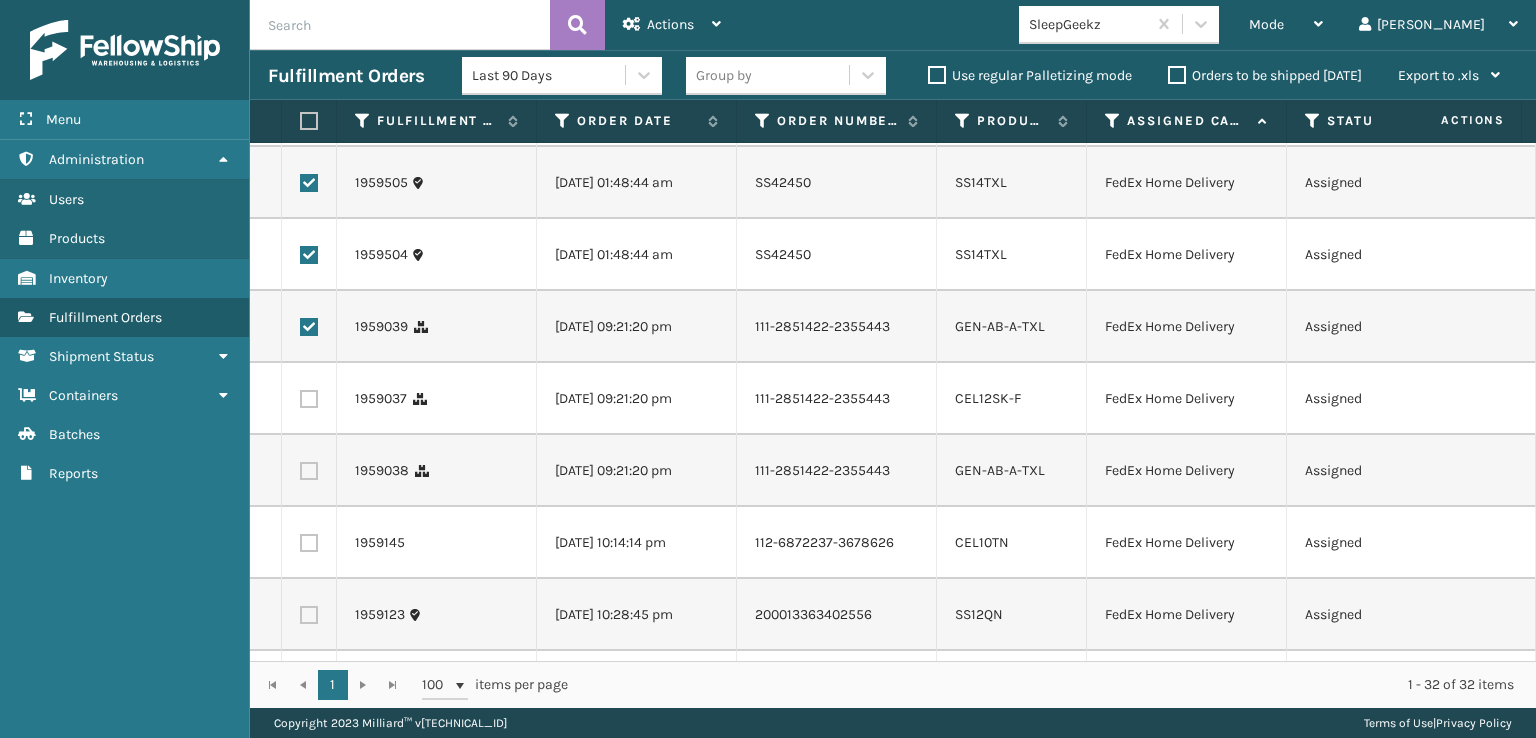 click at bounding box center [309, 399] 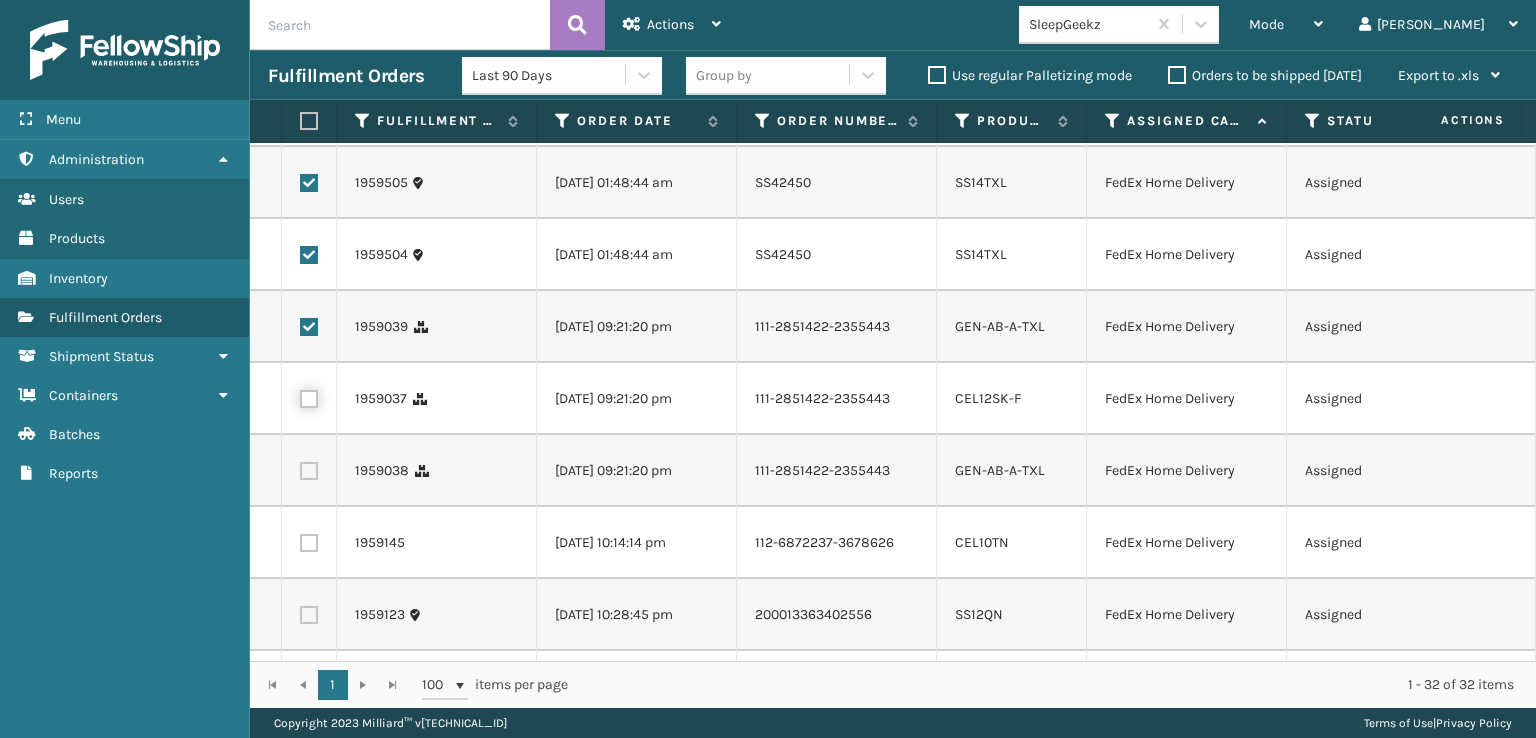 click at bounding box center [300, 396] 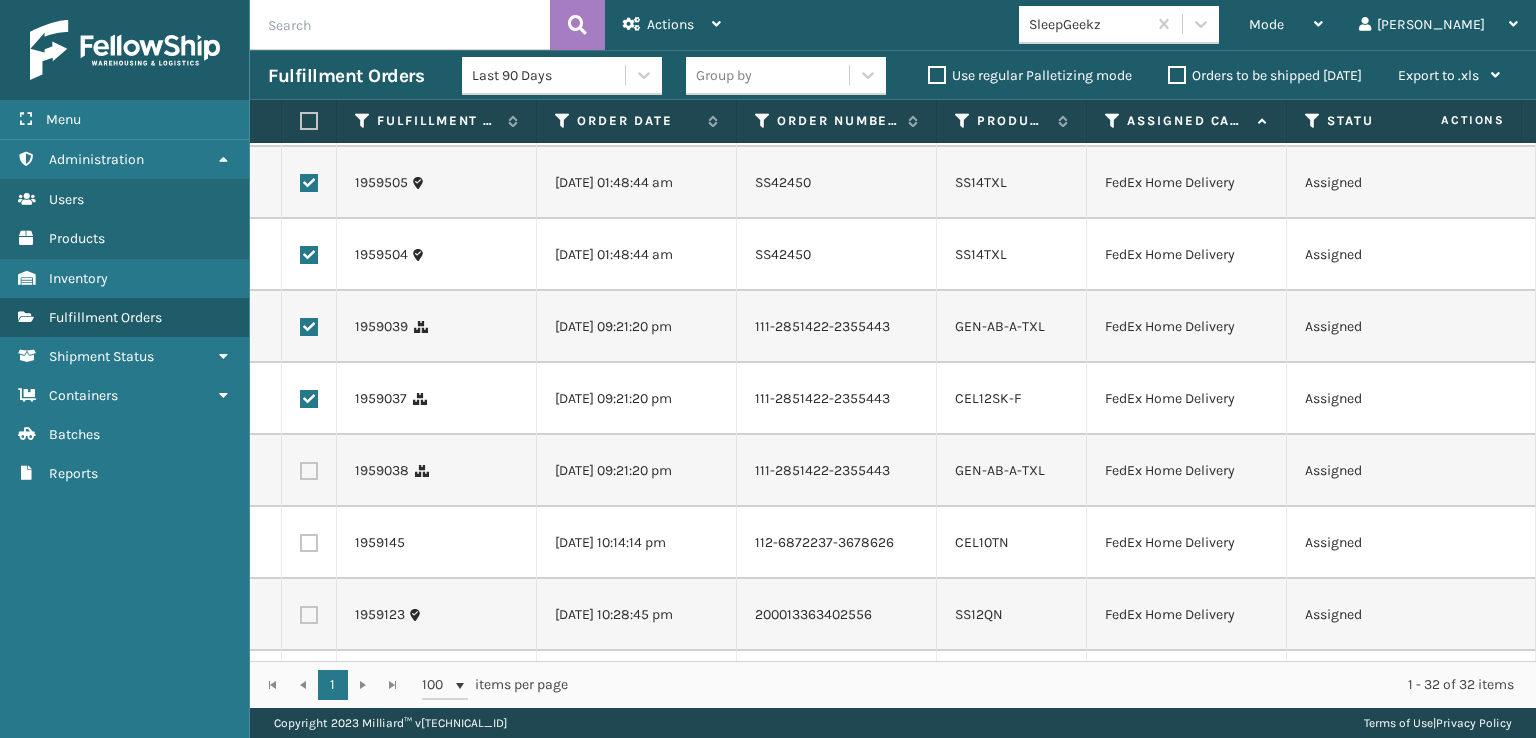 click at bounding box center (309, 471) 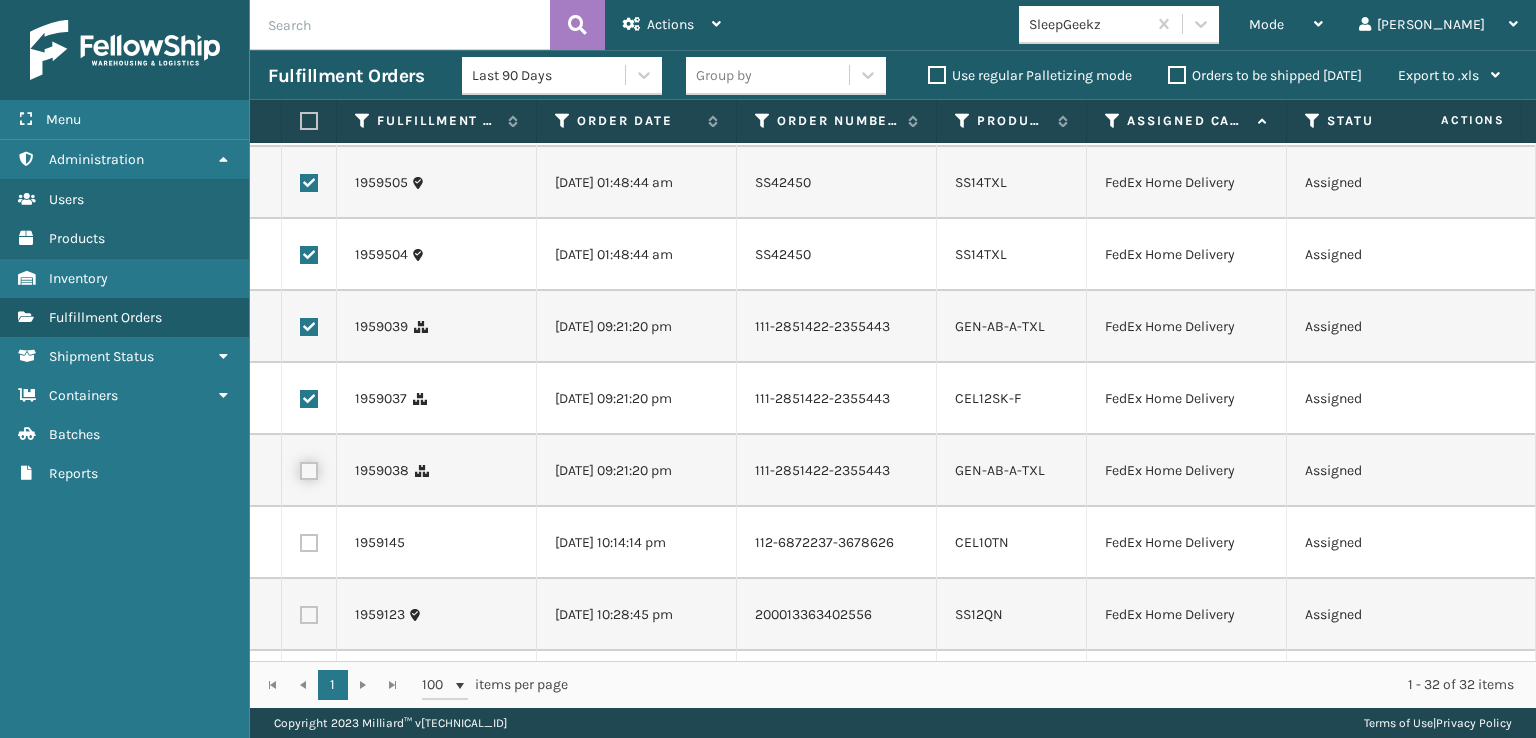 click at bounding box center [300, 468] 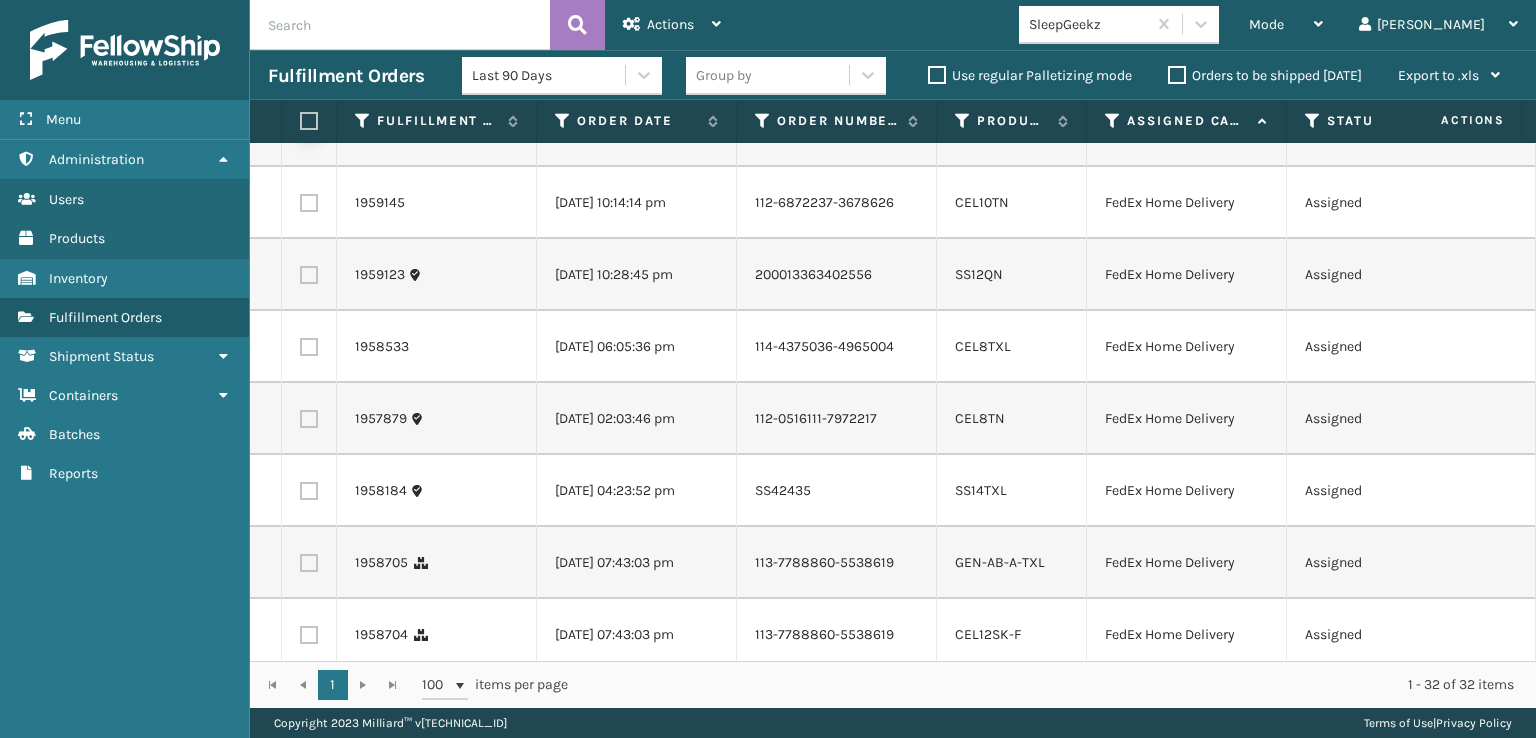 scroll, scrollTop: 900, scrollLeft: 0, axis: vertical 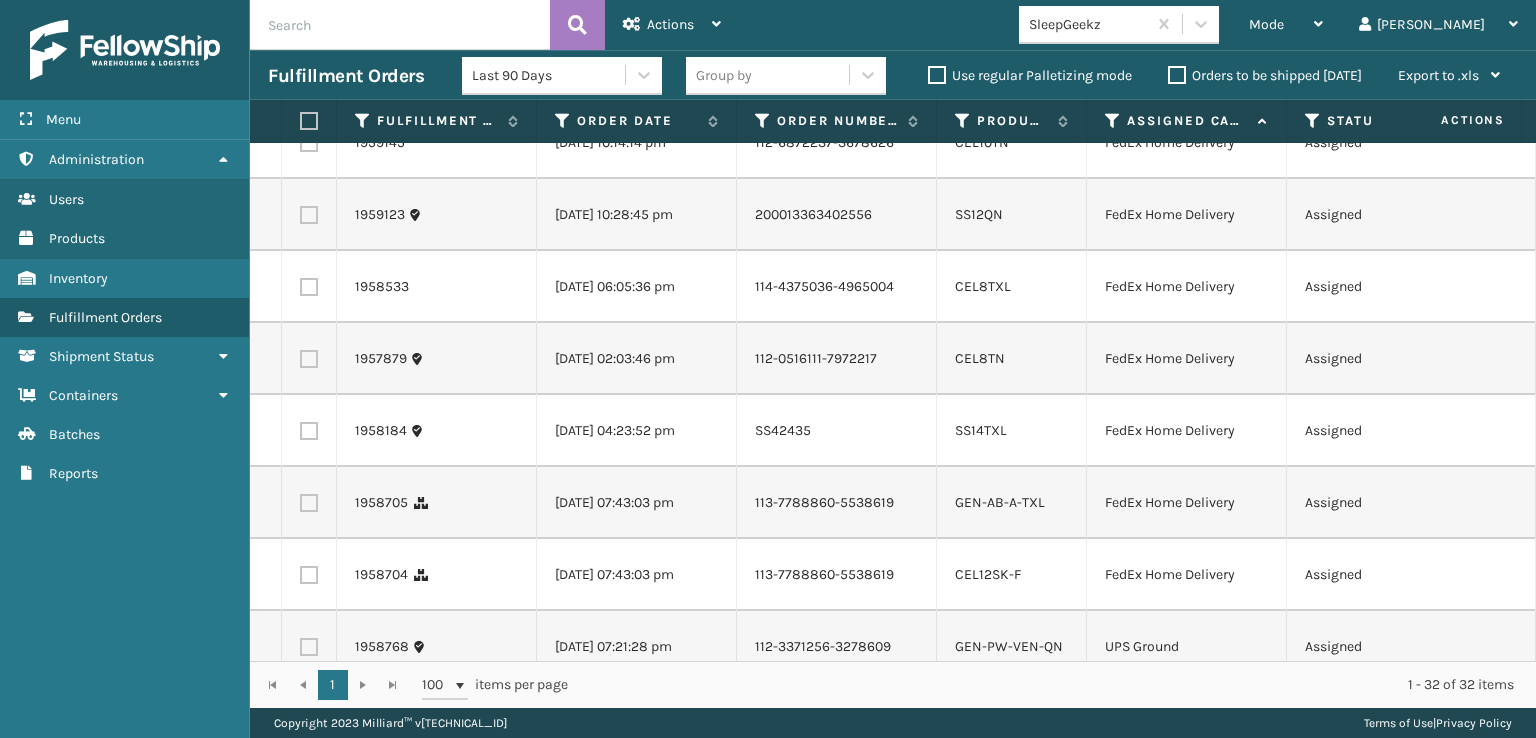 click at bounding box center (309, 143) 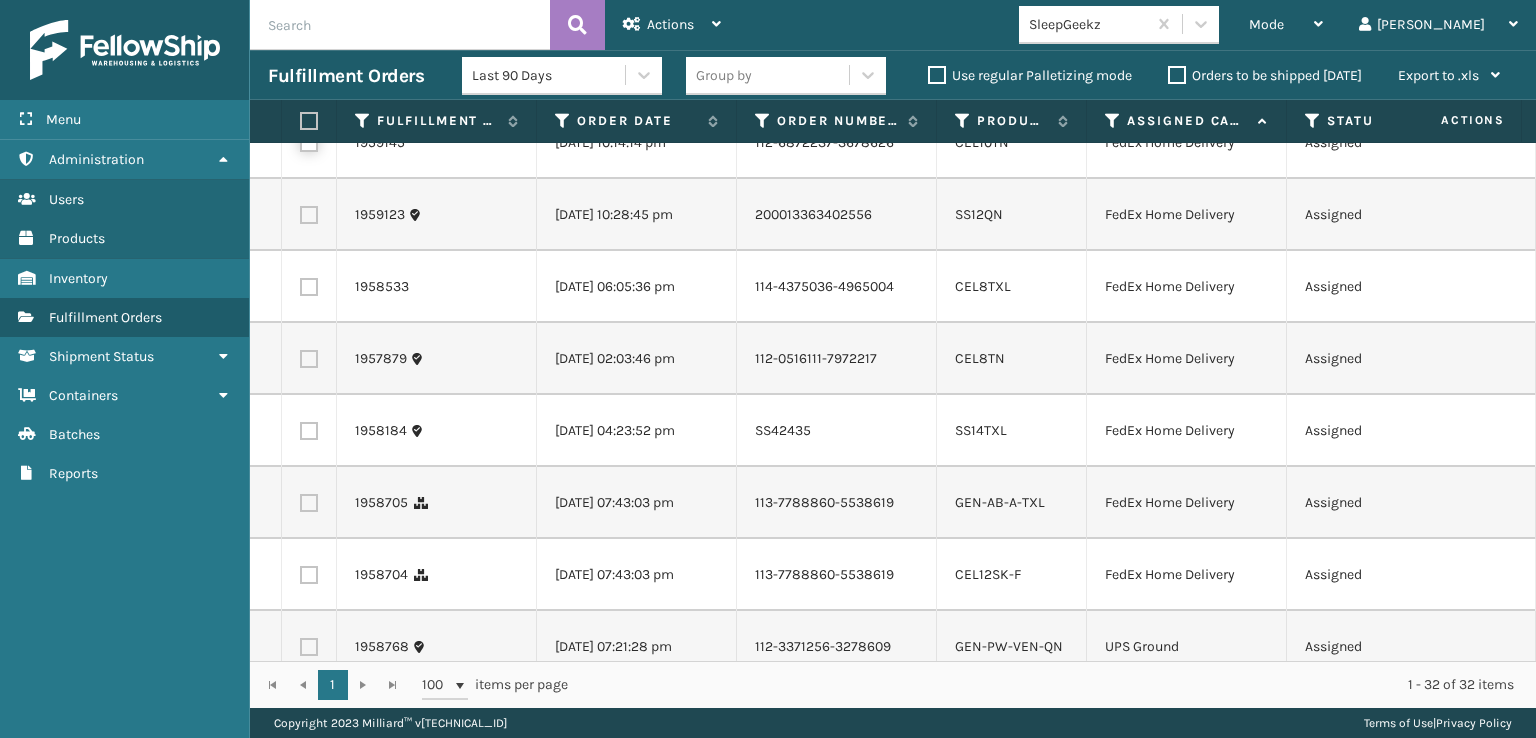 click at bounding box center (300, 140) 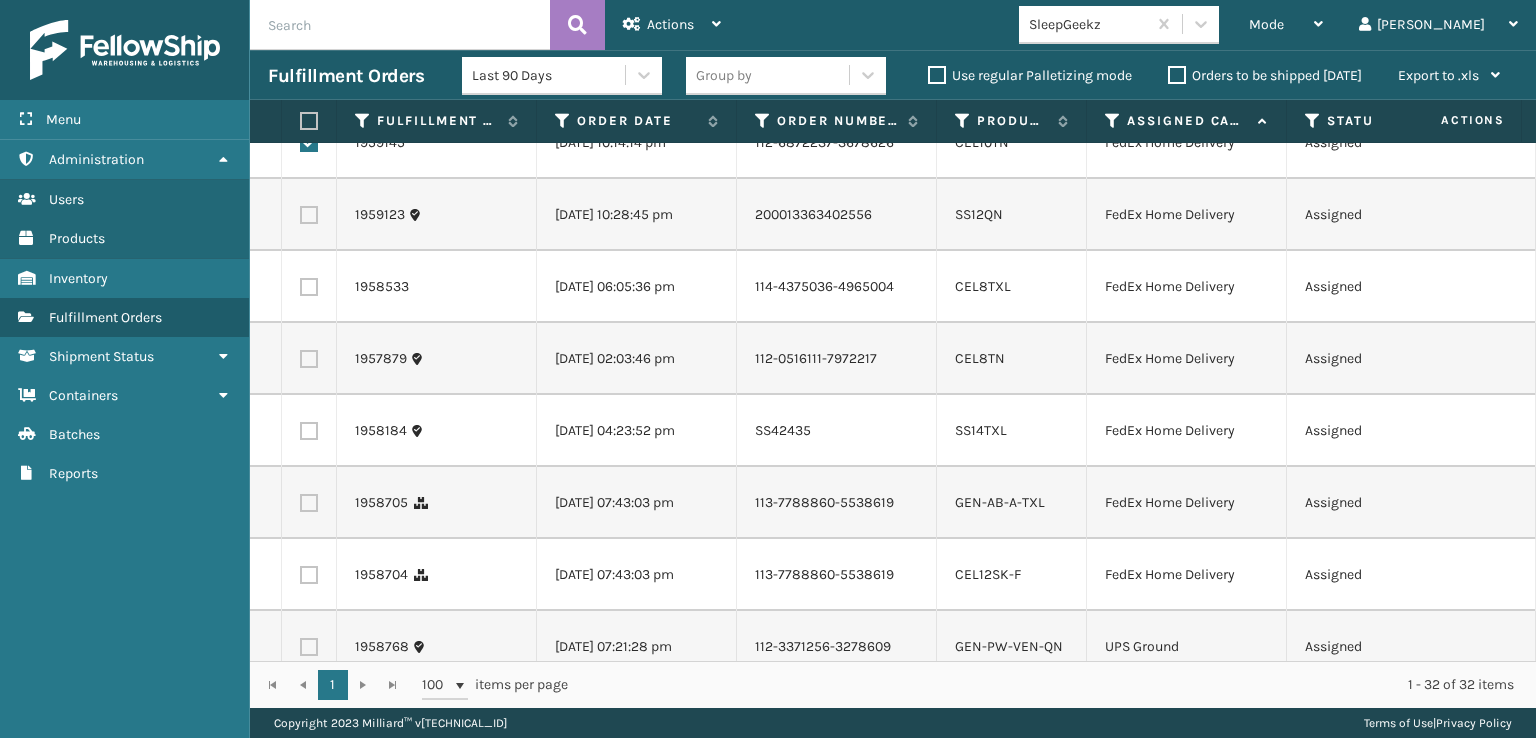 click at bounding box center [309, 215] 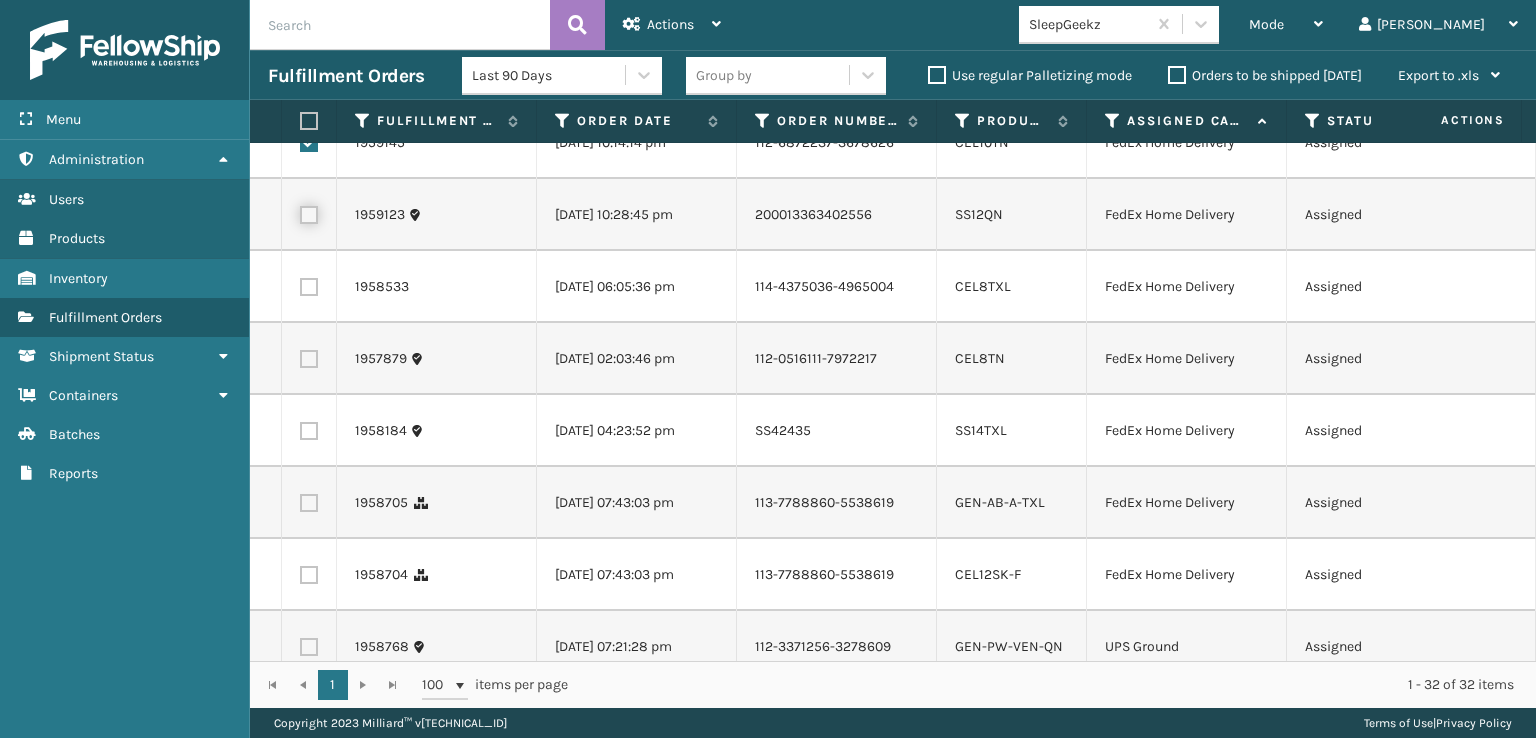 click at bounding box center [300, 212] 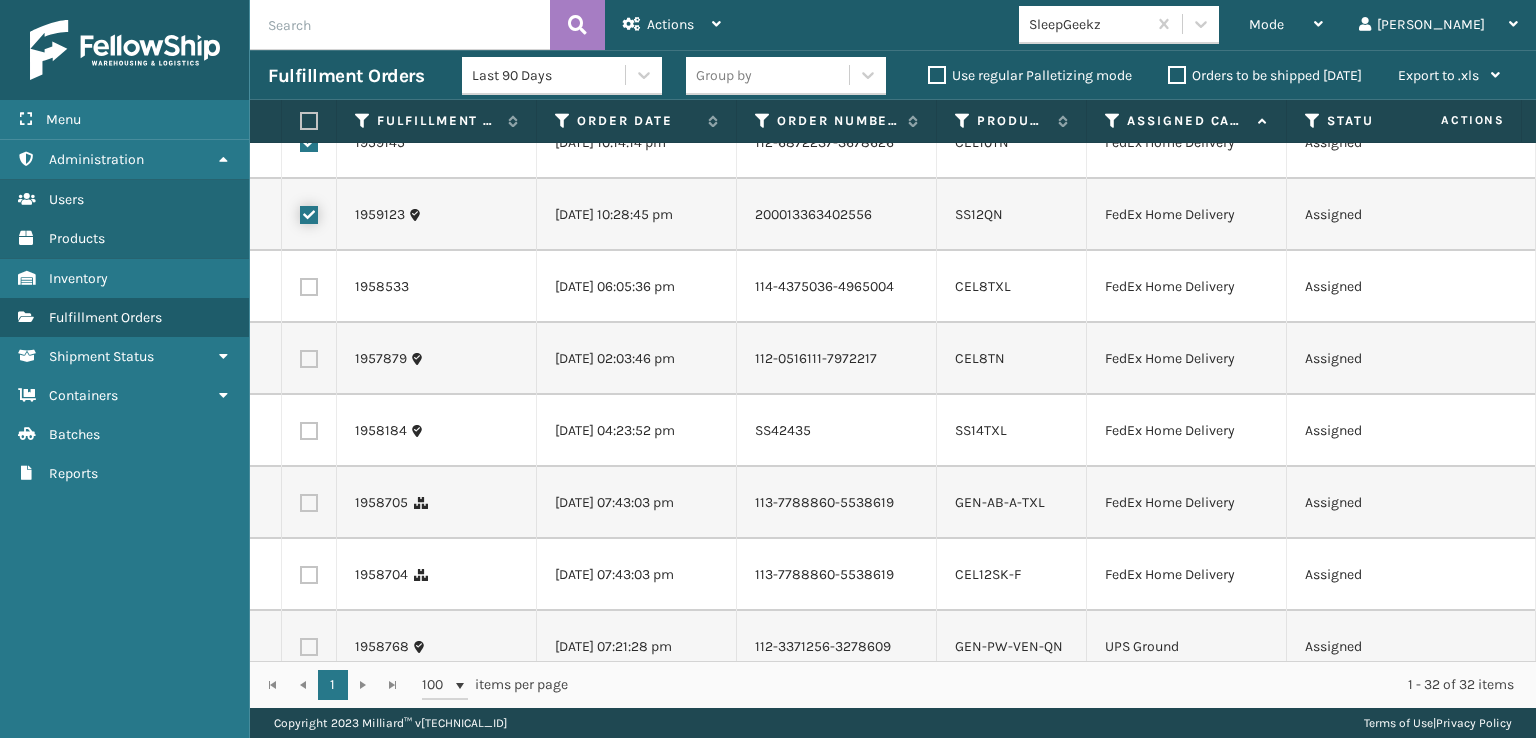 checkbox on "true" 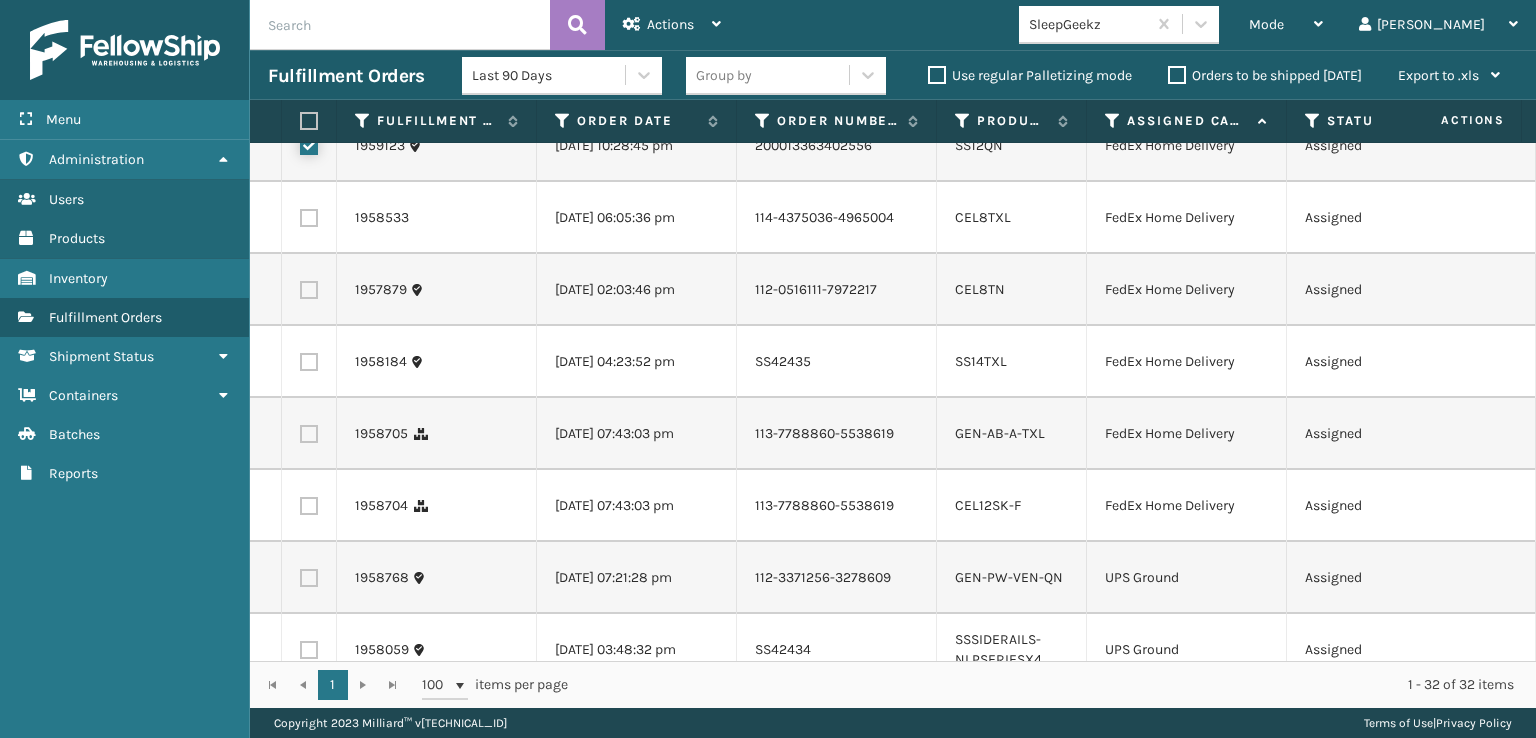 scroll, scrollTop: 1000, scrollLeft: 0, axis: vertical 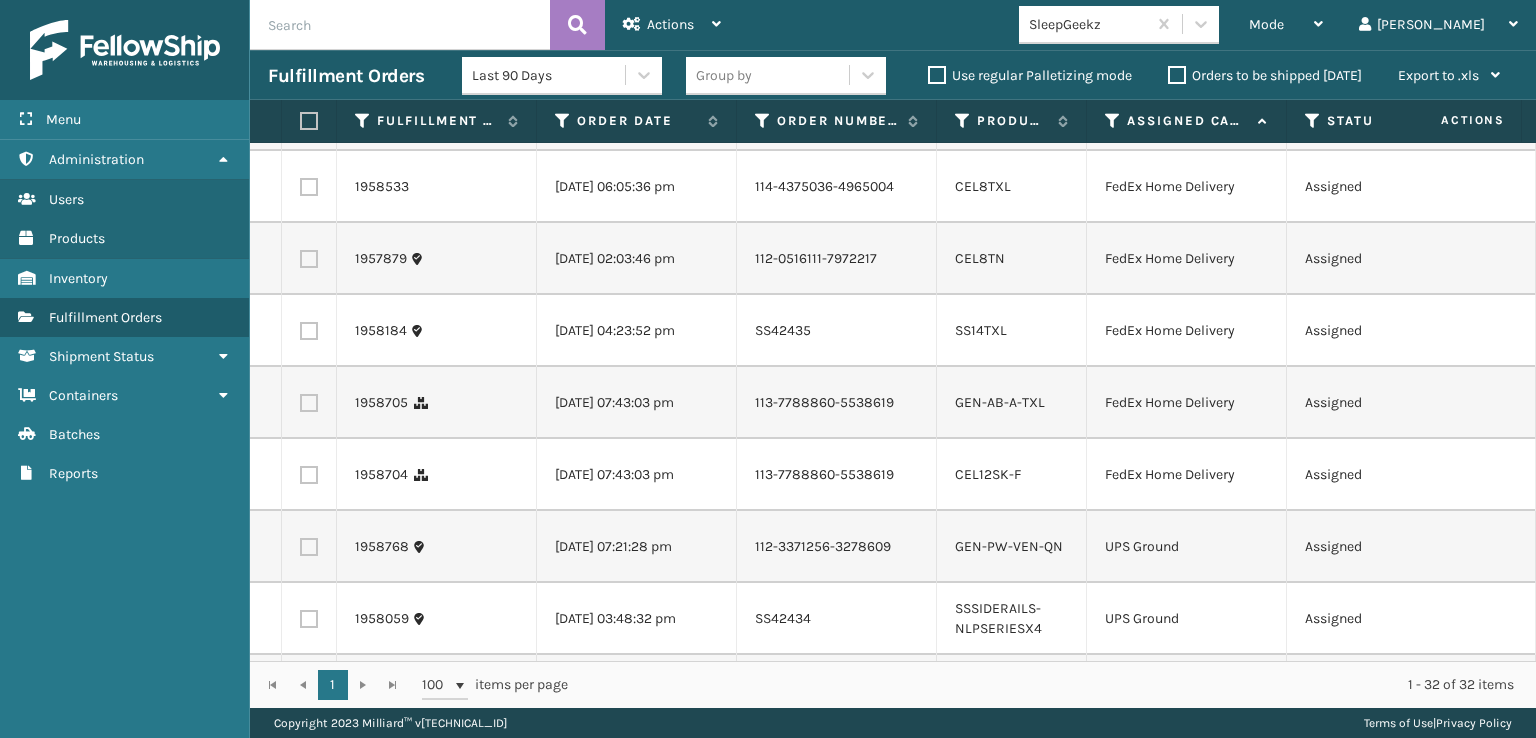 click at bounding box center (309, 187) 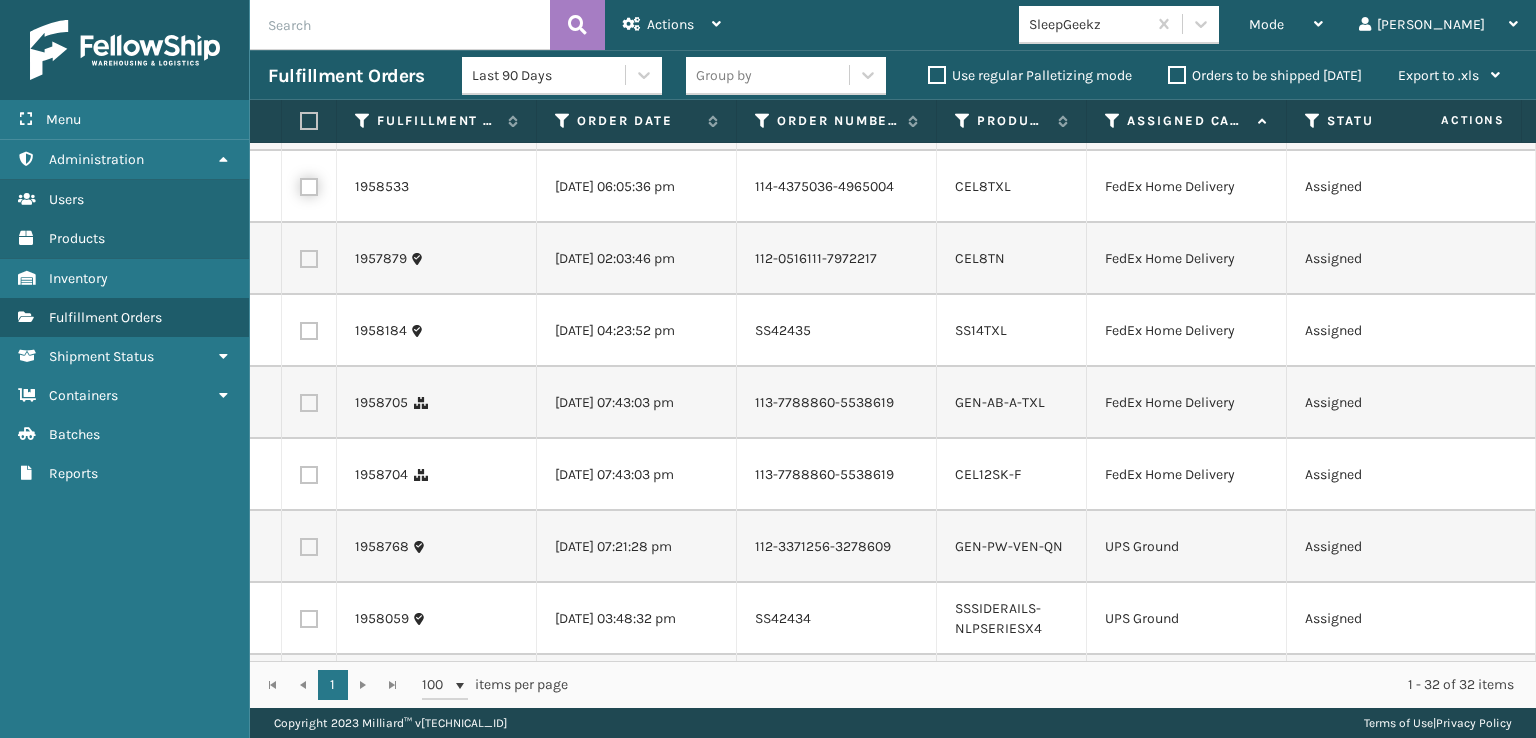 click at bounding box center [300, 184] 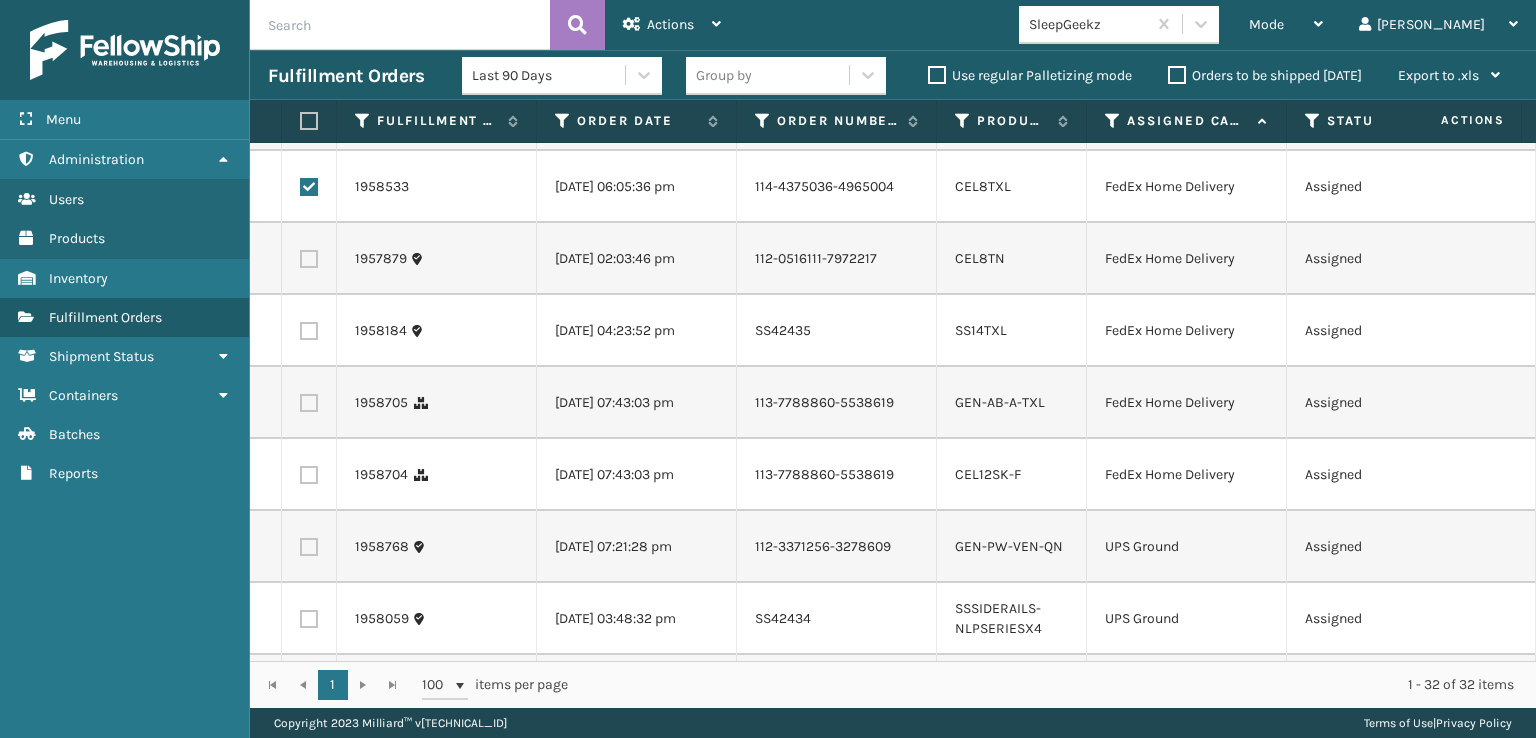 click at bounding box center [309, 259] 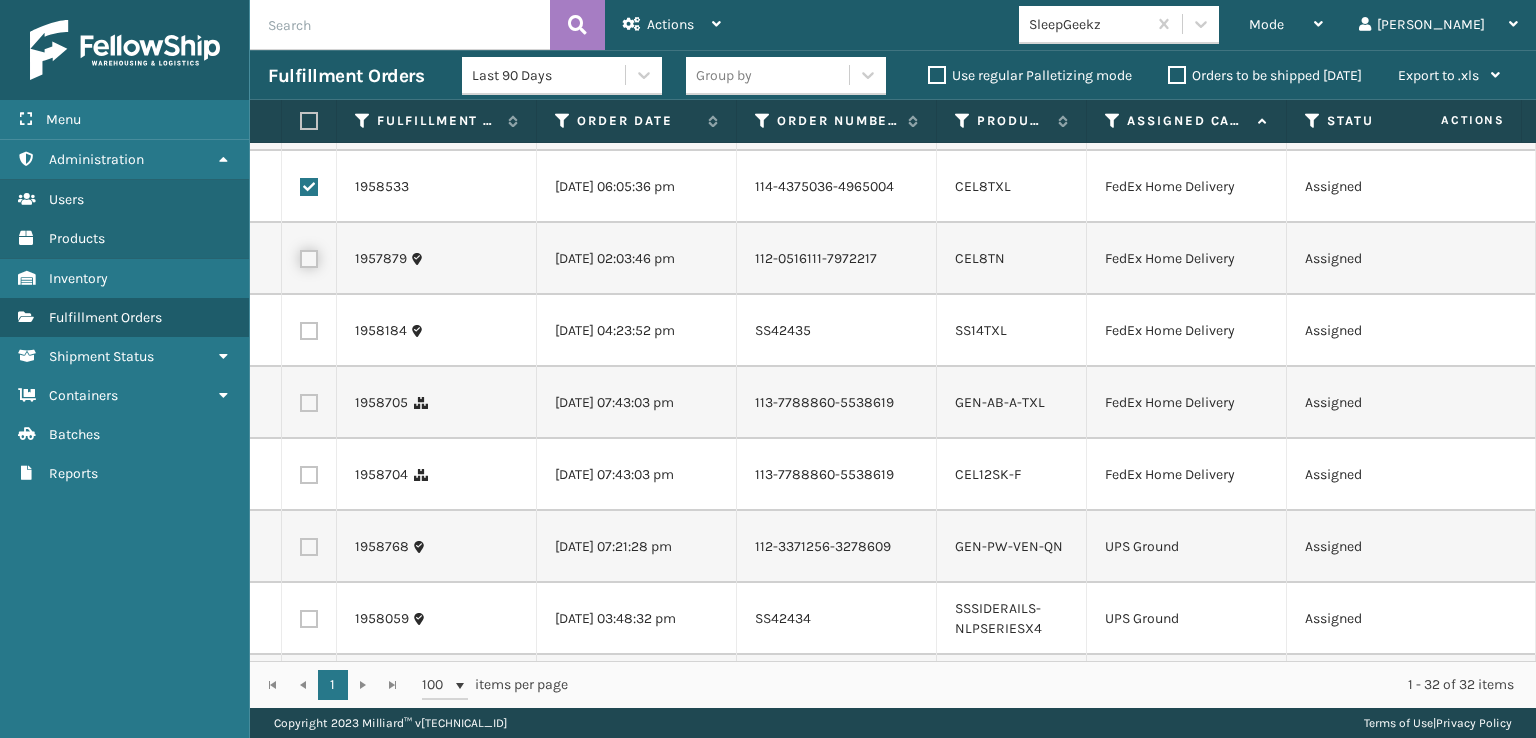 click at bounding box center [300, 256] 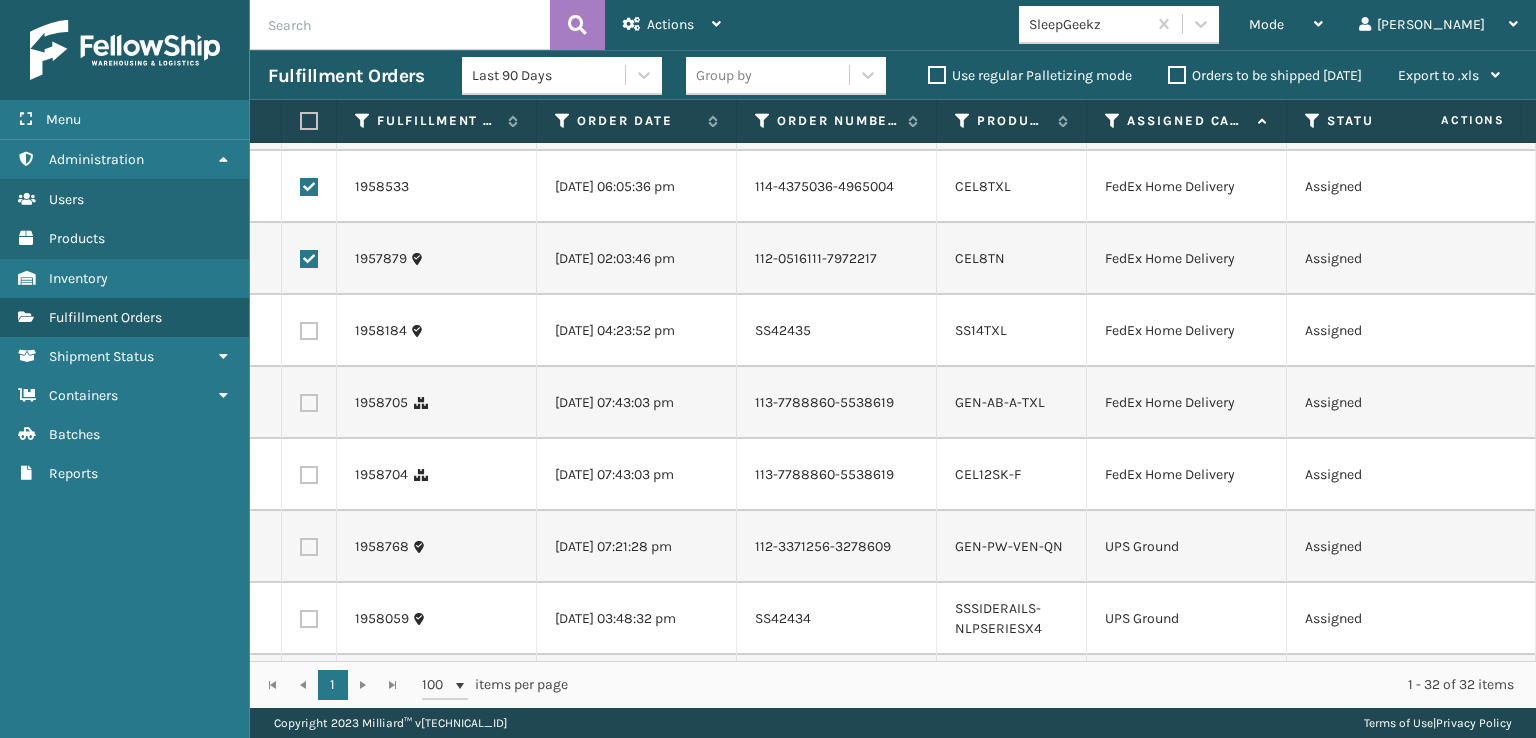 click at bounding box center (309, 331) 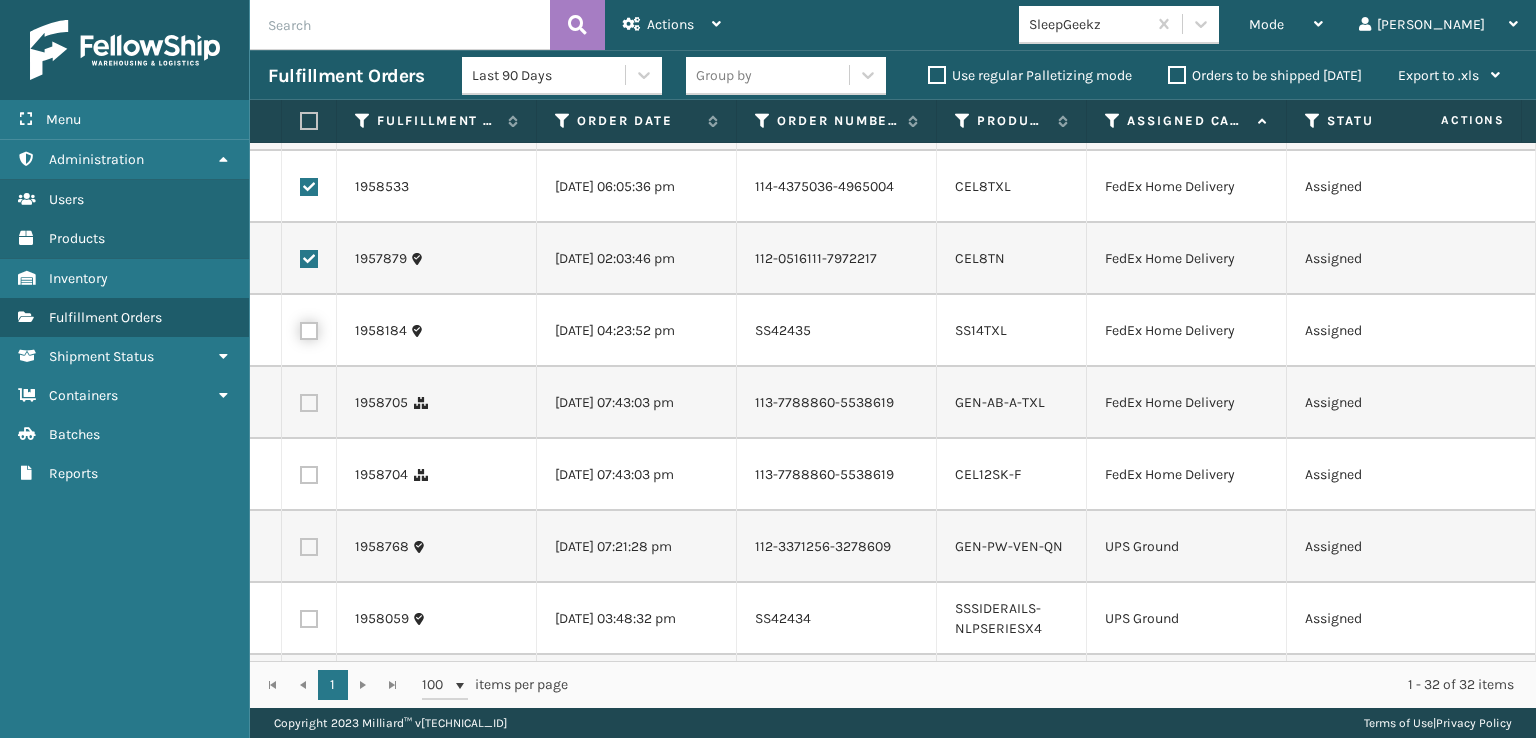 click at bounding box center [300, 328] 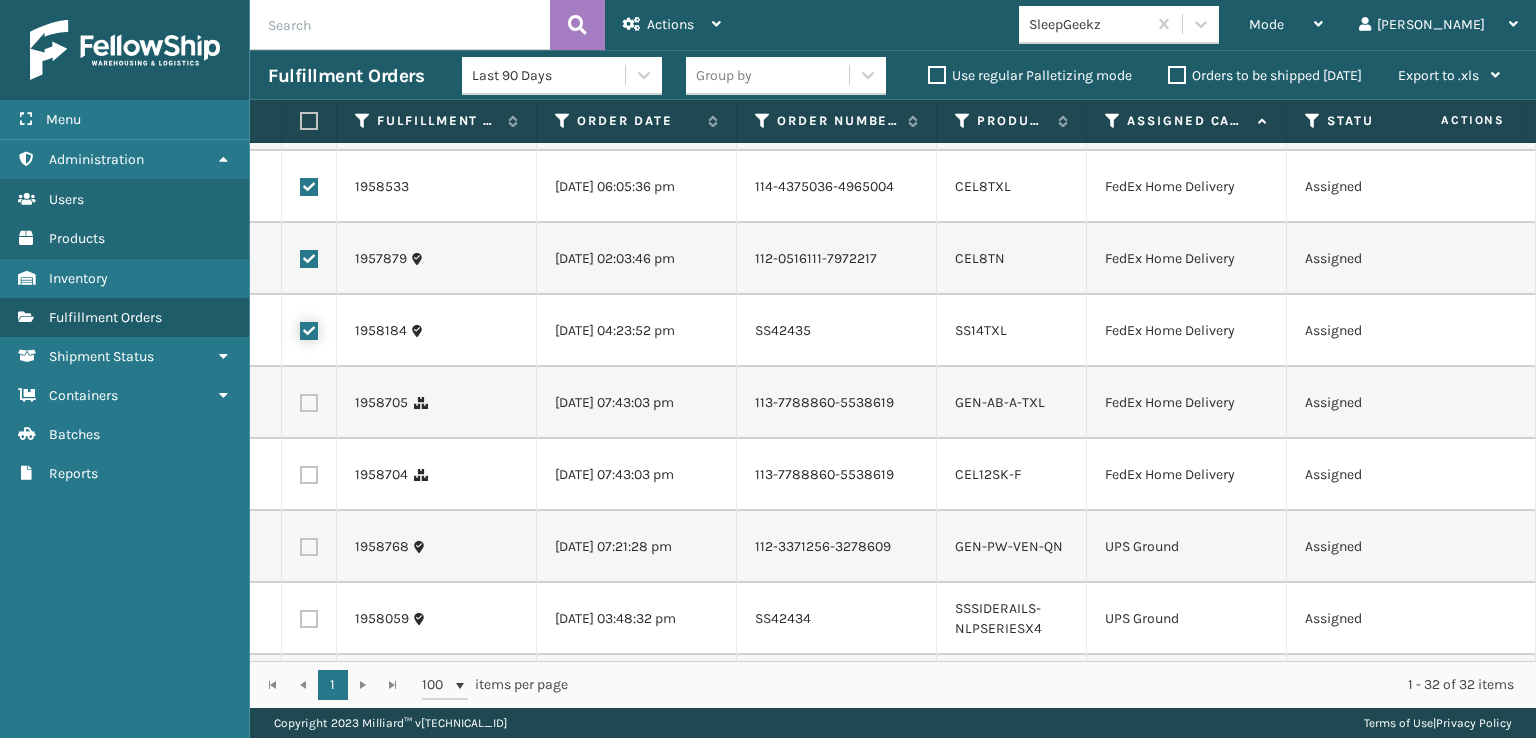checkbox on "true" 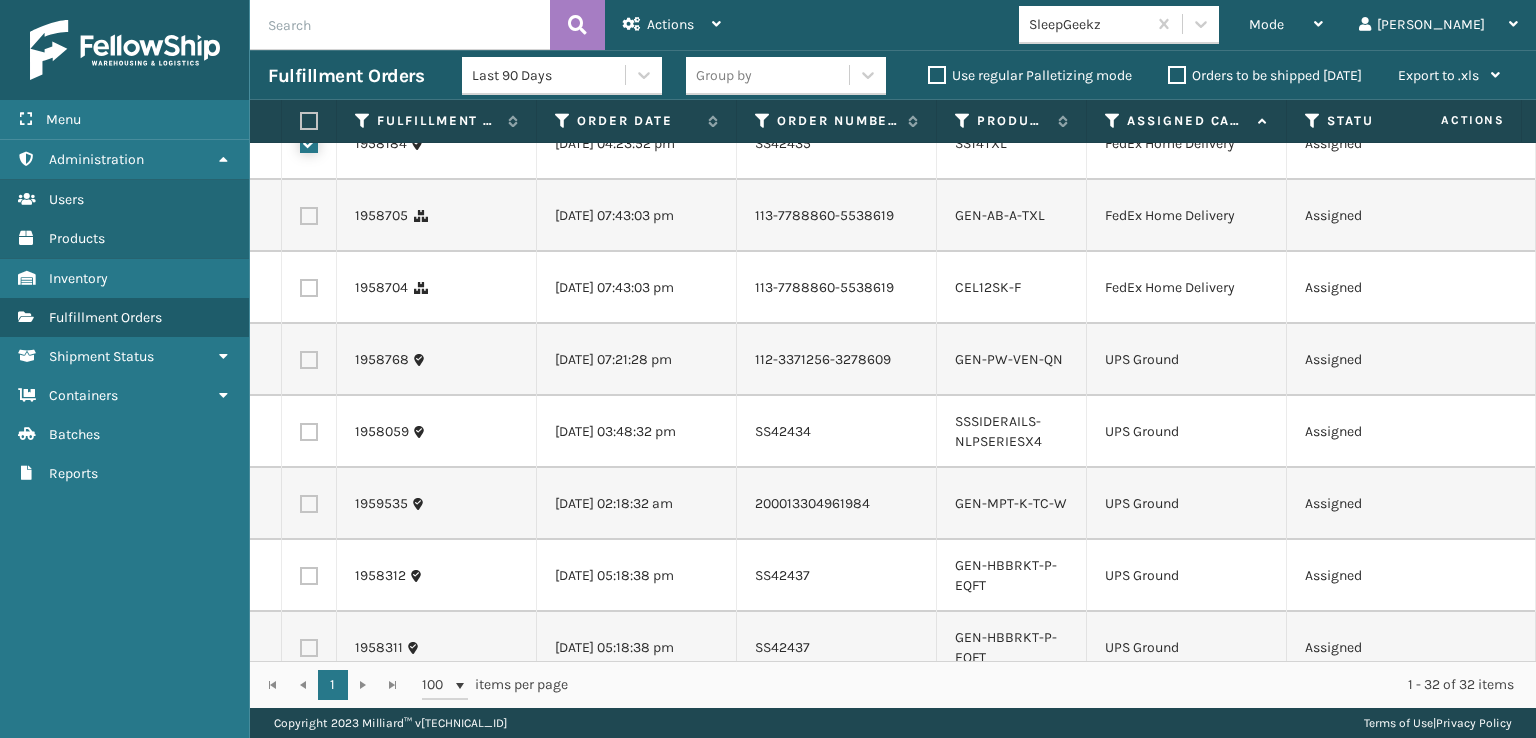 scroll, scrollTop: 1200, scrollLeft: 0, axis: vertical 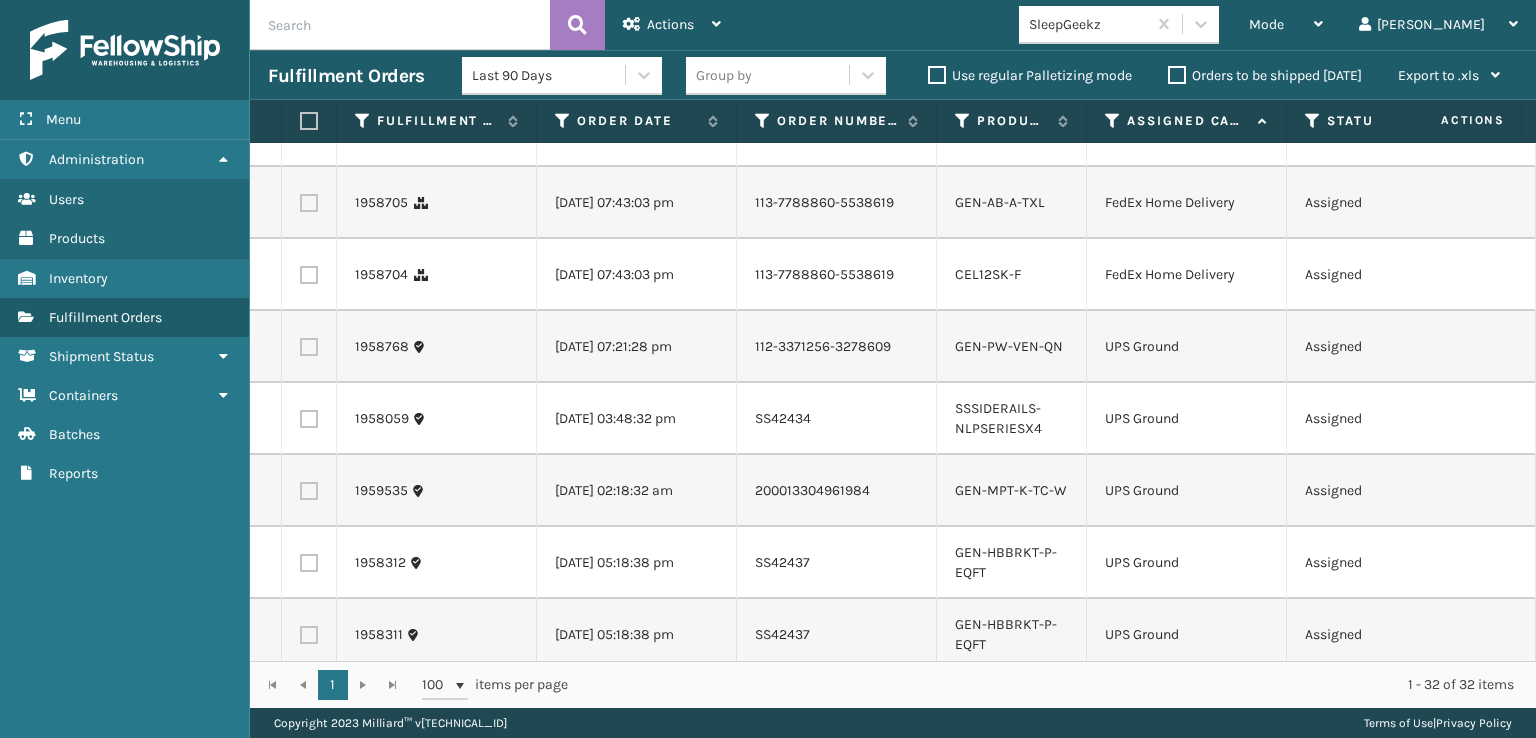click at bounding box center [309, 203] 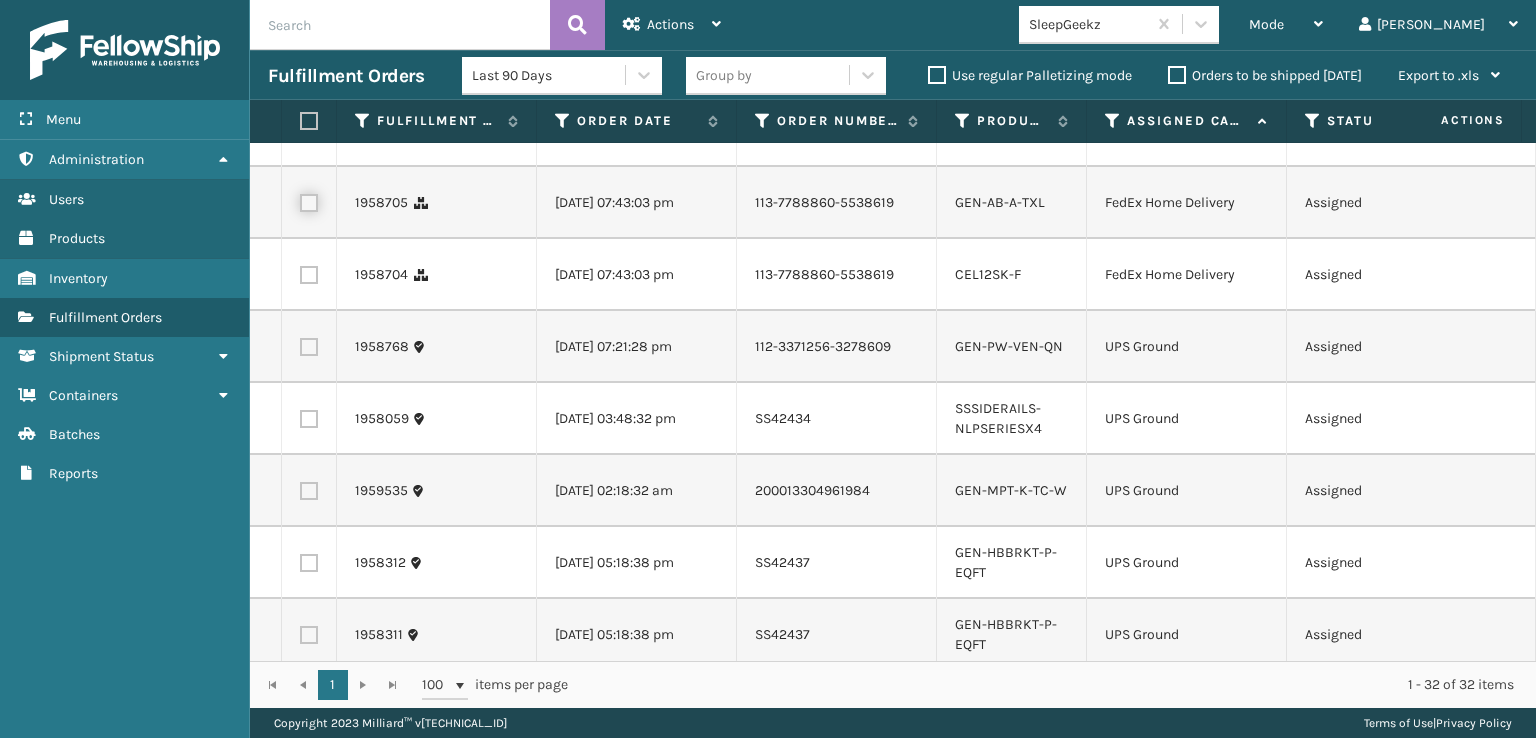click at bounding box center [300, 200] 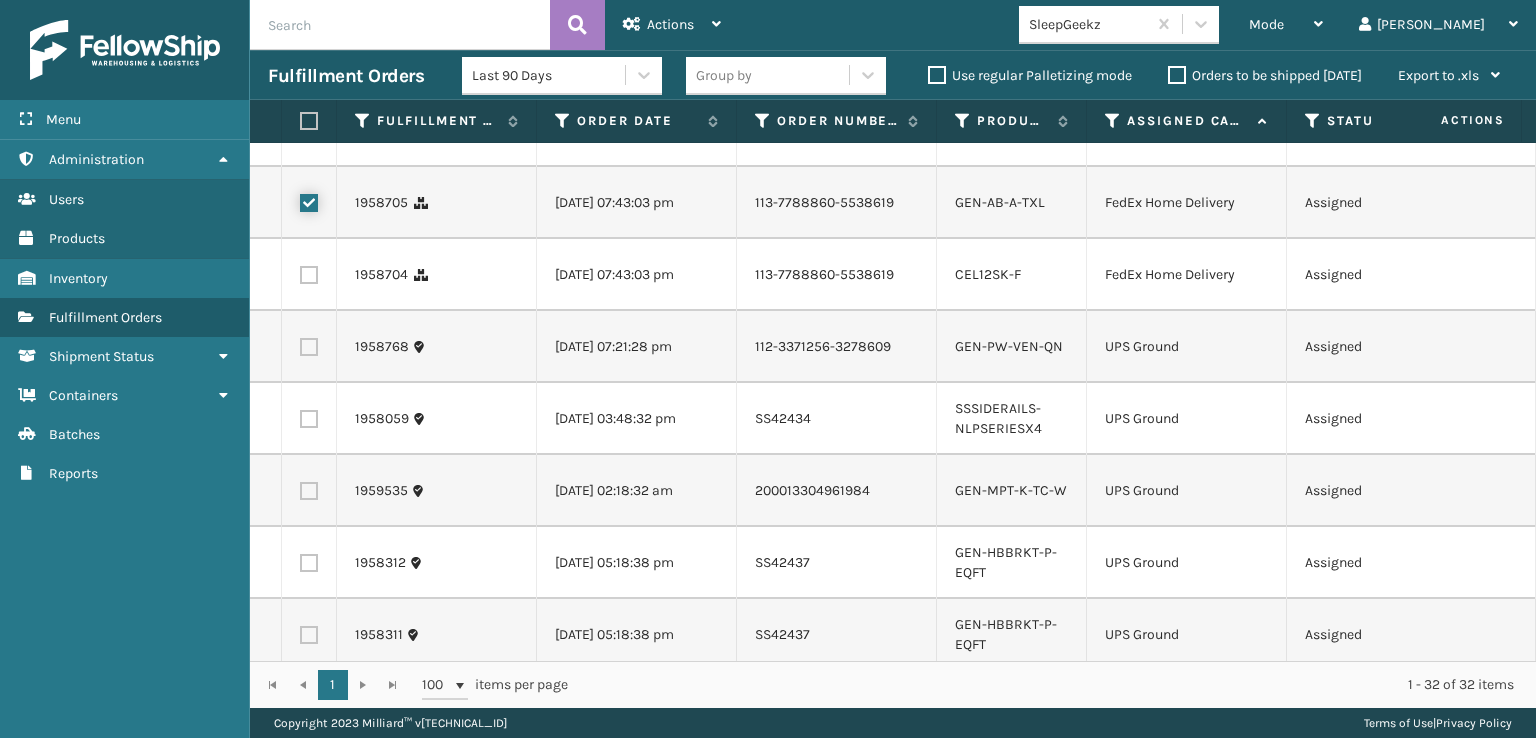 checkbox on "true" 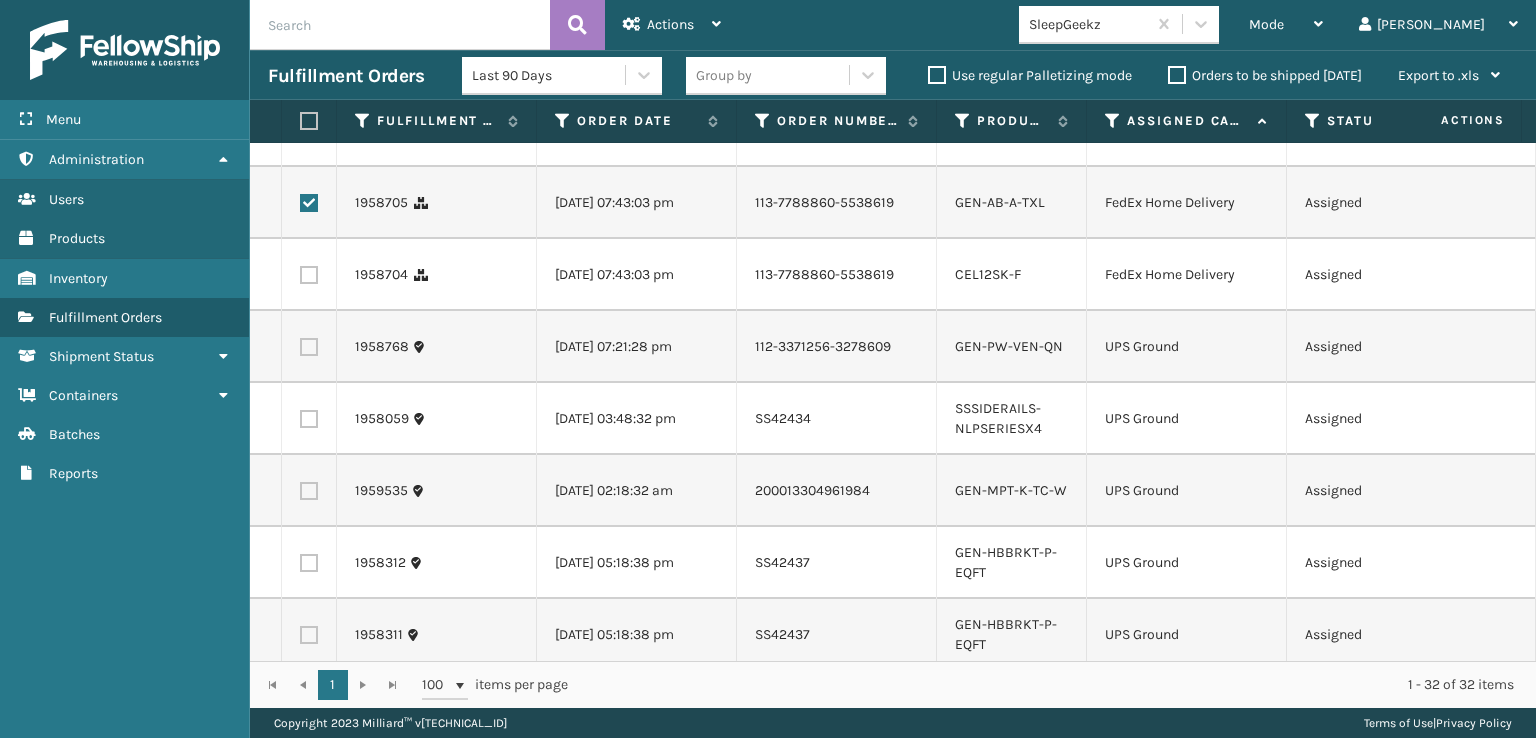 click at bounding box center [309, 275] 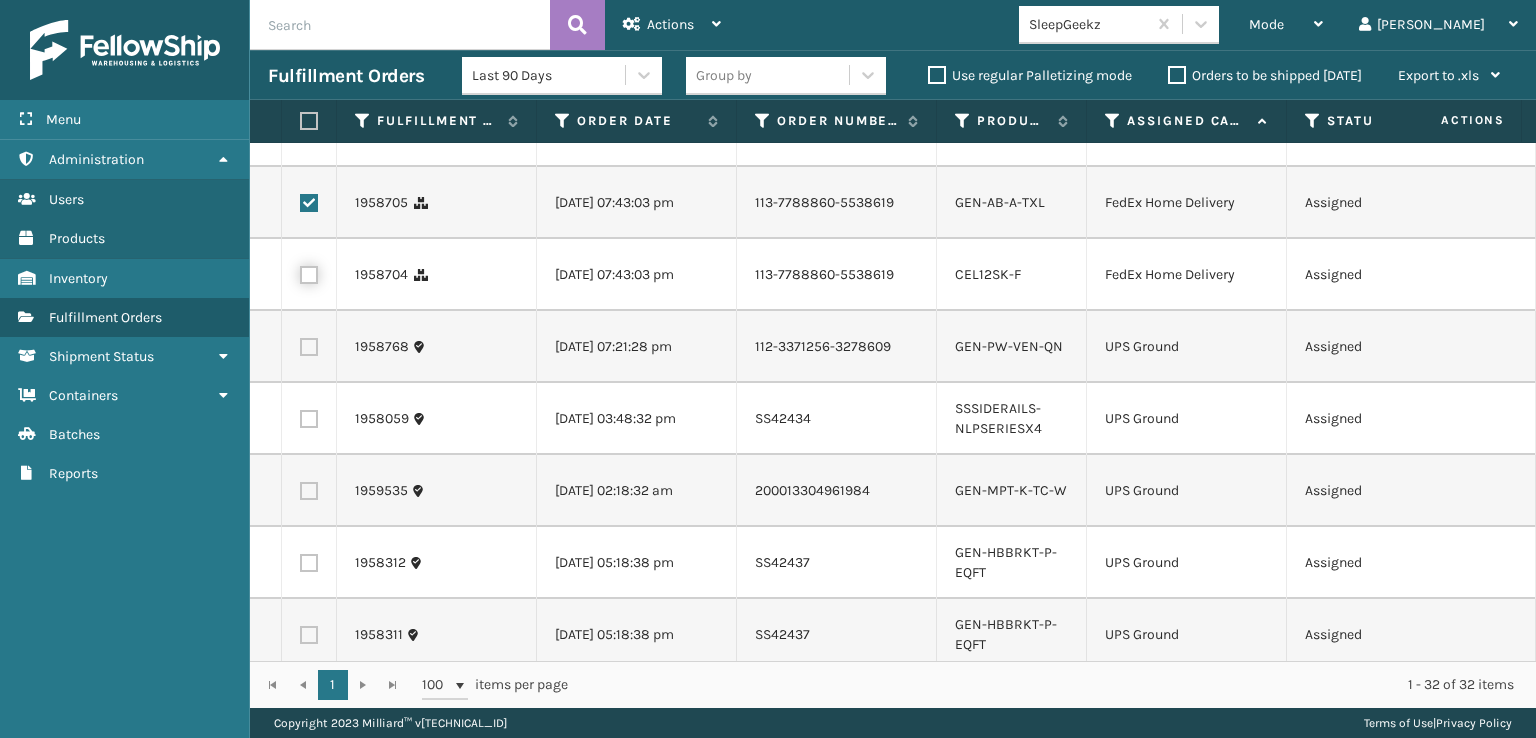 click at bounding box center [300, 272] 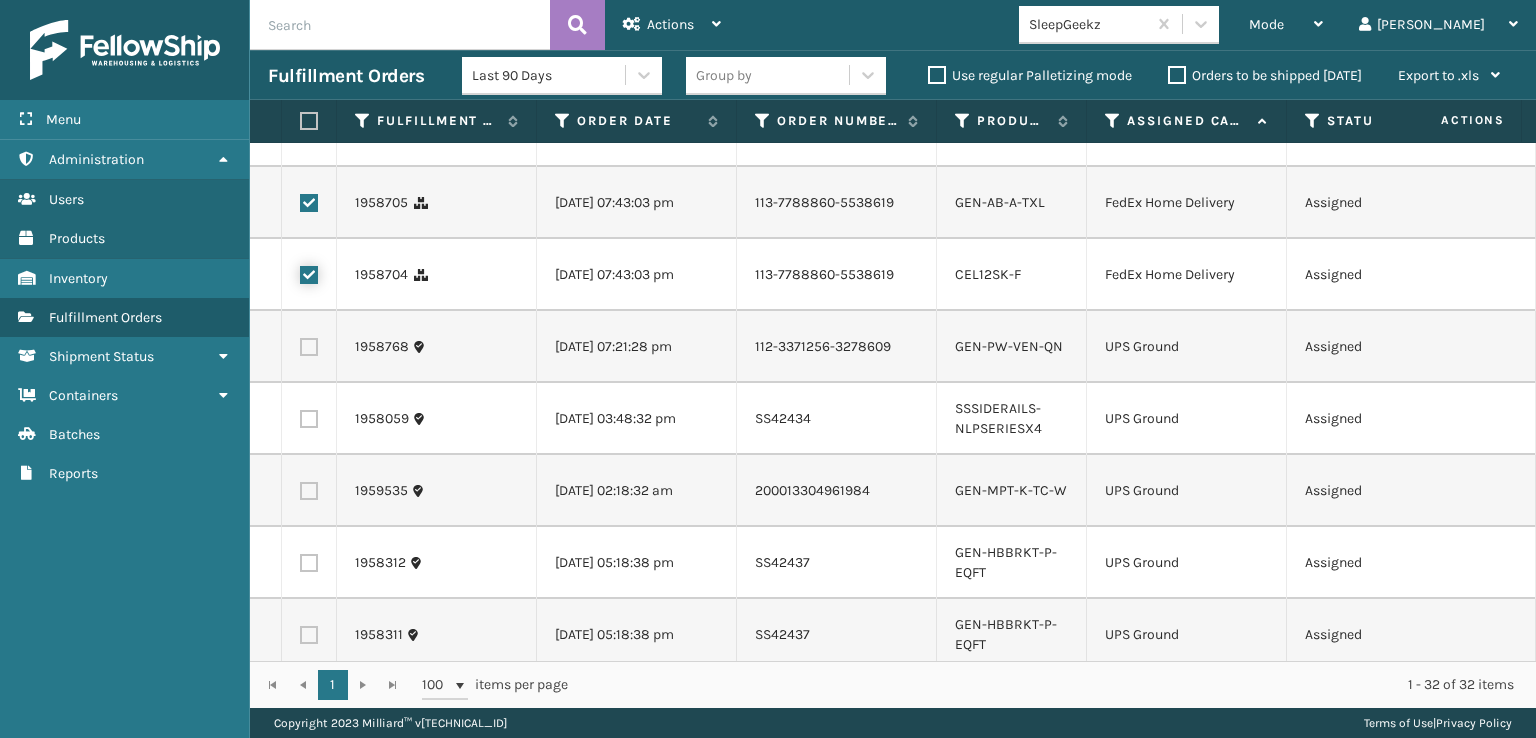 checkbox on "true" 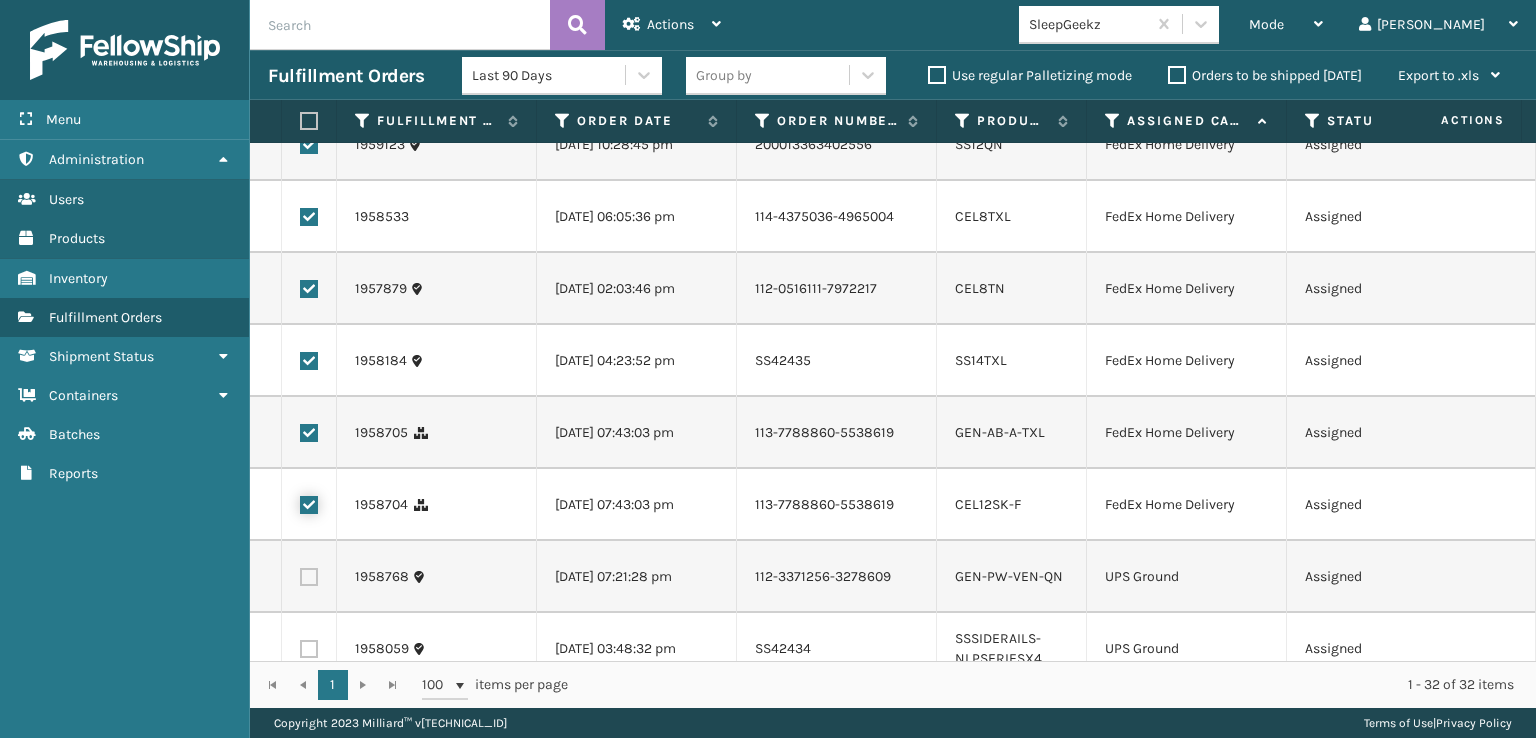 scroll, scrollTop: 960, scrollLeft: 0, axis: vertical 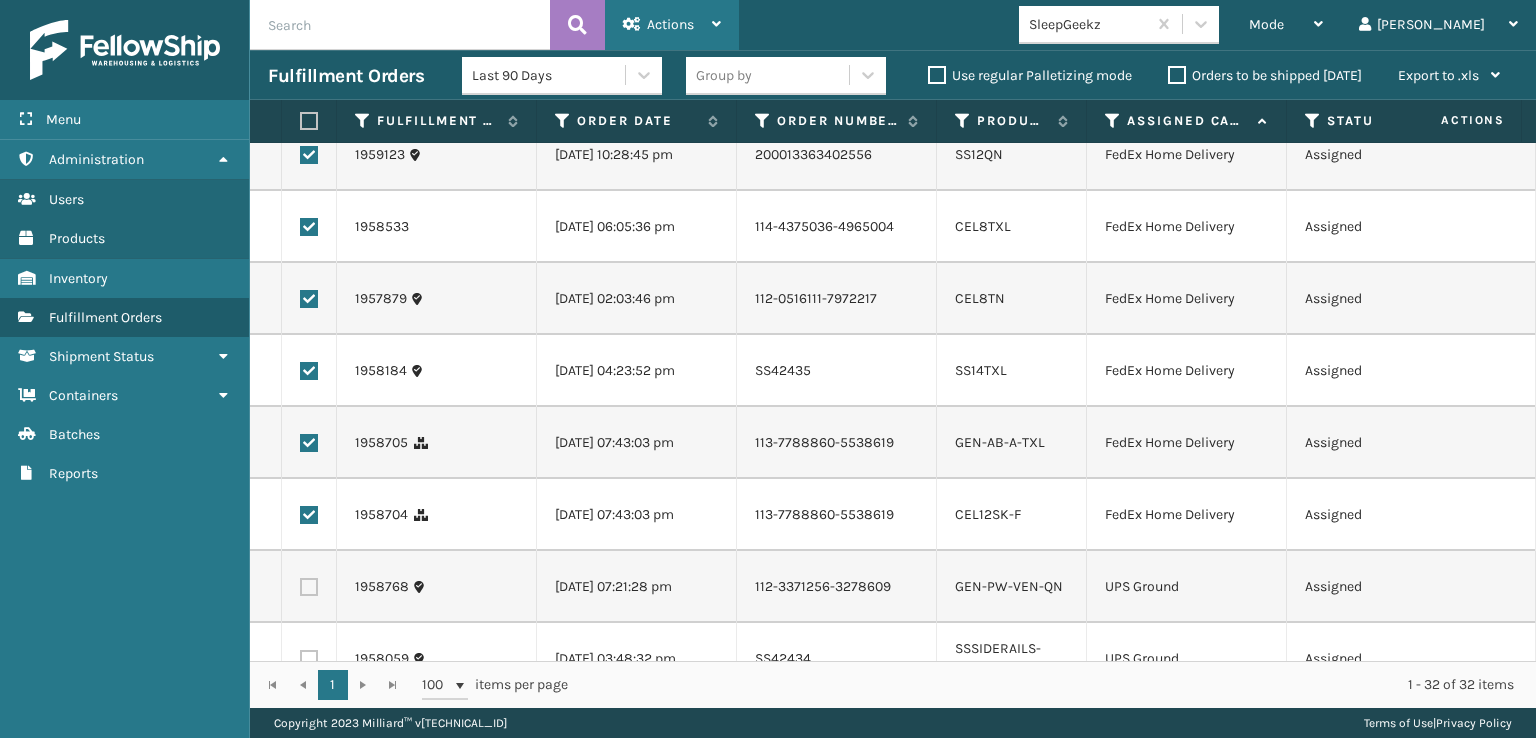 click on "Actions" at bounding box center [670, 24] 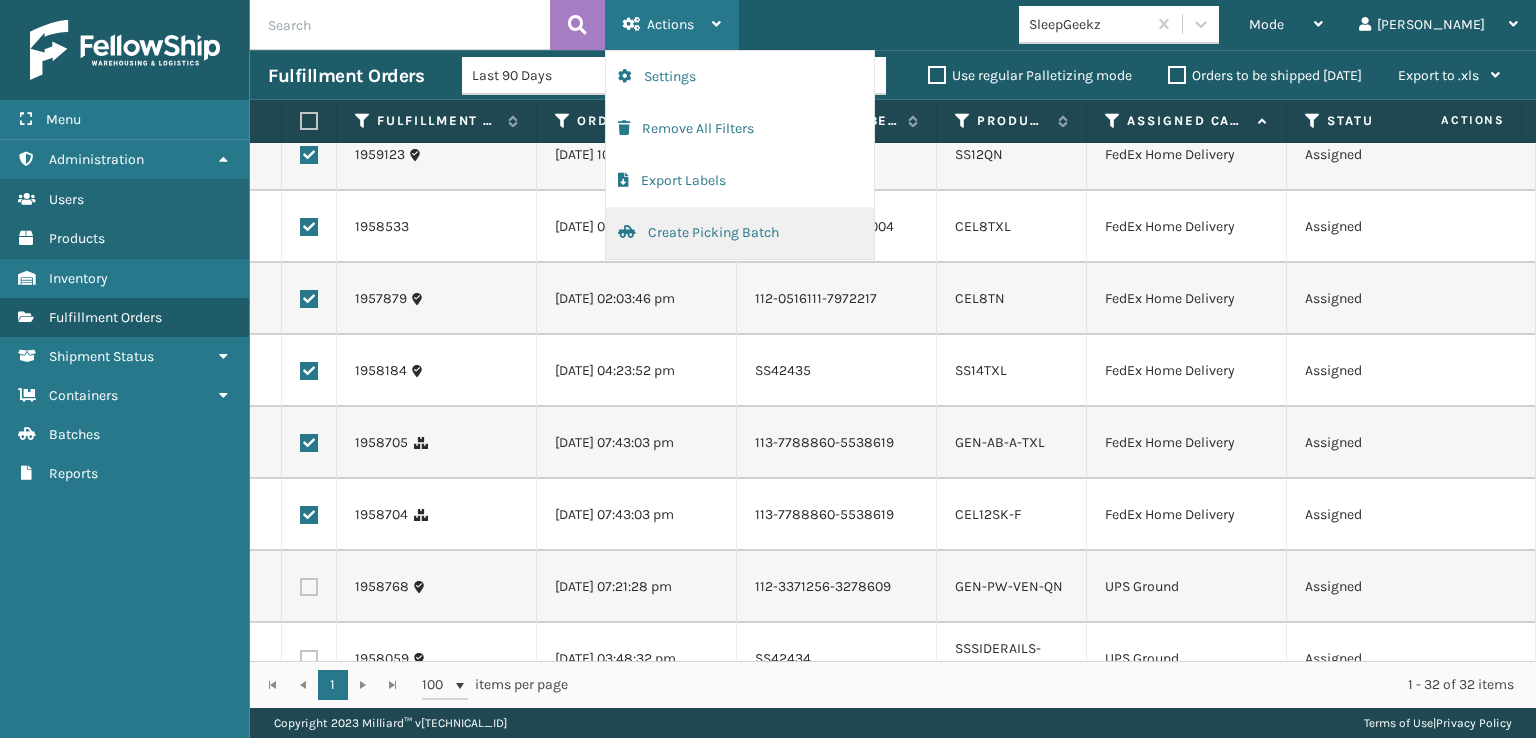 click on "Create Picking Batch" at bounding box center [740, 233] 